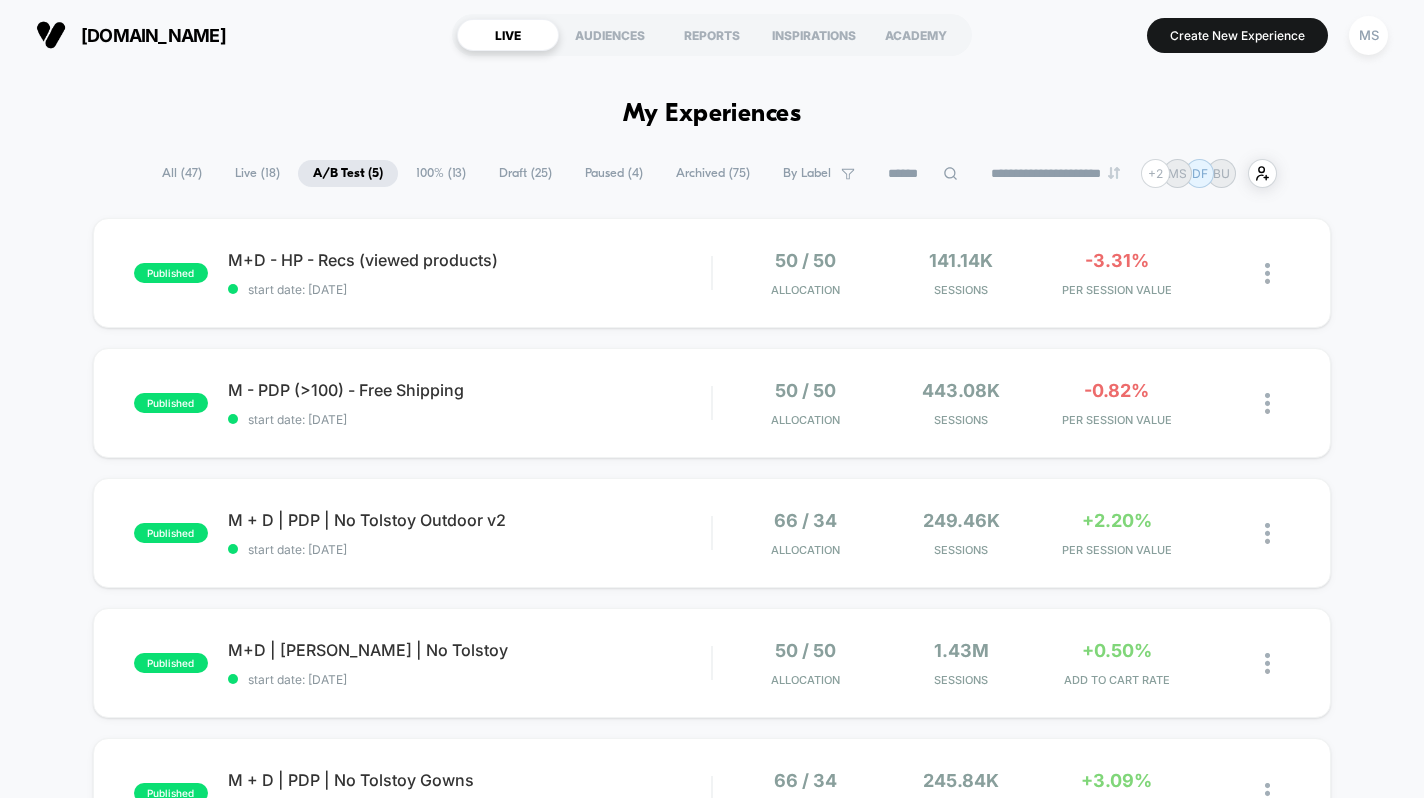 scroll, scrollTop: 0, scrollLeft: 0, axis: both 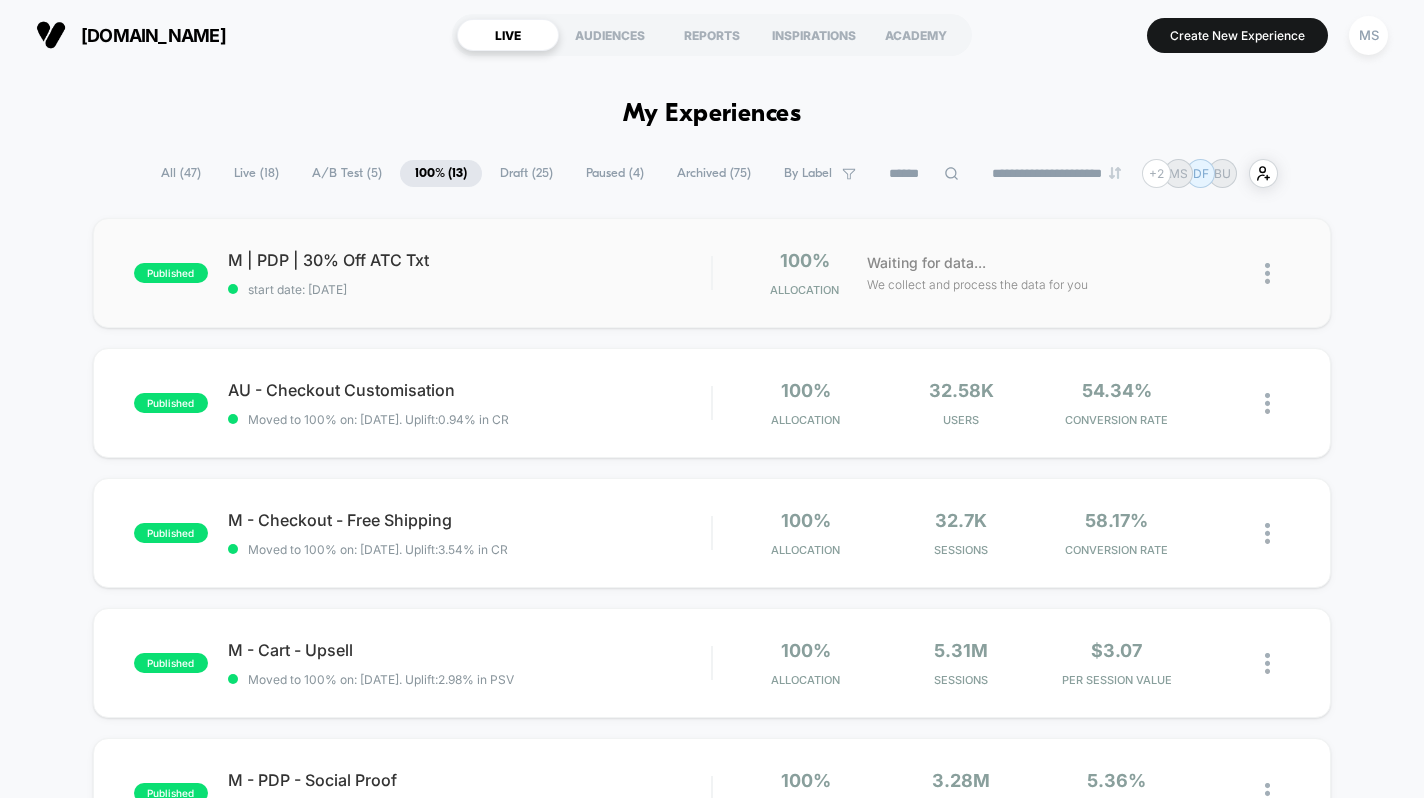 click at bounding box center (1267, 273) 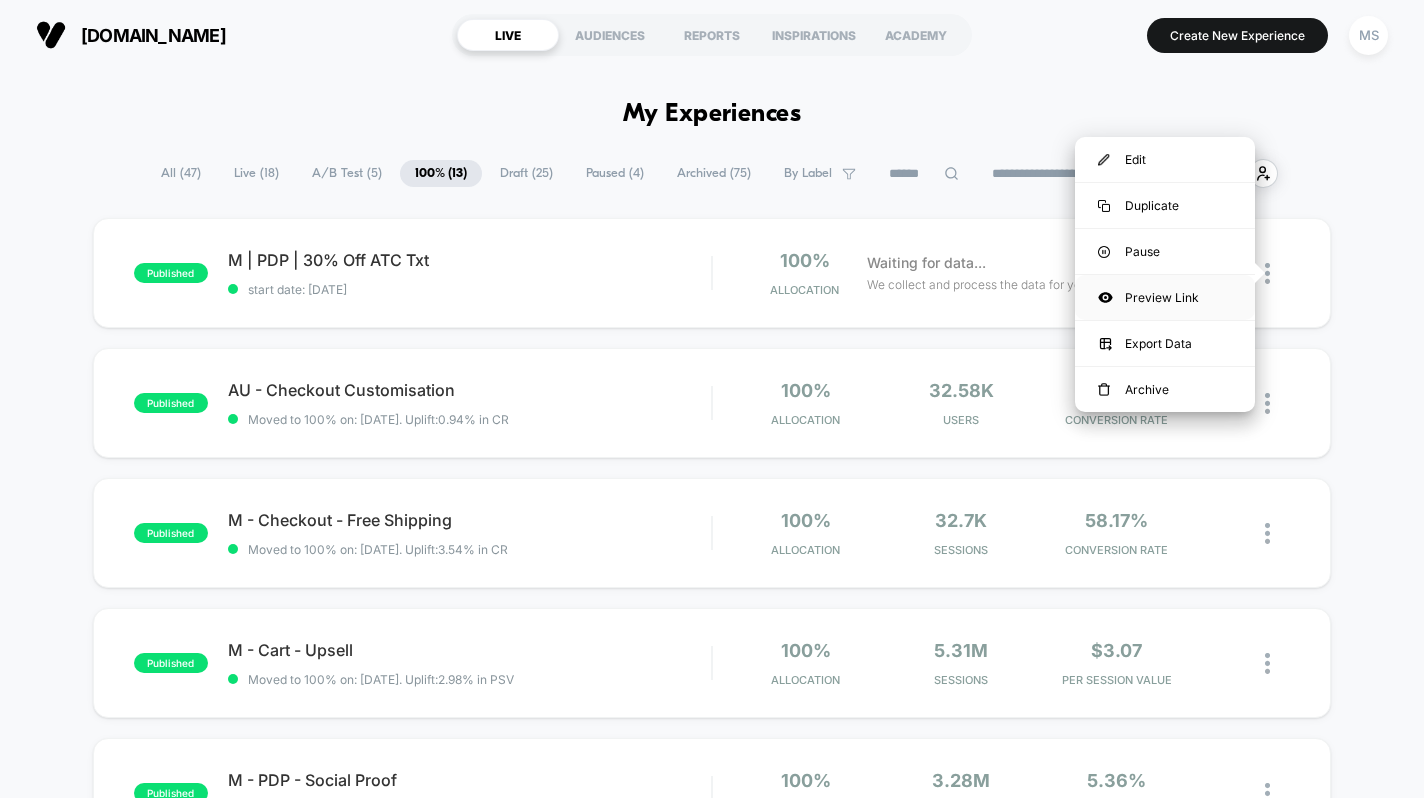 click on "Preview Link" at bounding box center (1165, 297) 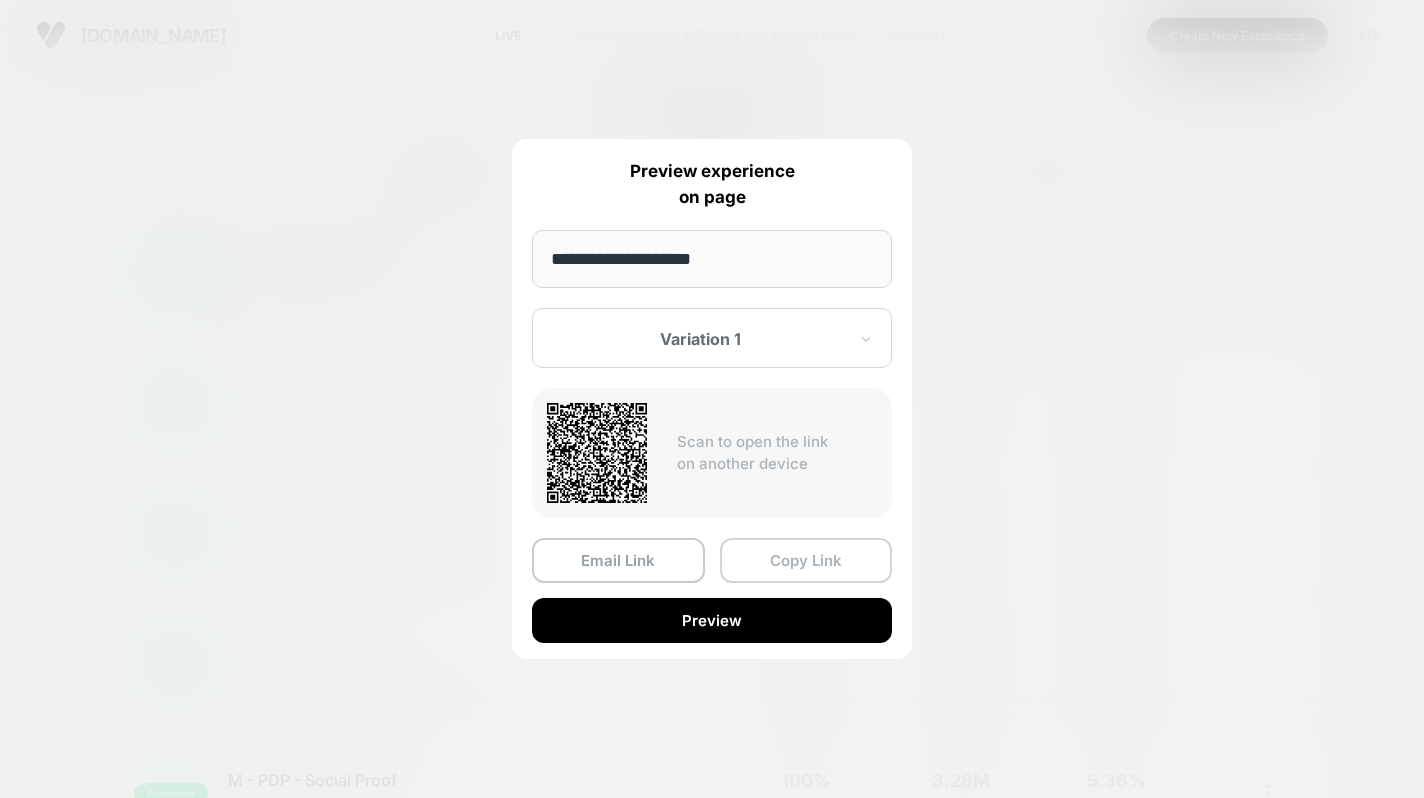 click on "Copy Link" at bounding box center (806, 560) 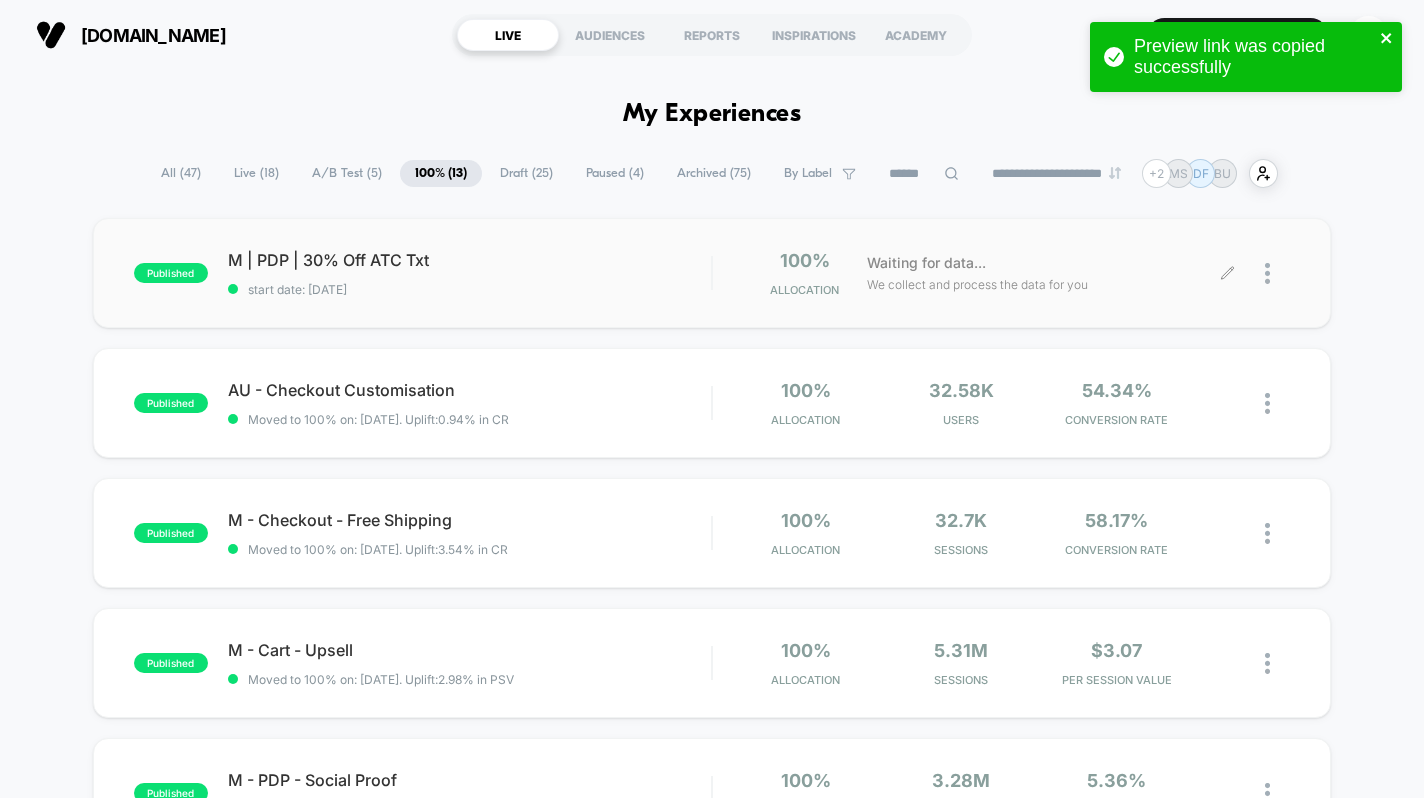 click 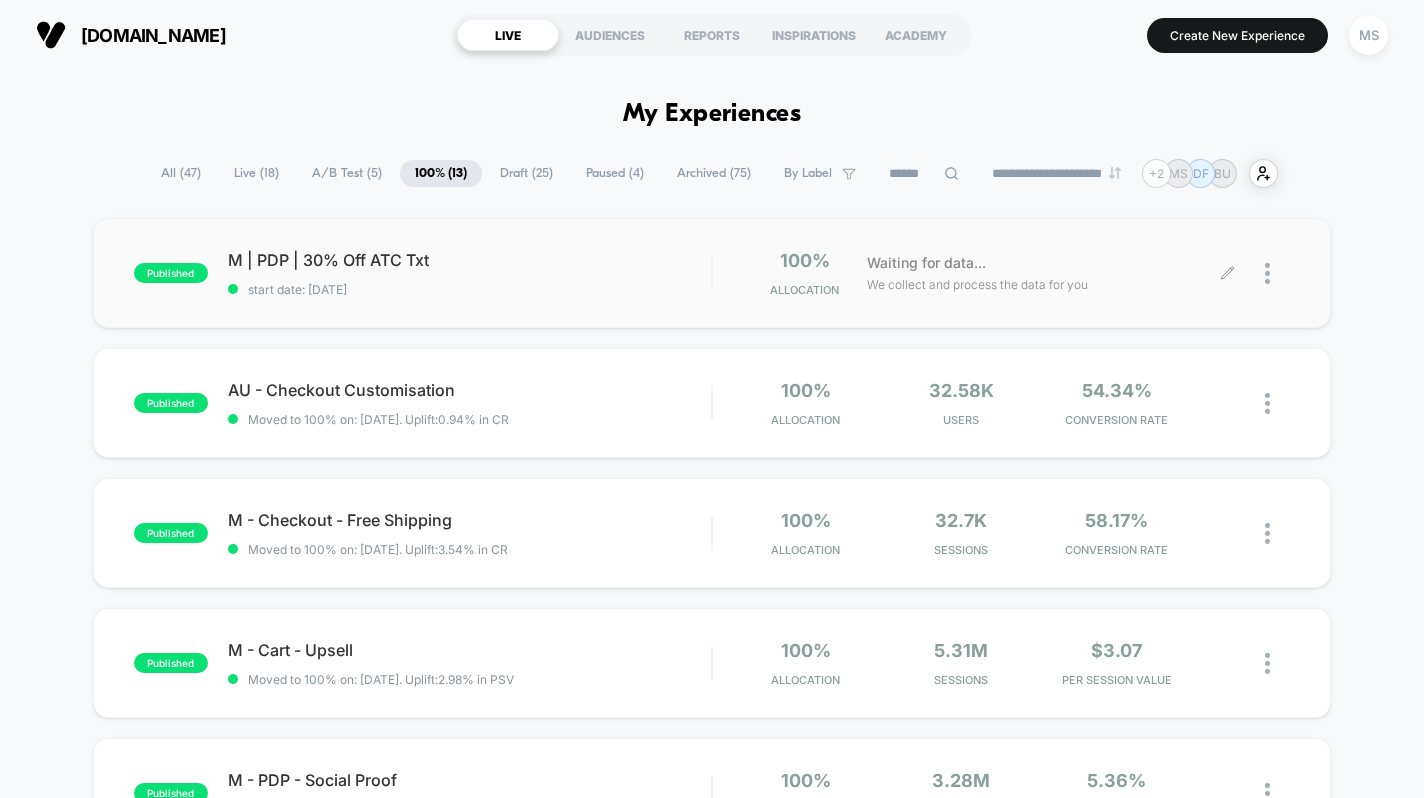 click on "Preview link was copied successfully" at bounding box center [1246, 22] 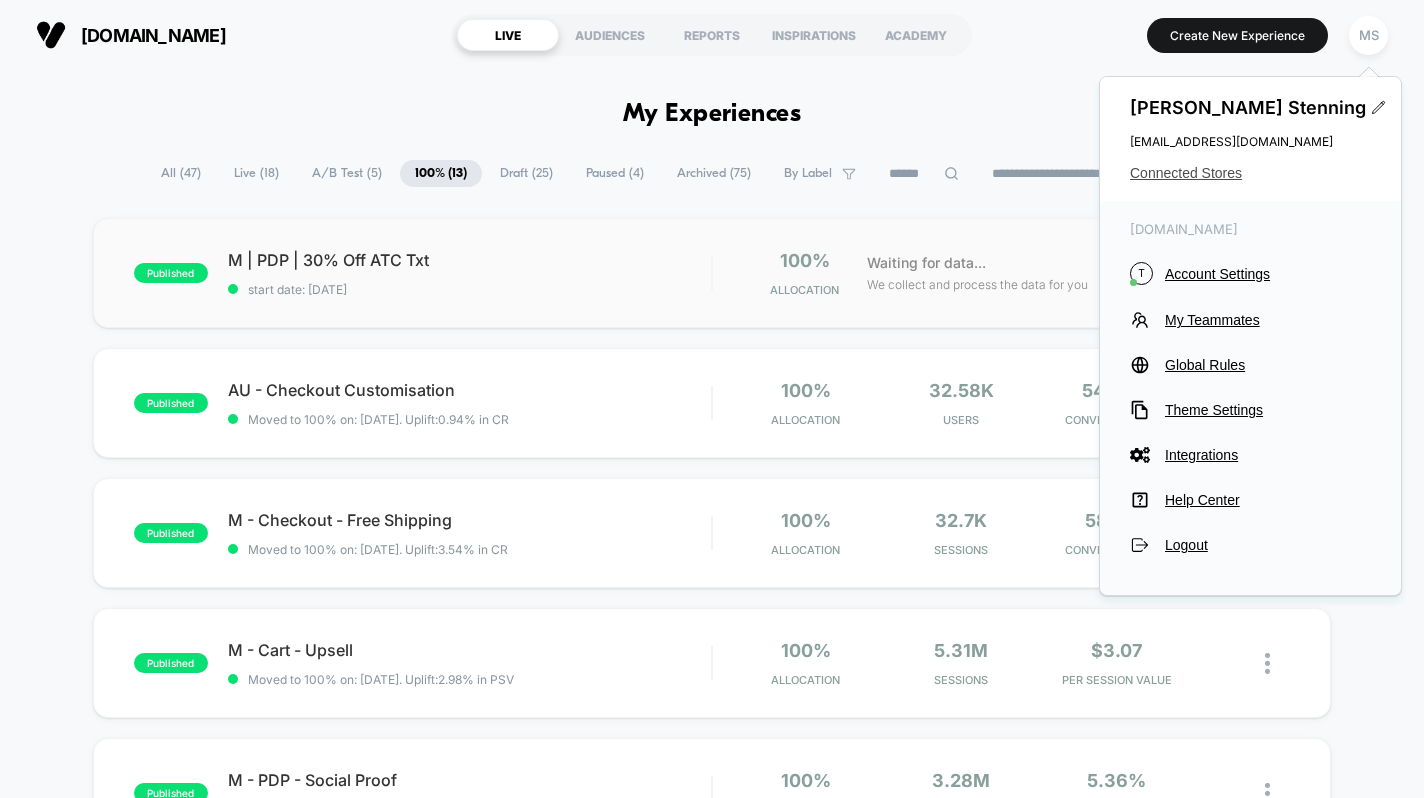 click on "Connected Stores" at bounding box center (1250, 173) 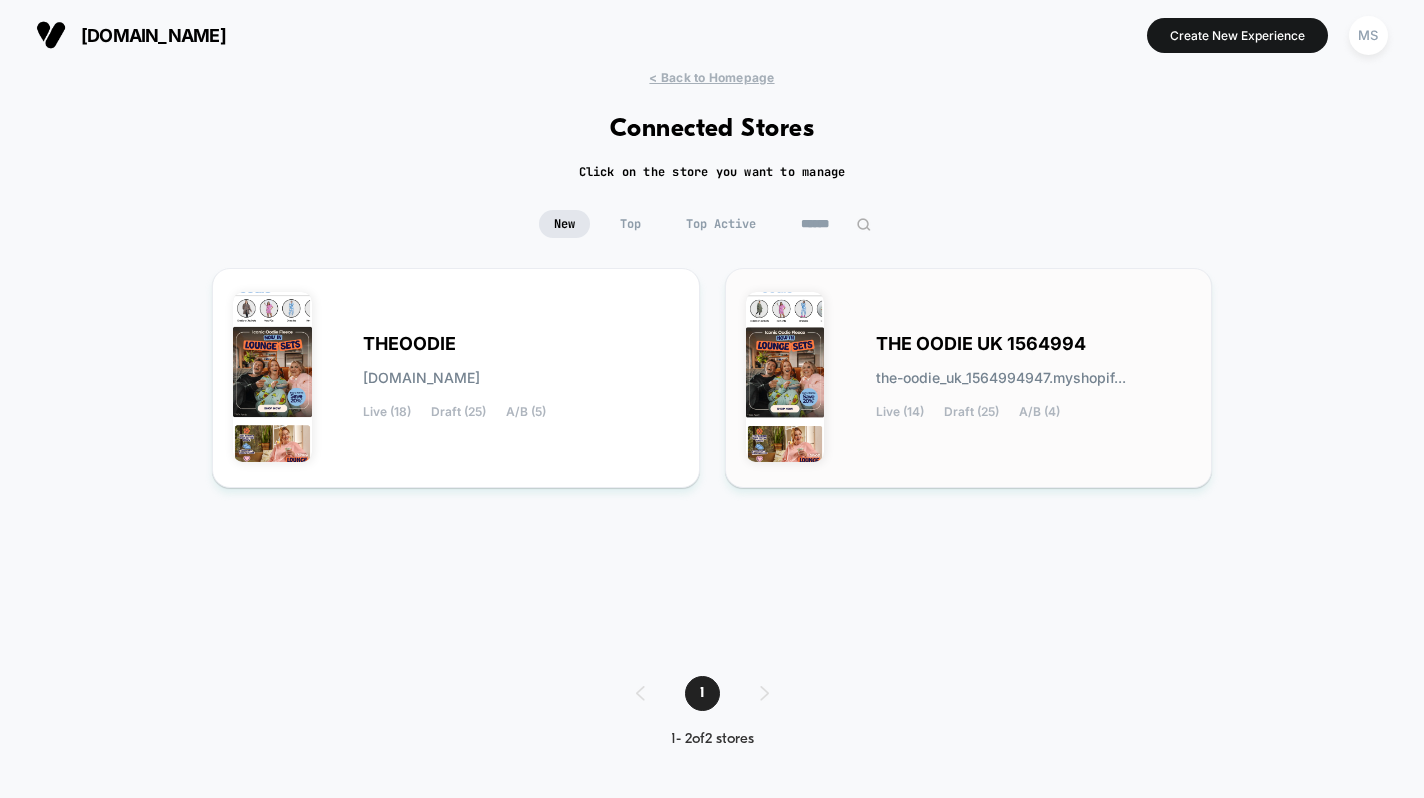 click on "THE OODIE UK 1564994 the-oodie_uk_1564994947.myshopif... Live (14) Draft (25) A/B (4)" at bounding box center (1034, 378) 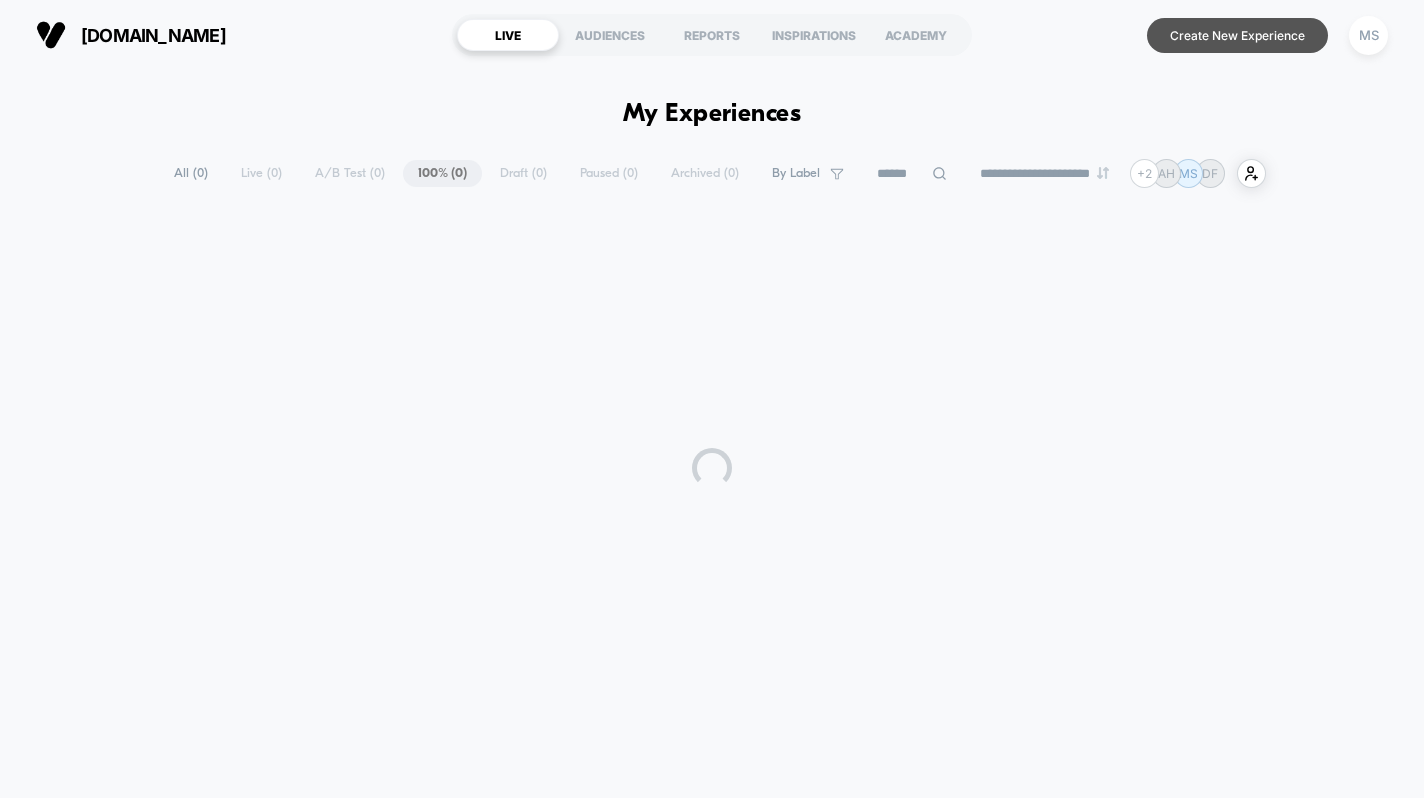 click on "Create New Experience" at bounding box center [1237, 35] 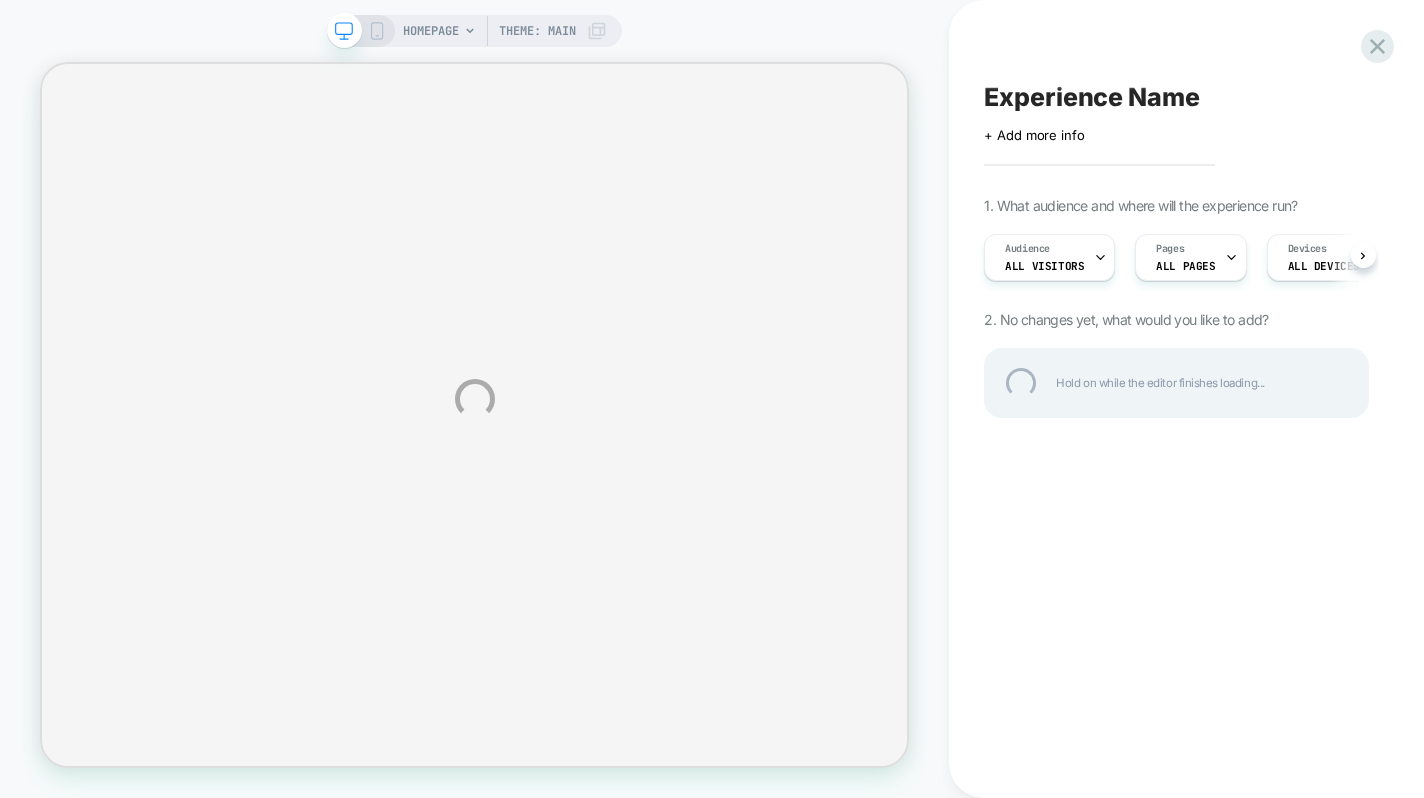 click on "HOMEPAGE Theme: MAIN Experience Name Click to edit experience details + Add more info 1. What audience and where will the experience run? Audience All Visitors Pages ALL PAGES Devices ALL DEVICES Trigger Page Load 2. No changes yet, what would you like to add? Hold on while the editor finishes loading..." at bounding box center (712, 399) 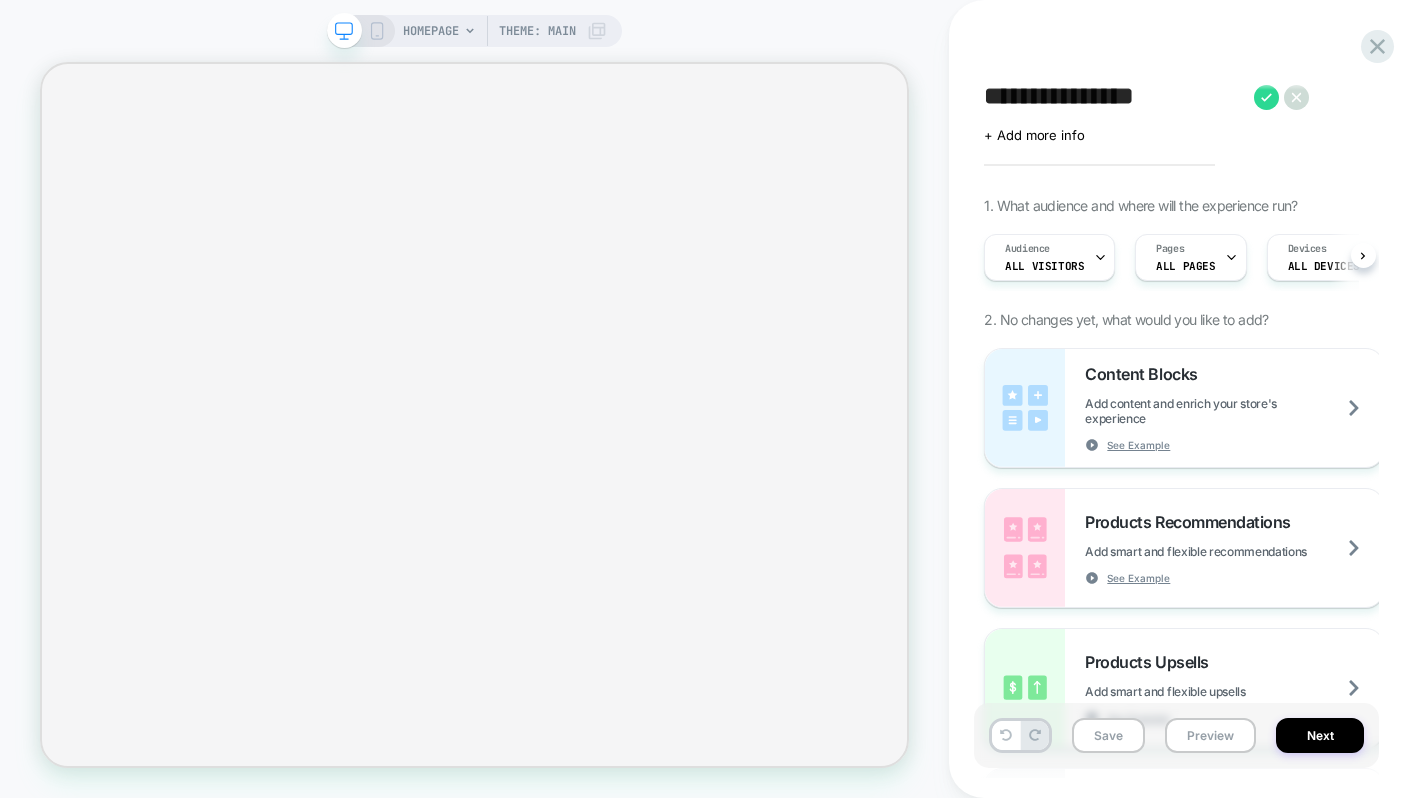 scroll, scrollTop: 0, scrollLeft: 1, axis: horizontal 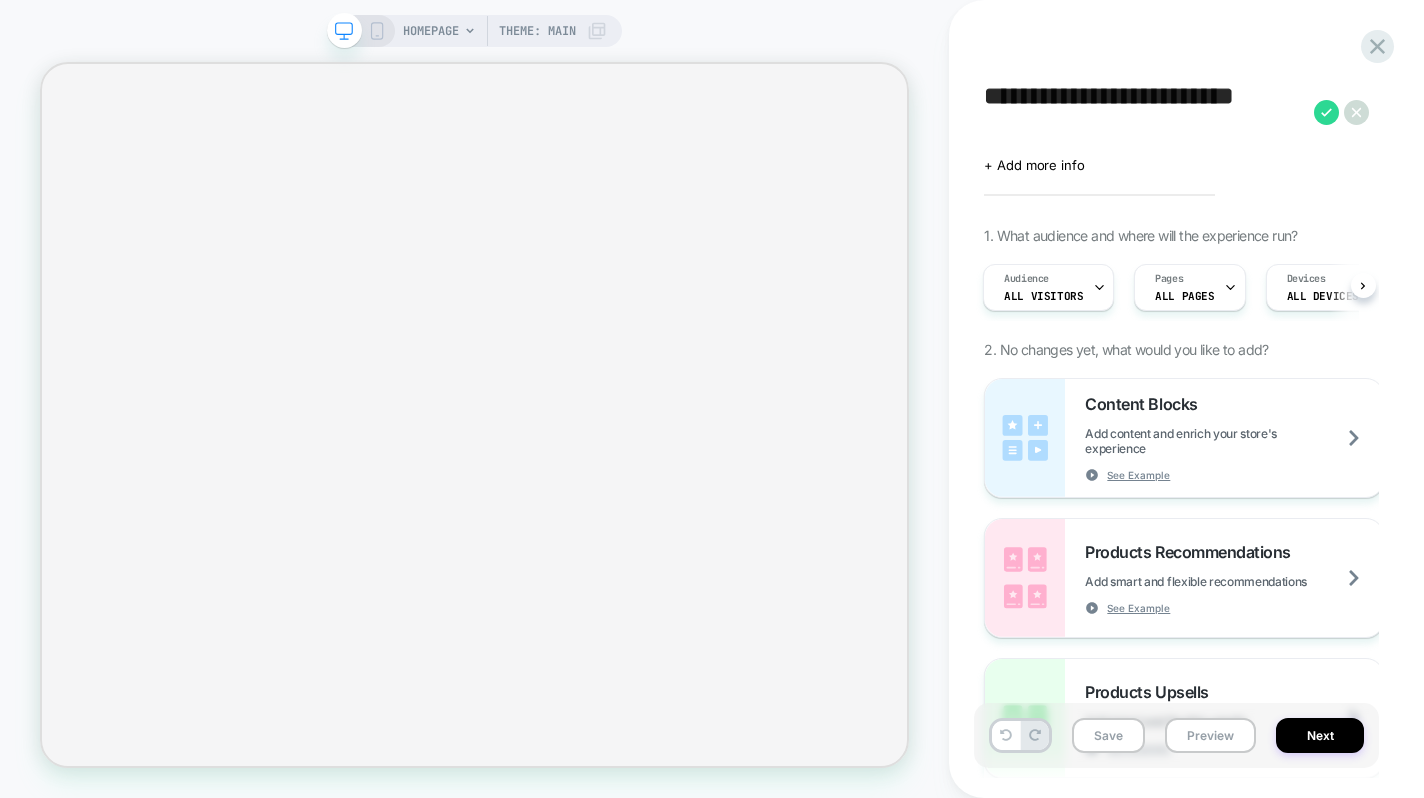 type on "**********" 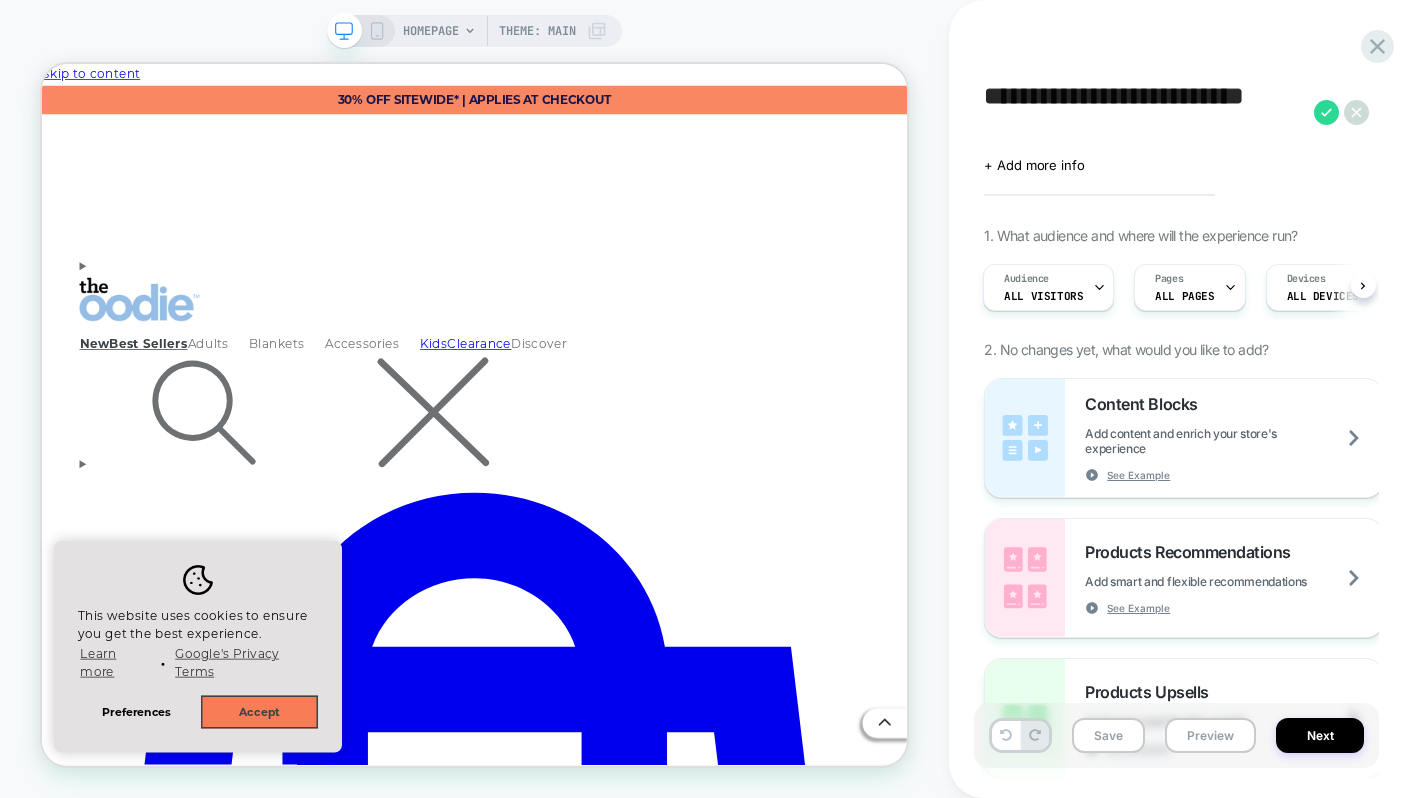 scroll, scrollTop: 0, scrollLeft: 0, axis: both 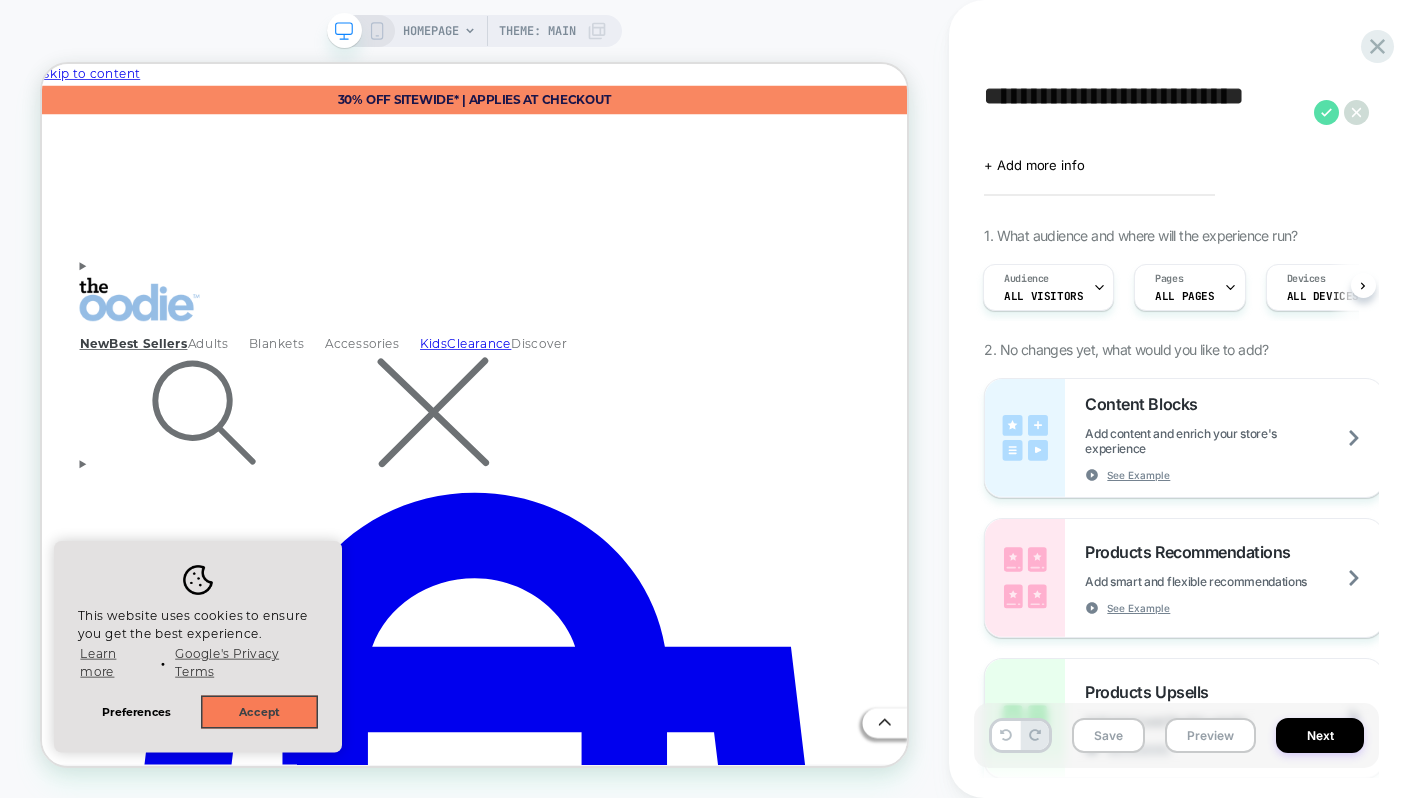 click 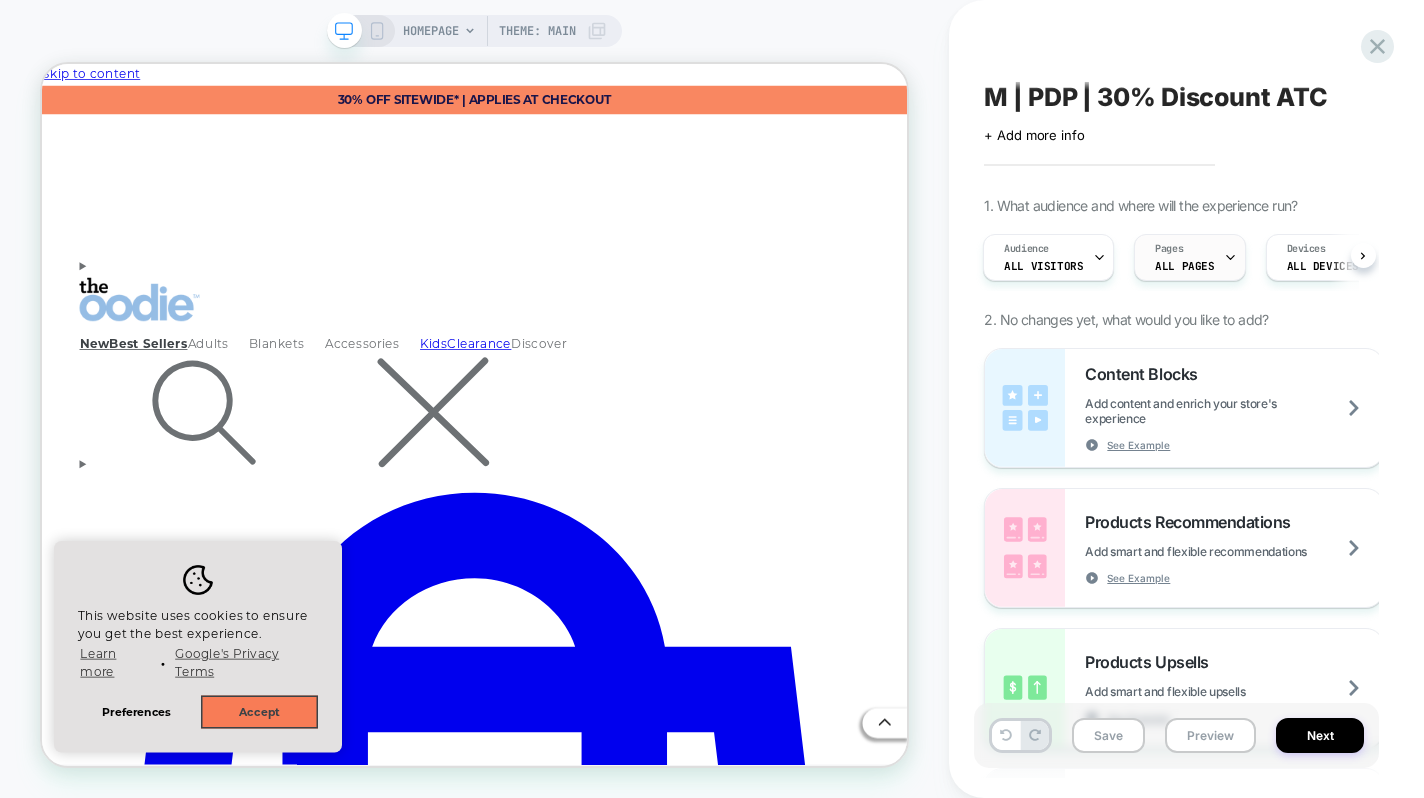 click on "Pages ALL PAGES" at bounding box center (1184, 257) 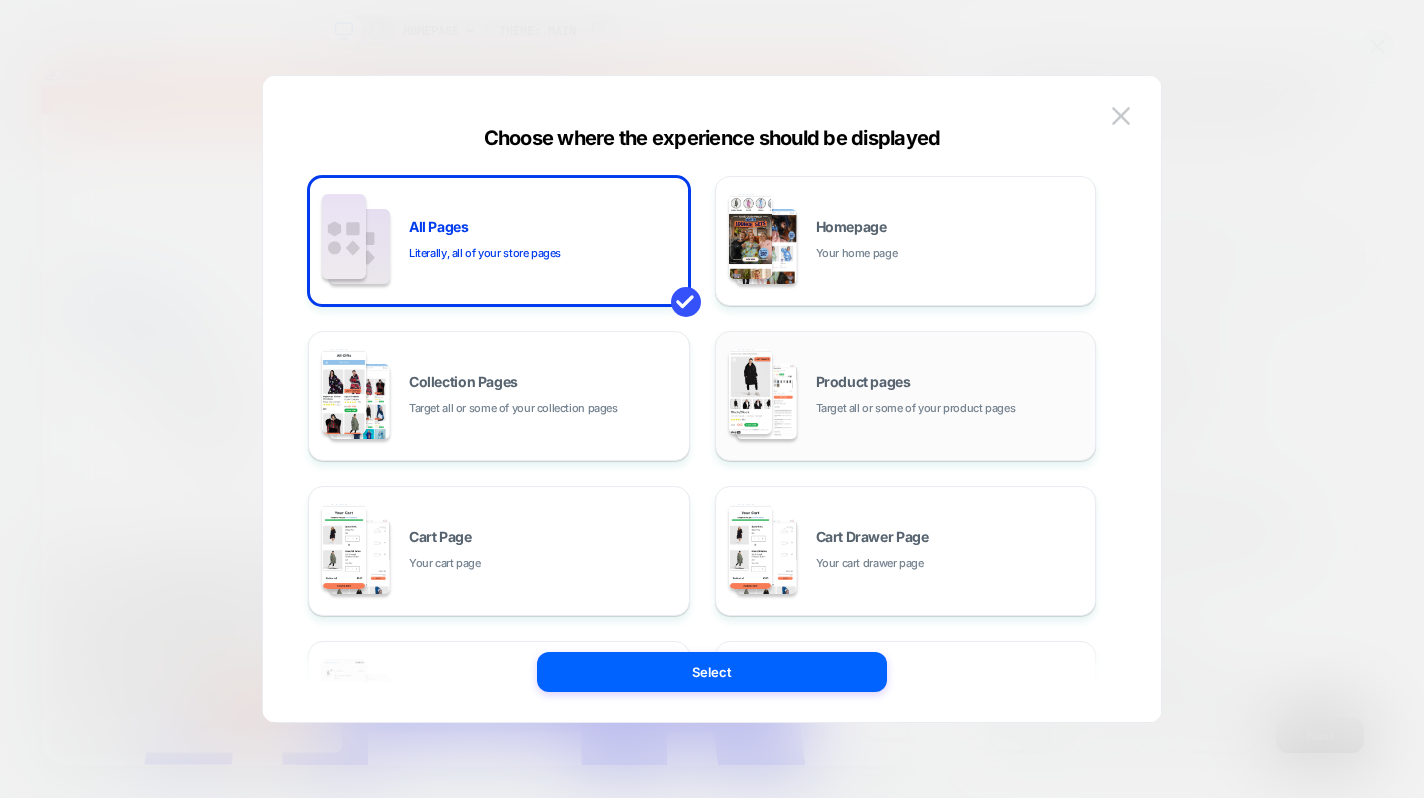 click on "Product pages Target all or some of your product pages" at bounding box center [951, 396] 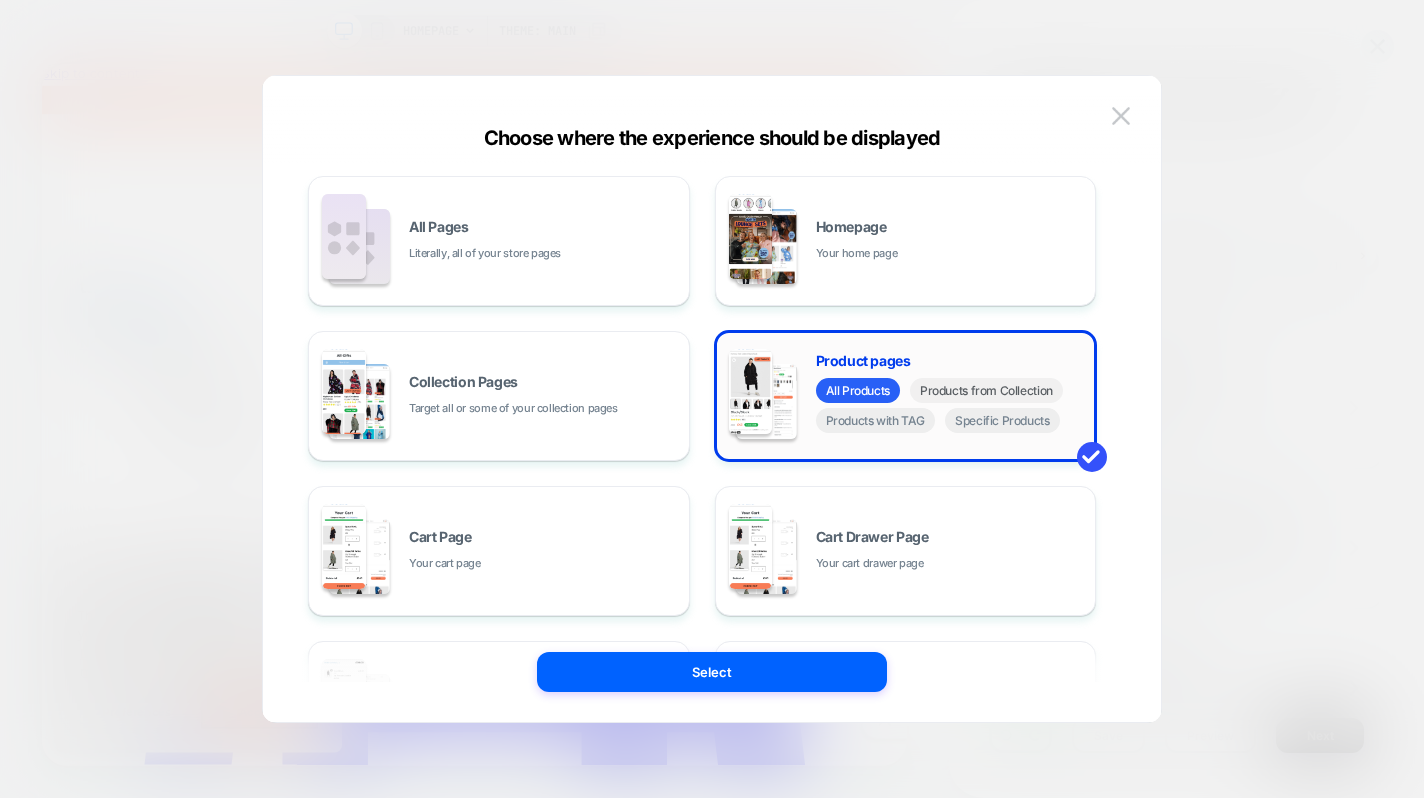 click on "Products from Collection" at bounding box center [986, 390] 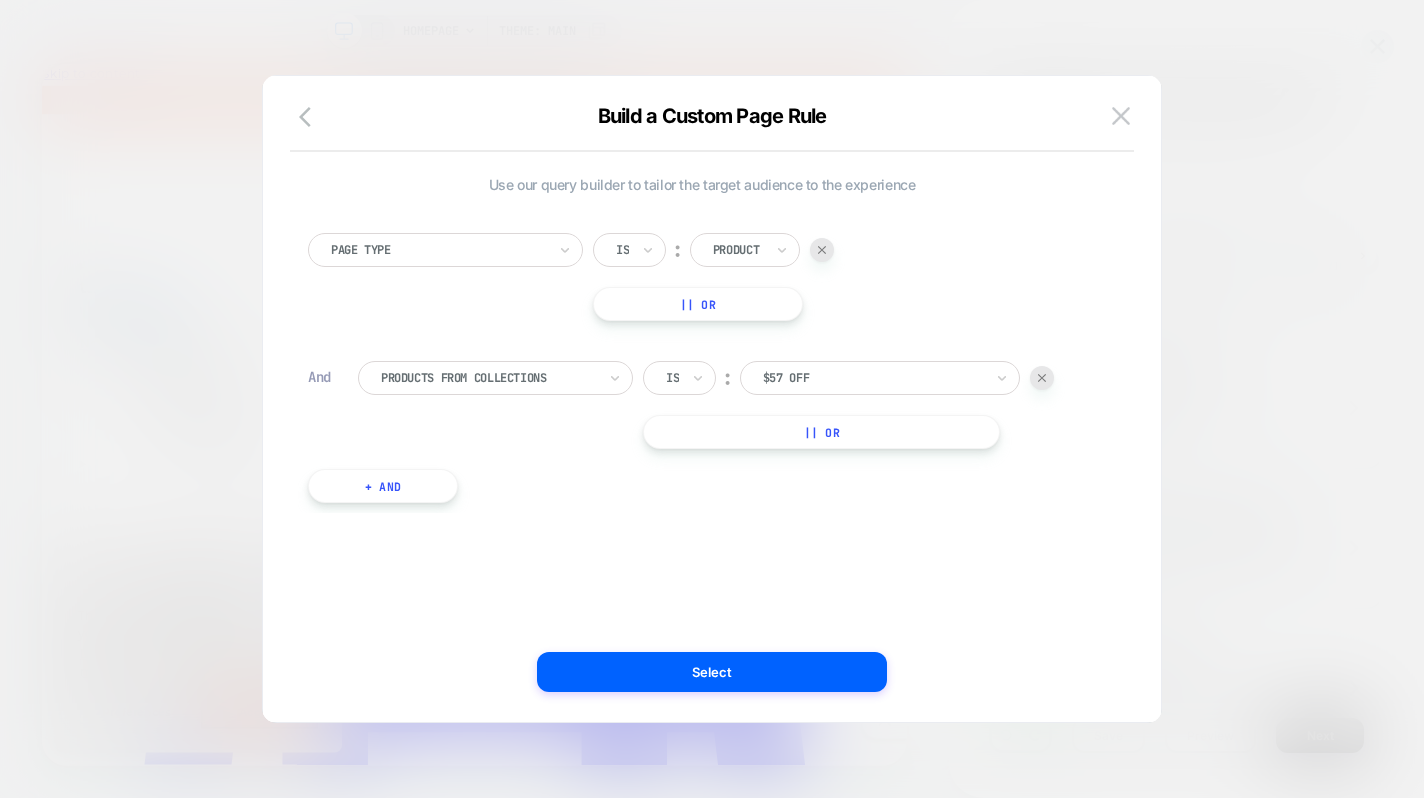 click on "$57 off" at bounding box center [873, 378] 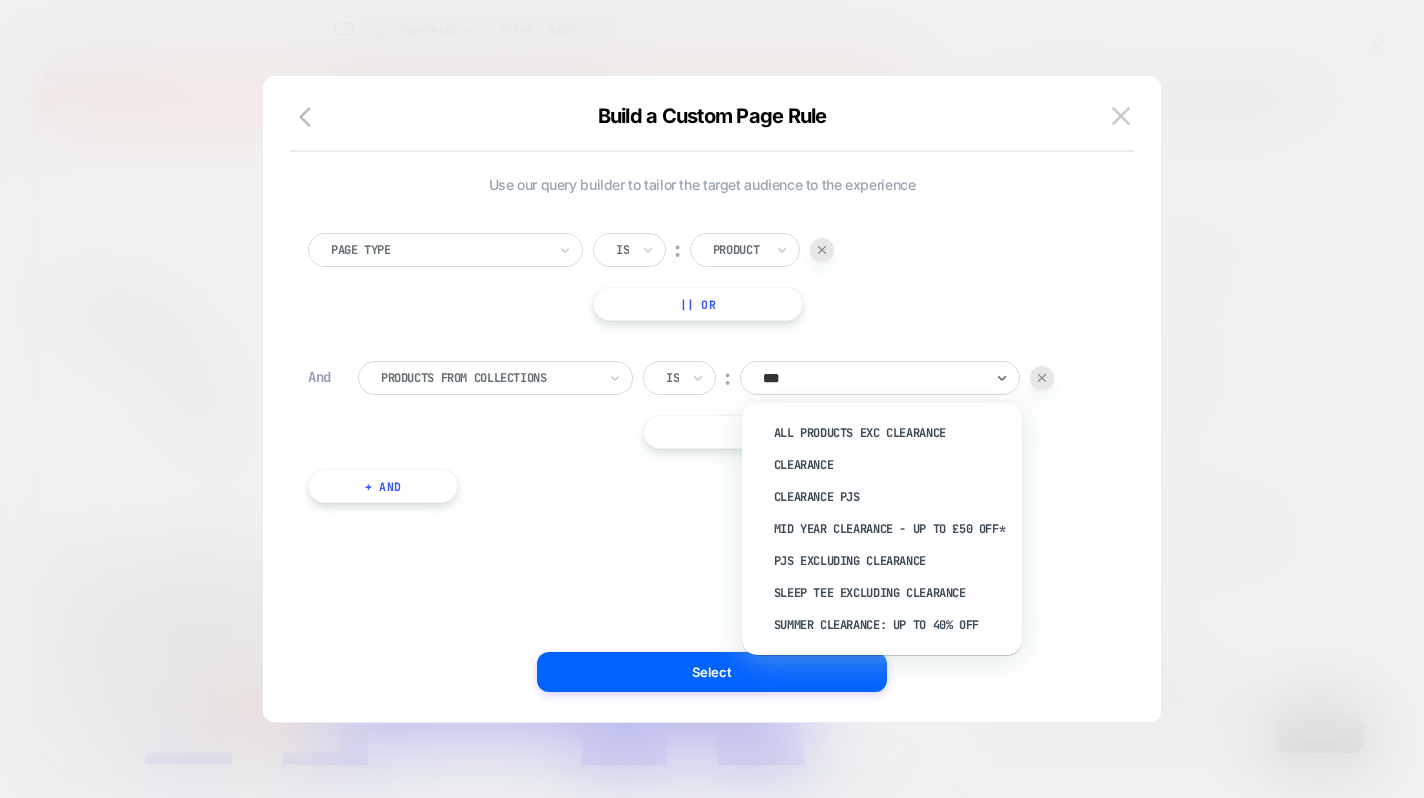 type on "****" 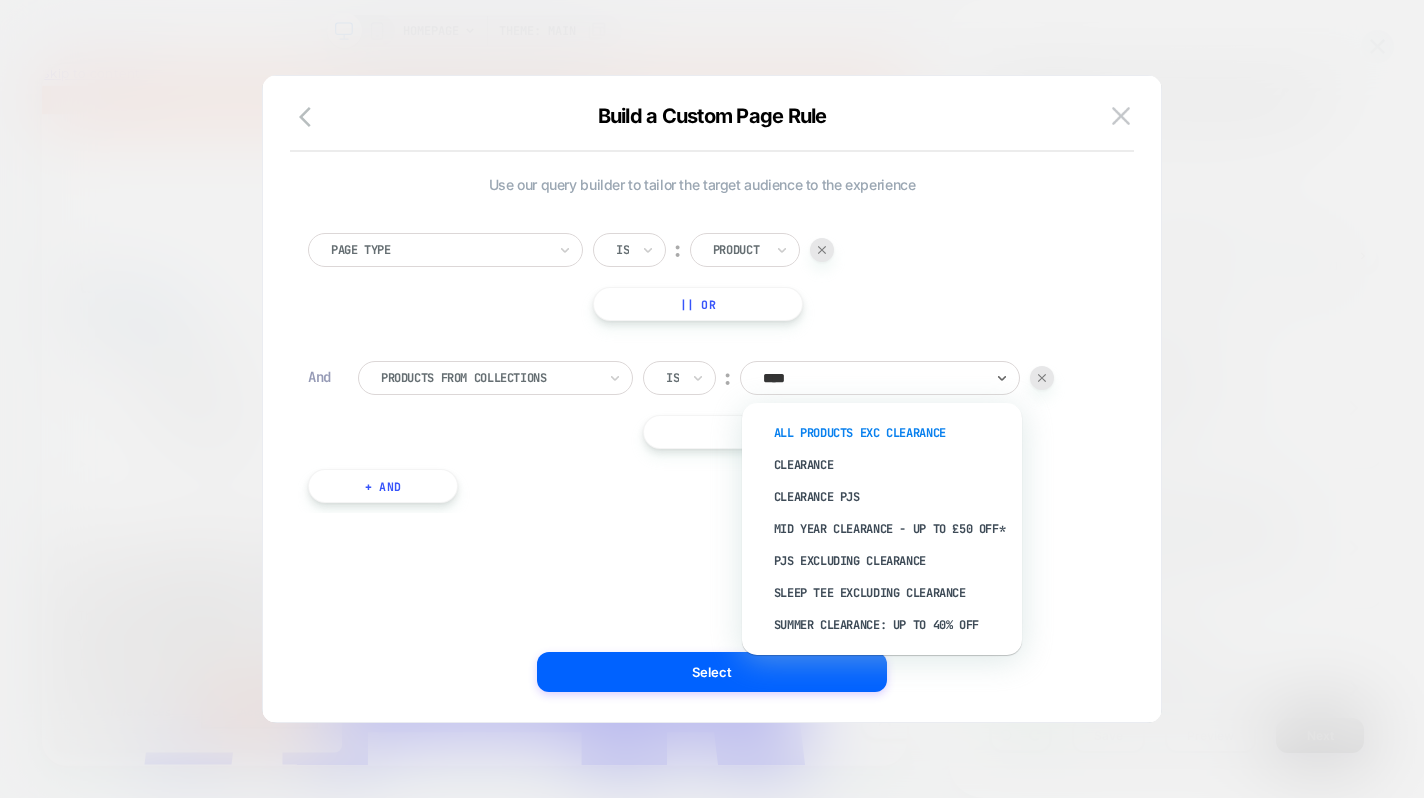 click on "All Products Exc Clearance" at bounding box center (892, 433) 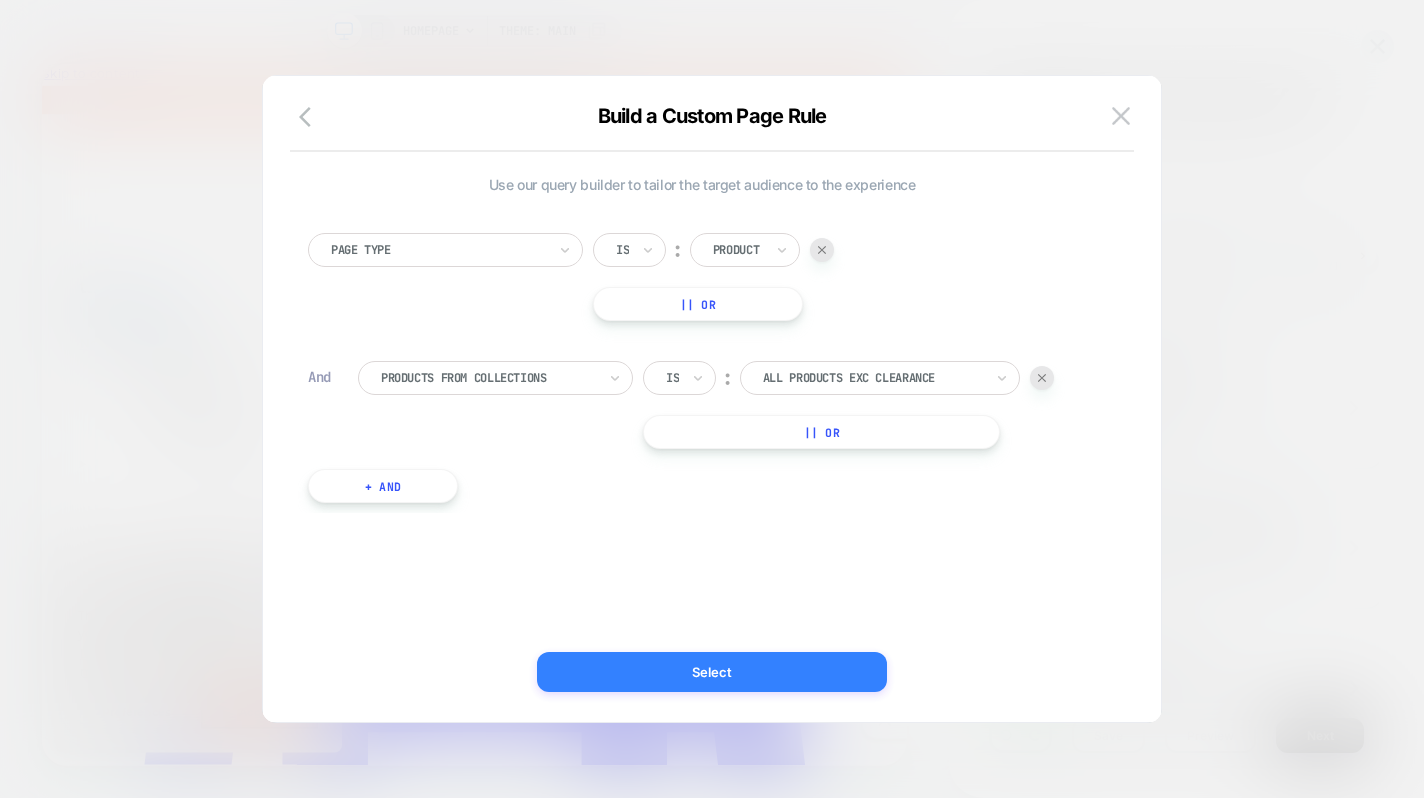 click on "Select" at bounding box center (712, 672) 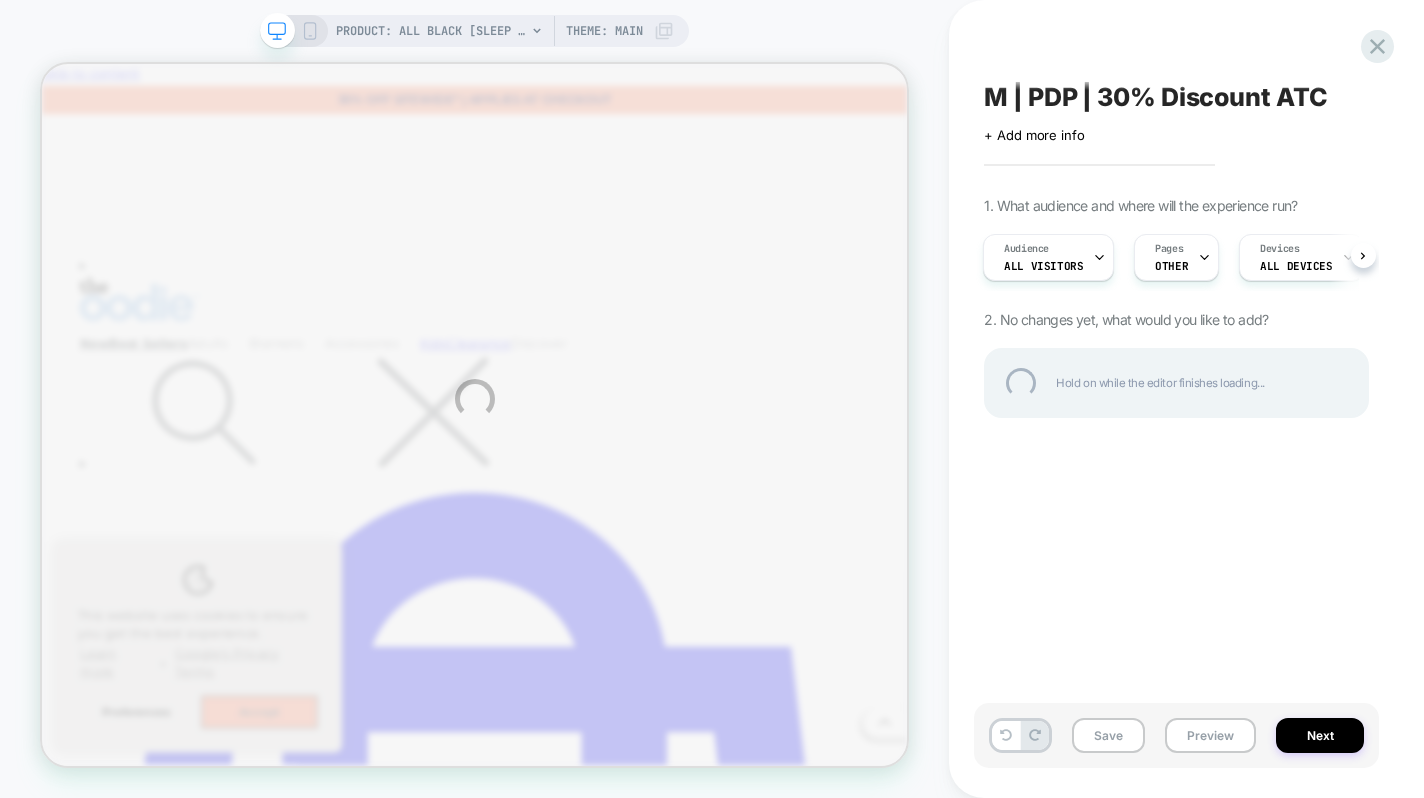 click on "PRODUCT: All Black [sleep tee] PRODUCT: All Black [sleep tee] Theme: MAIN M | PDP | 30% Discount ATC Click to edit experience details + Add more info 1. What audience and where will the experience run? Audience All Visitors Pages OTHER Devices ALL DEVICES Trigger Page Load 2. No changes yet, what would you like to add? Hold on while the editor finishes loading... Save Preview Next" at bounding box center (712, 399) 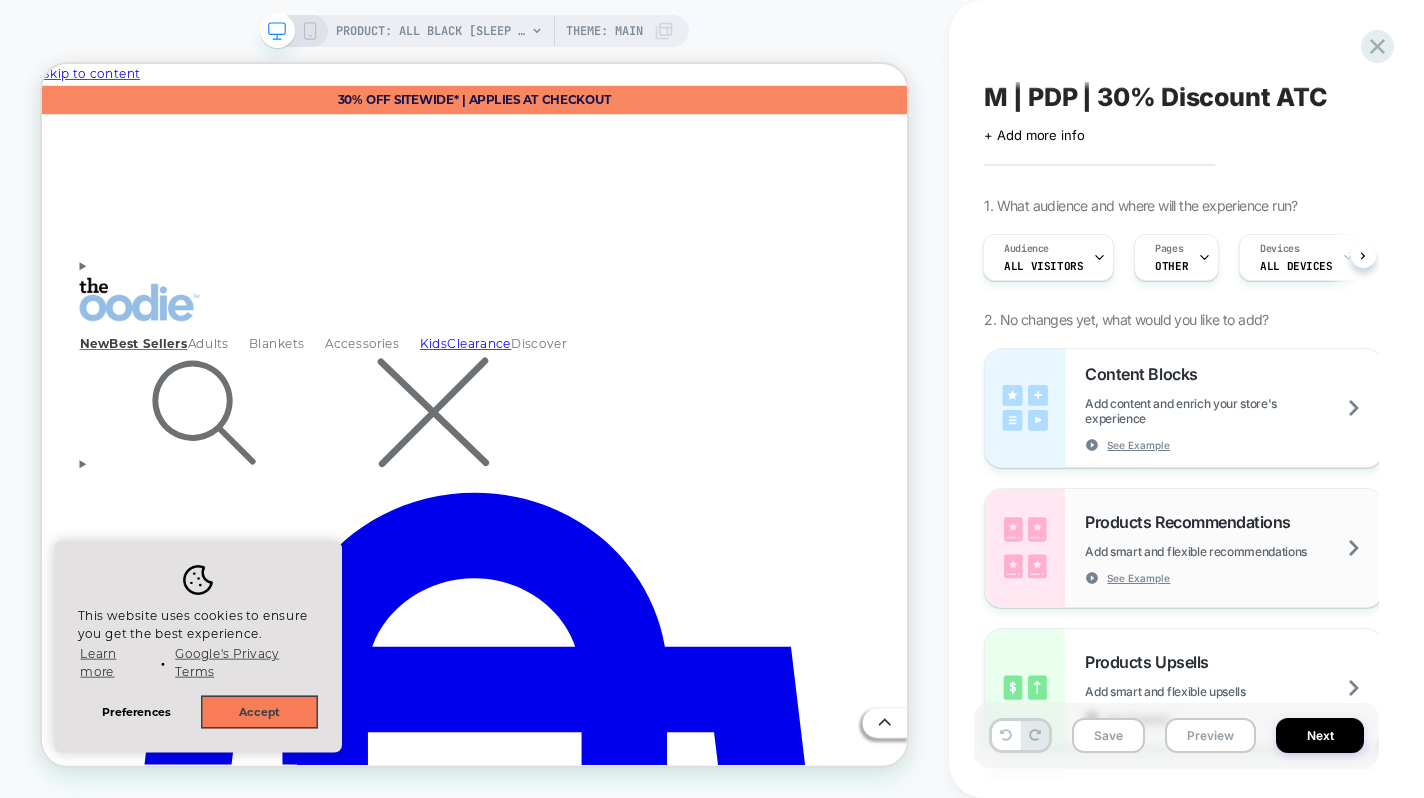 scroll, scrollTop: 0, scrollLeft: 2, axis: horizontal 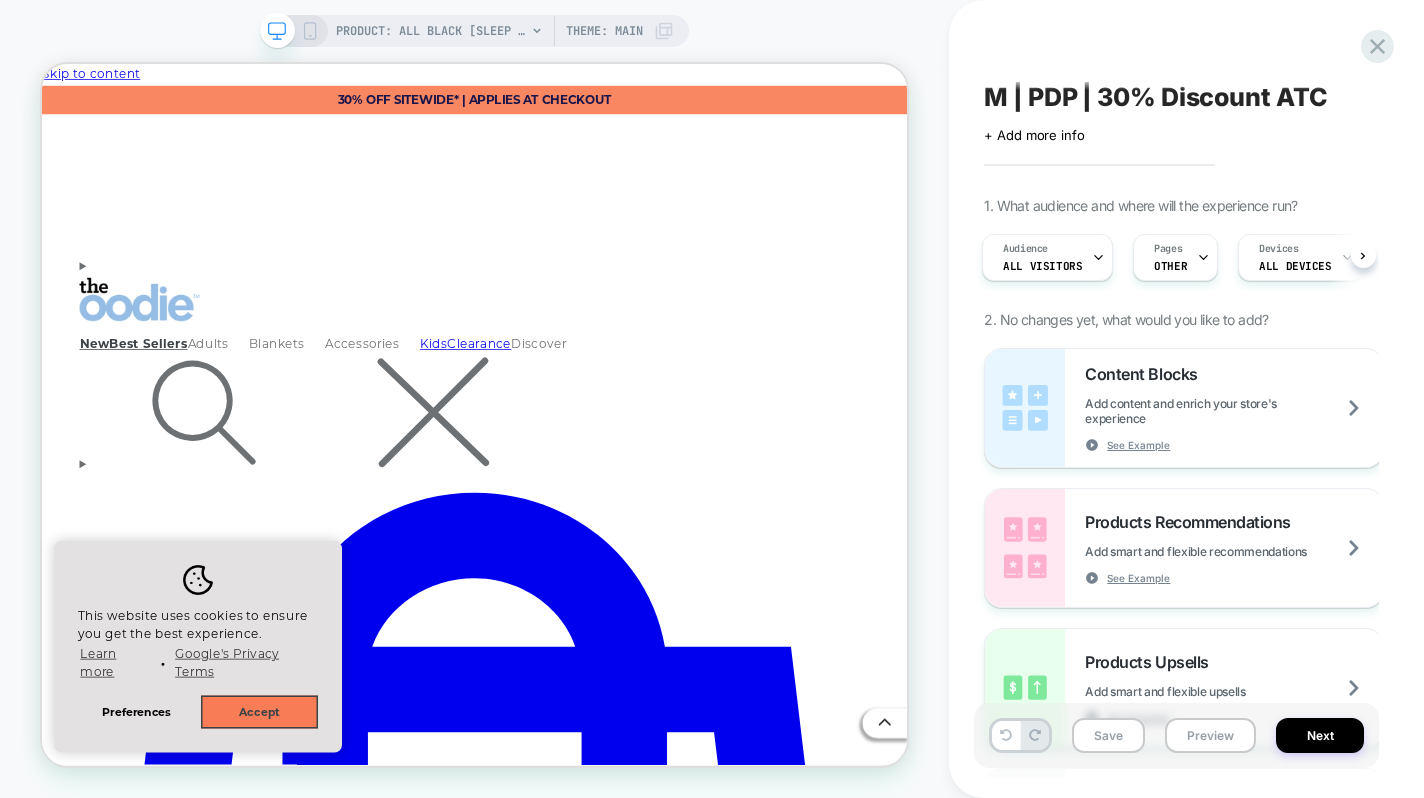 click 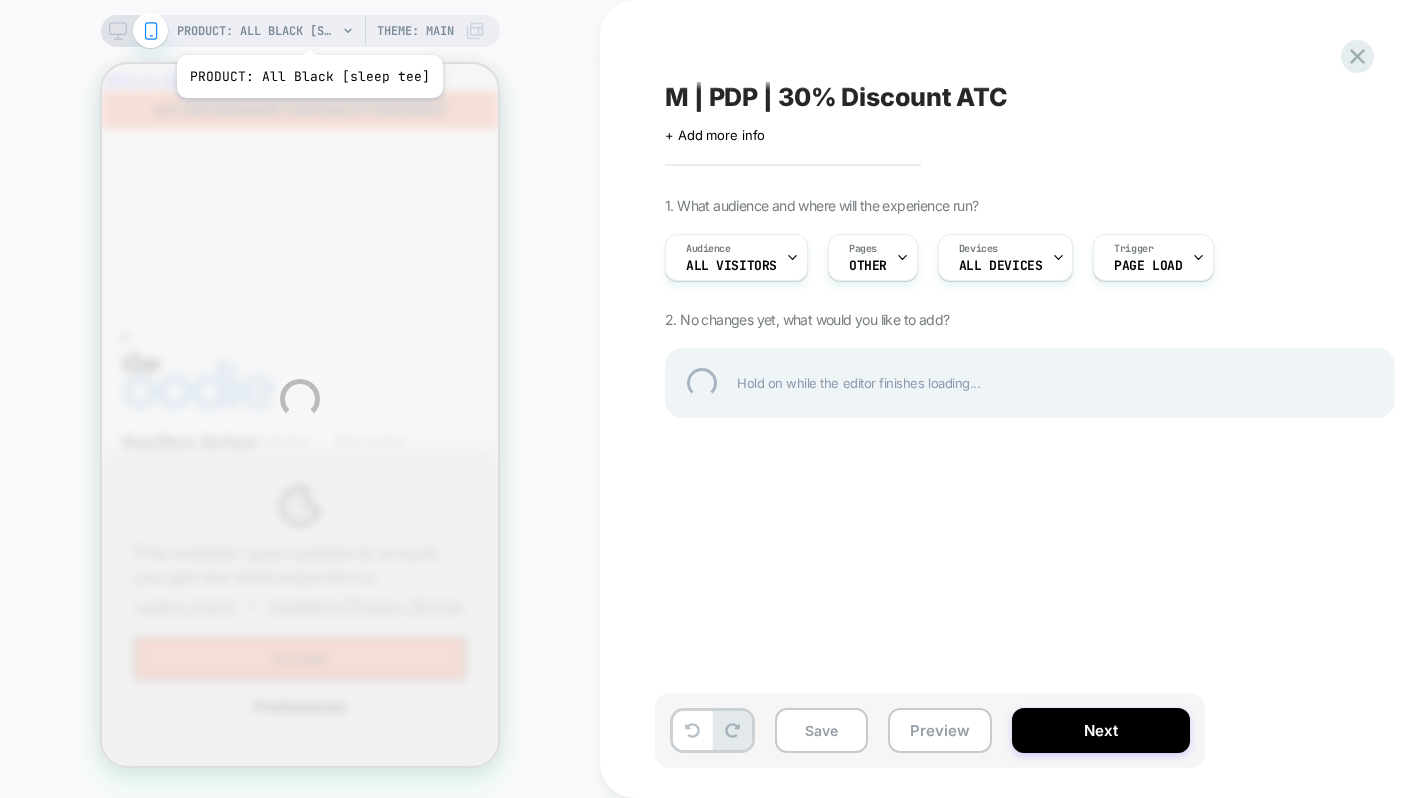scroll, scrollTop: 0, scrollLeft: 0, axis: both 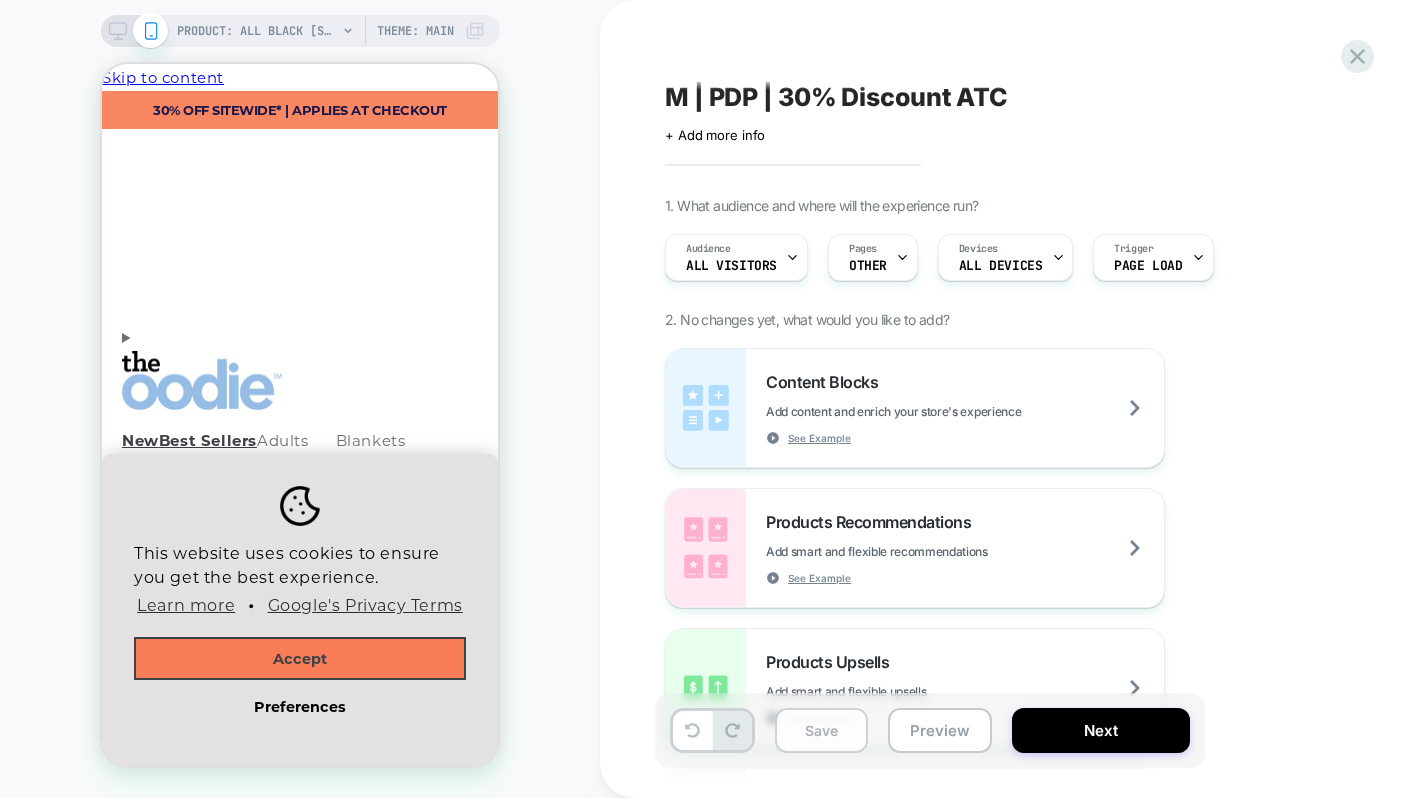 click on "Save" at bounding box center [821, 730] 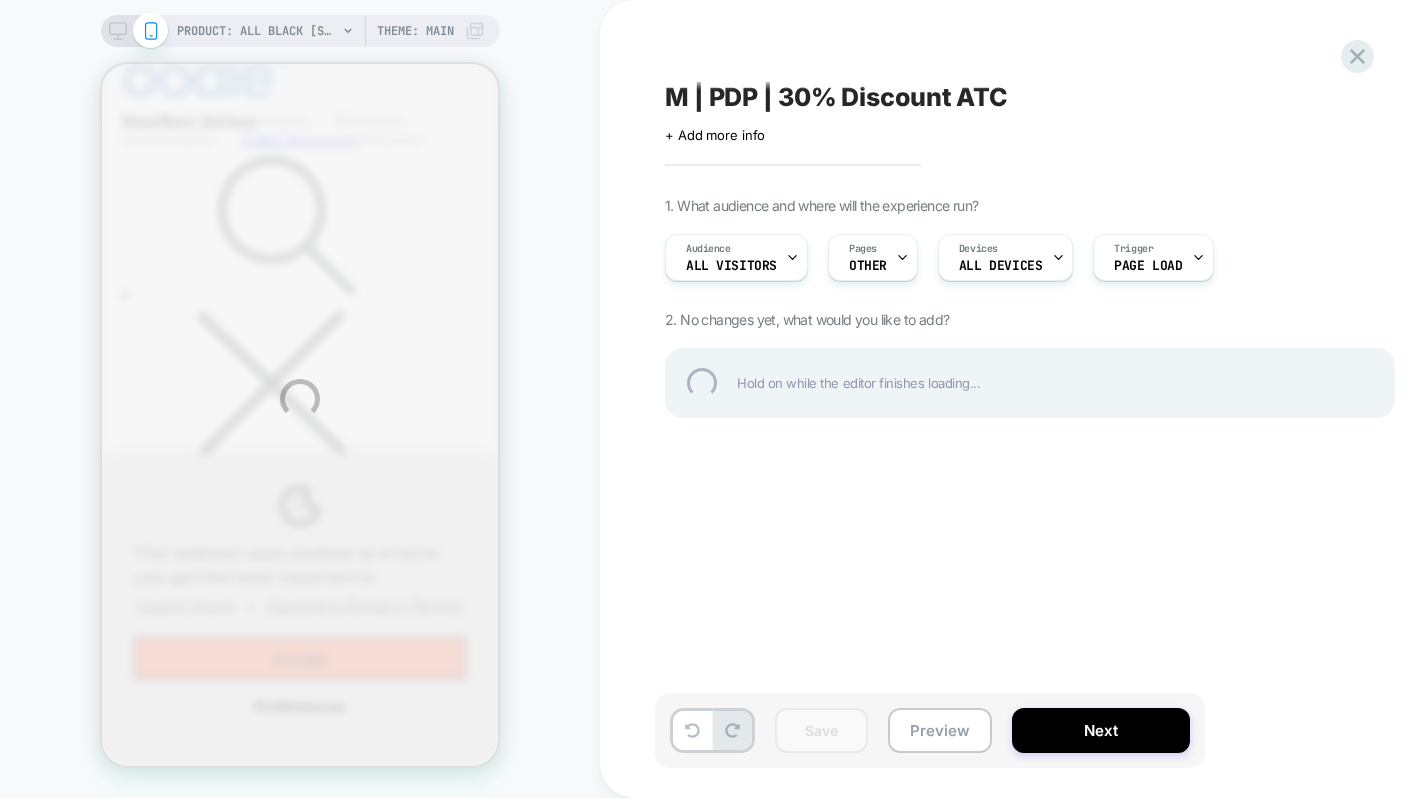scroll, scrollTop: 0, scrollLeft: 0, axis: both 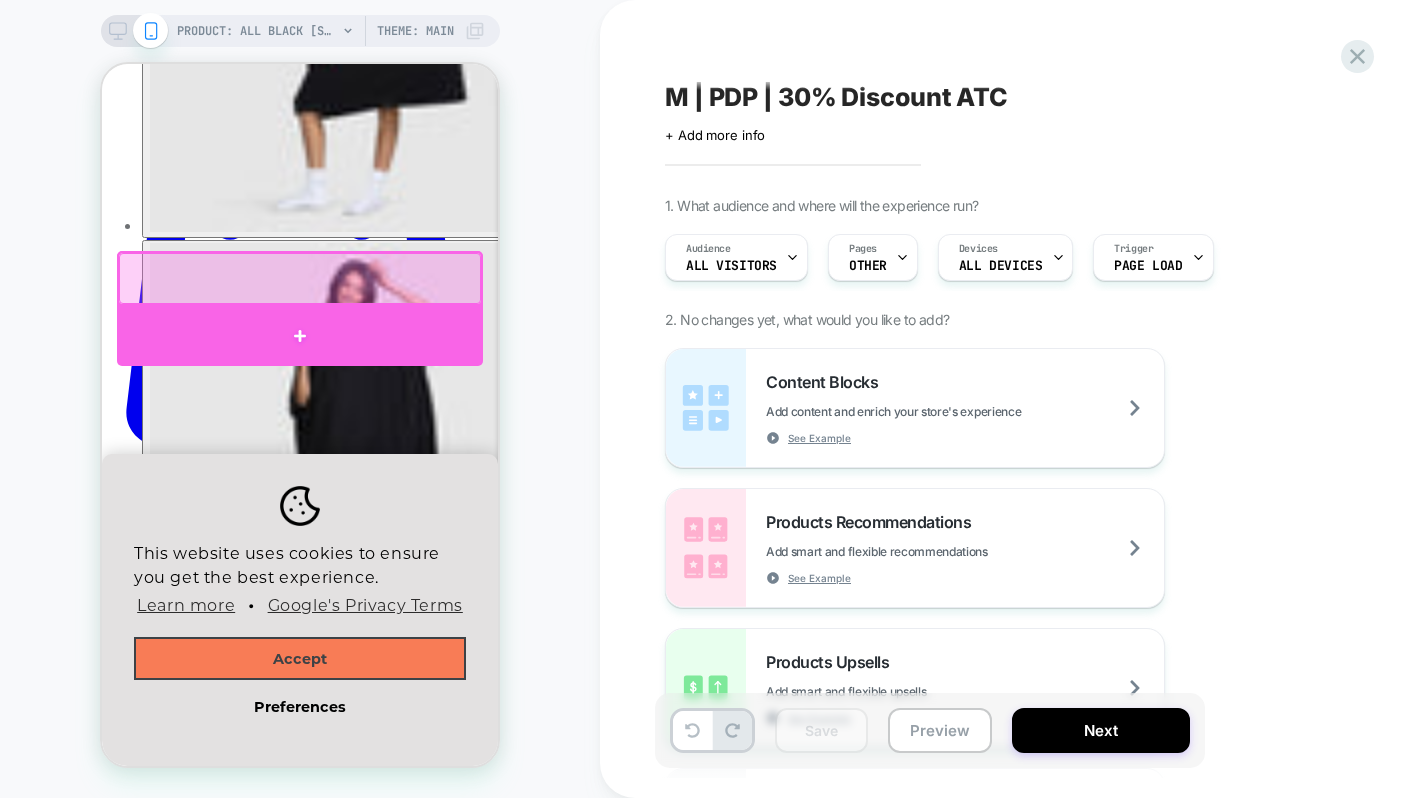 click at bounding box center (300, 336) 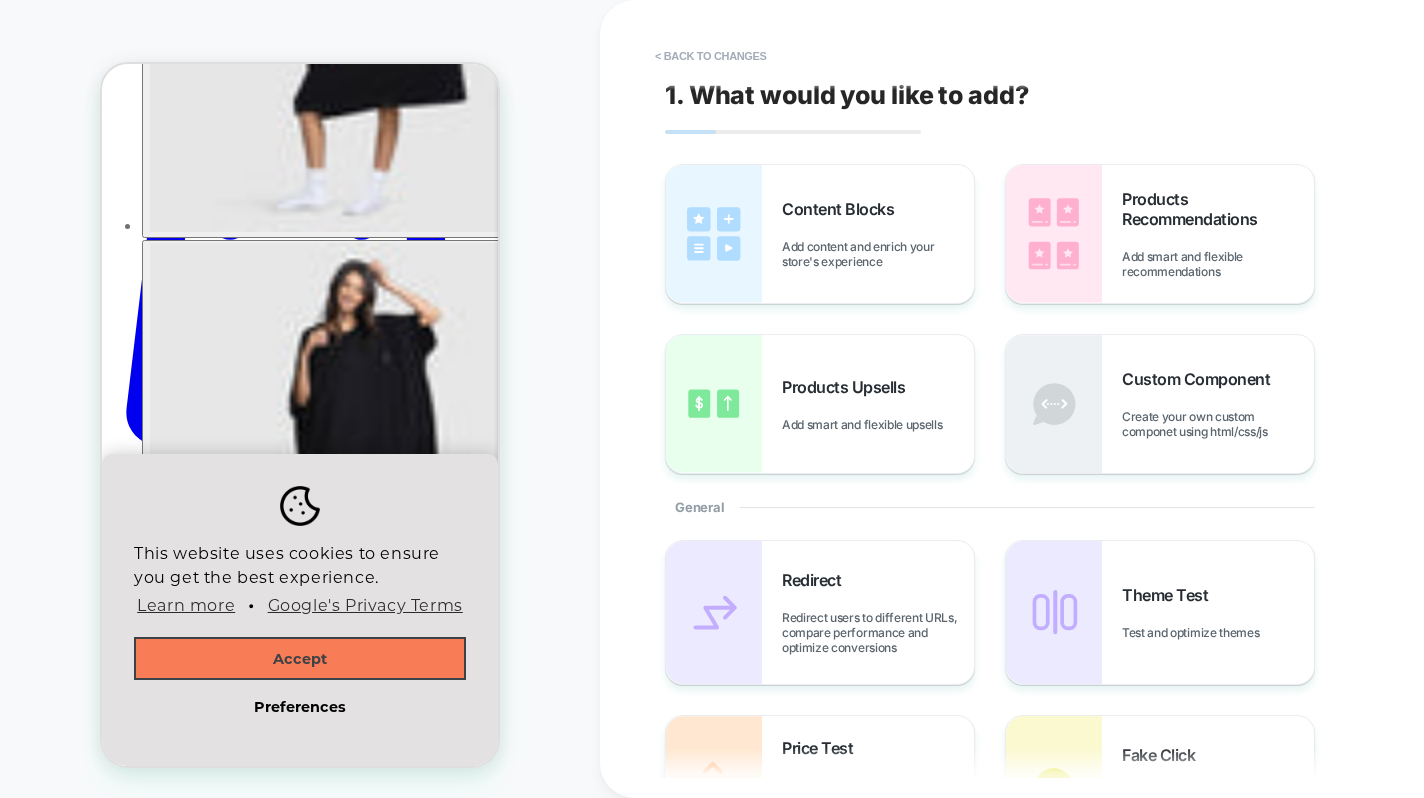 scroll, scrollTop: 619, scrollLeft: 0, axis: vertical 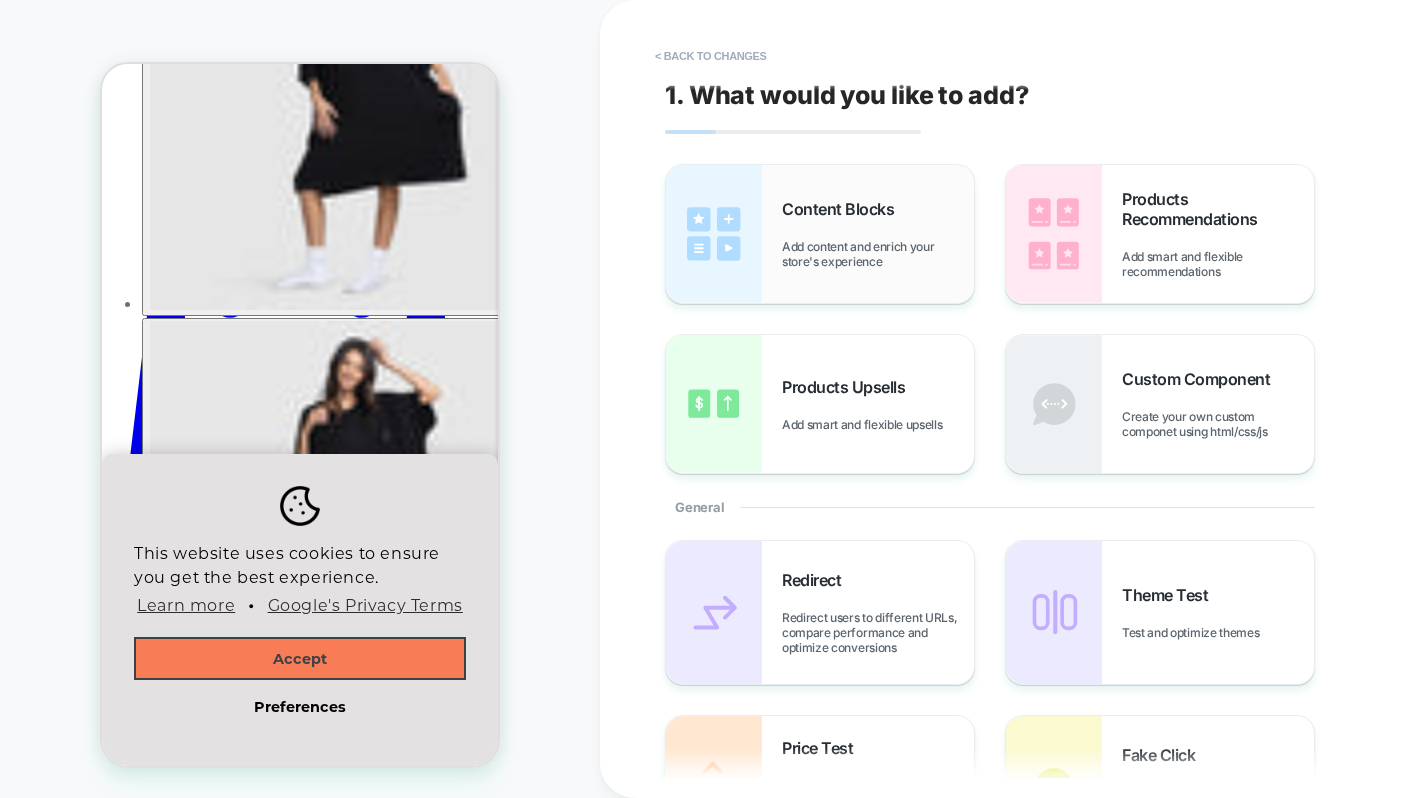 click at bounding box center (714, 234) 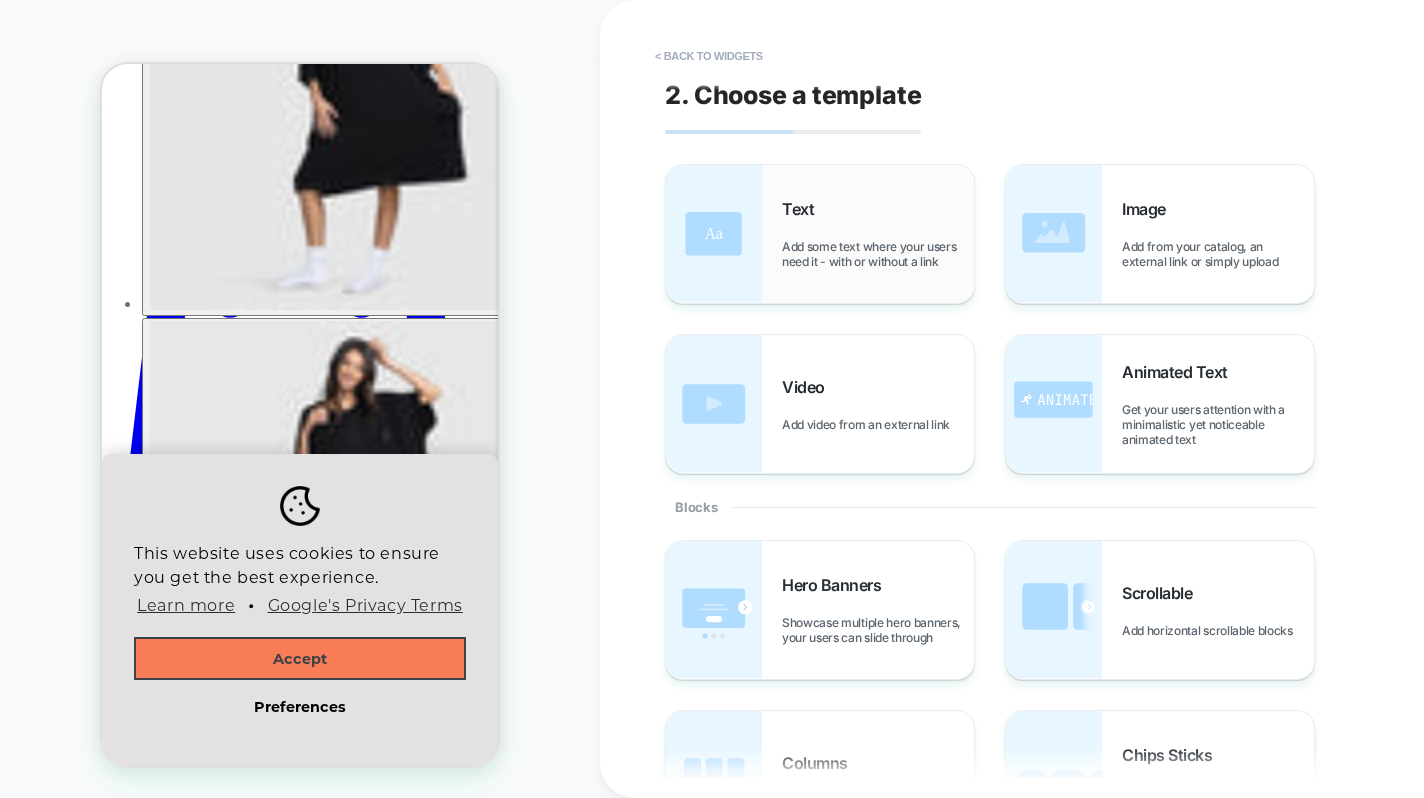 click on "Text Add some text where your users need it - with or without a link" at bounding box center [878, 234] 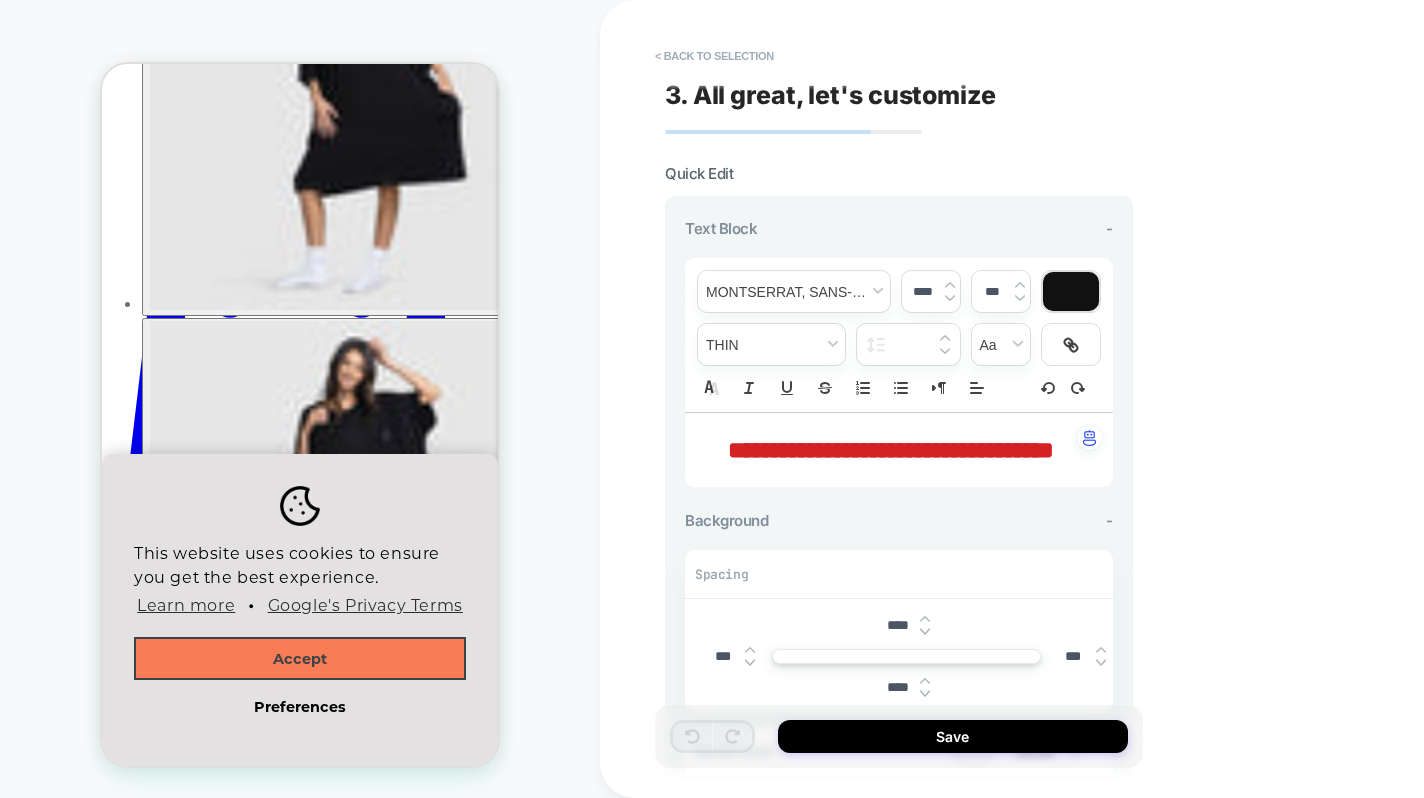 scroll, scrollTop: 651, scrollLeft: 0, axis: vertical 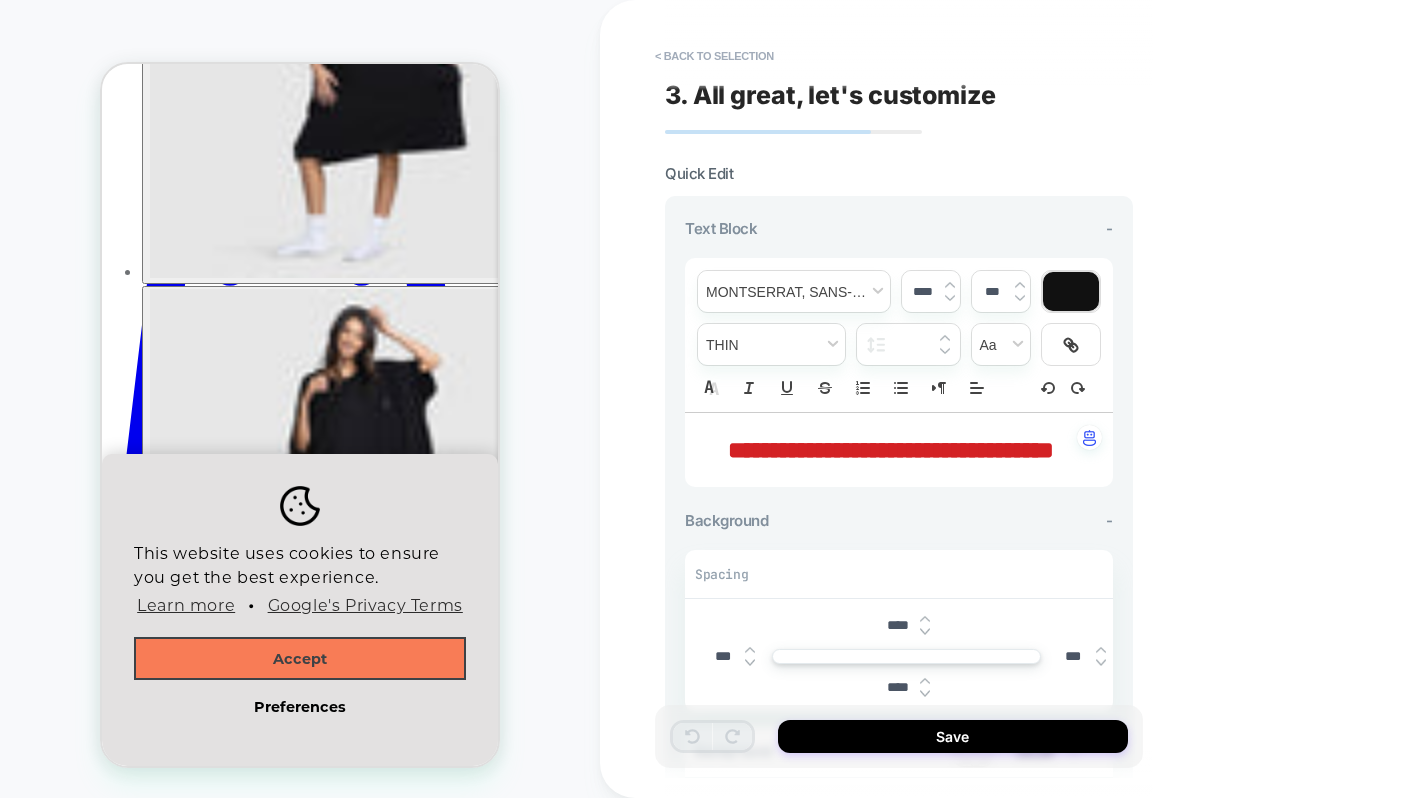 click on "**********" at bounding box center (891, 450) 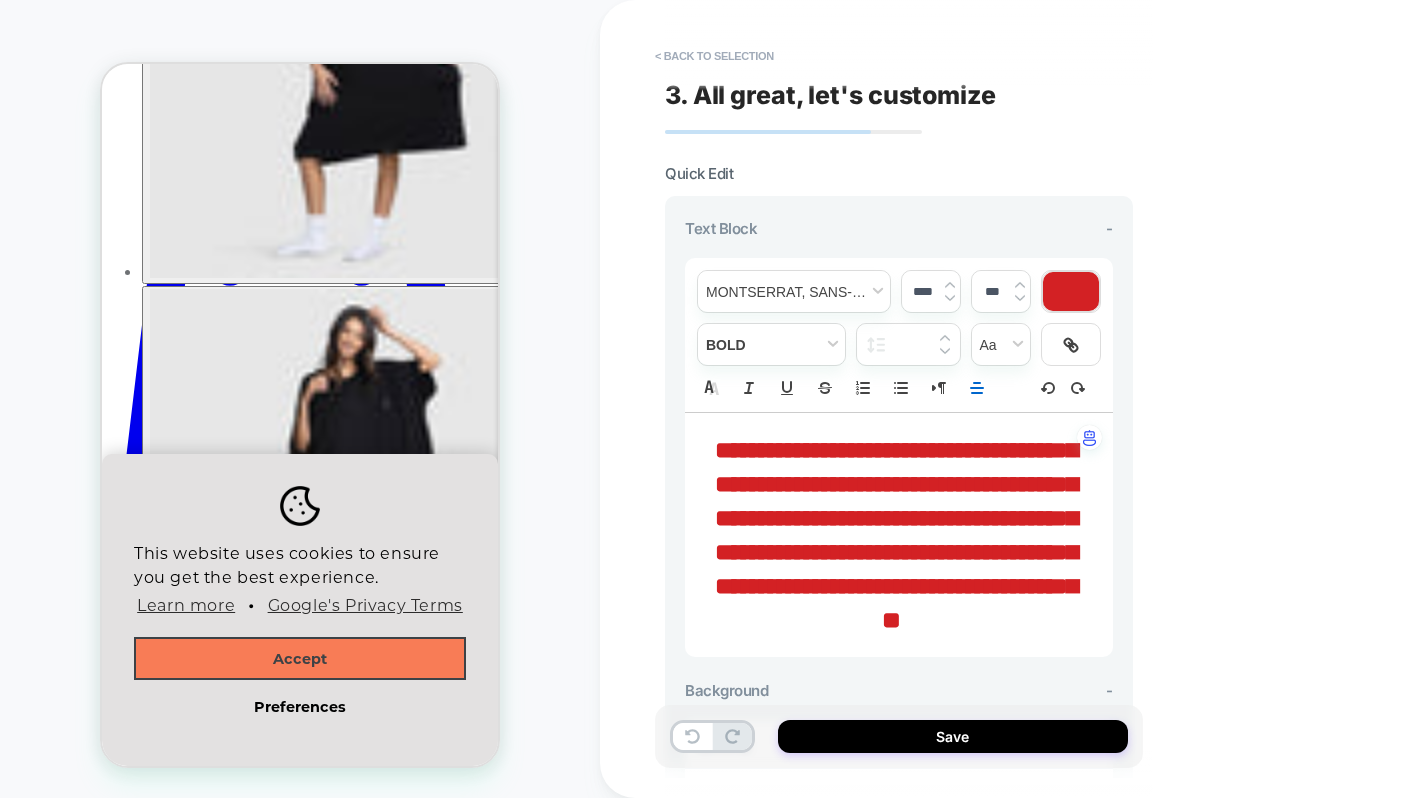 click on "**********" at bounding box center (896, 535) 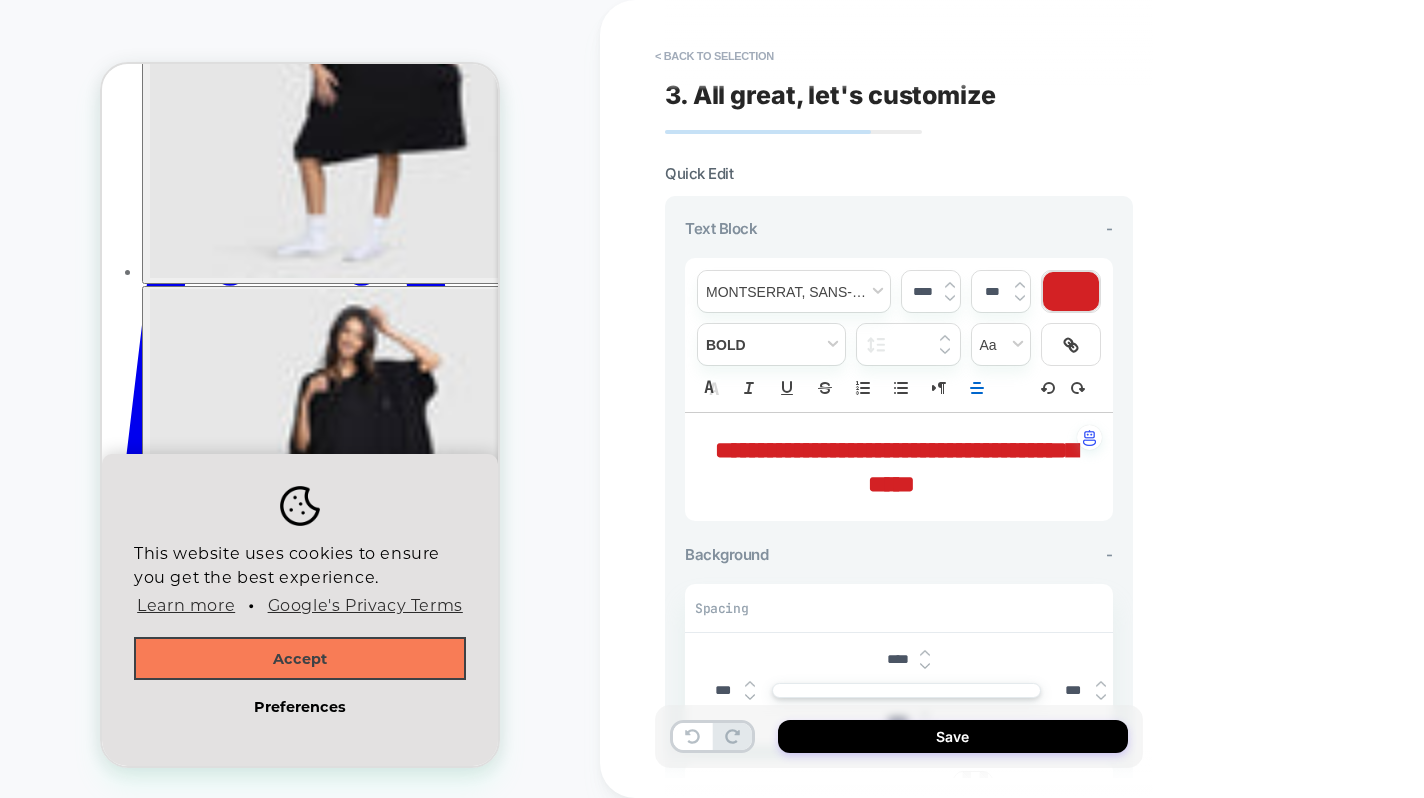 type 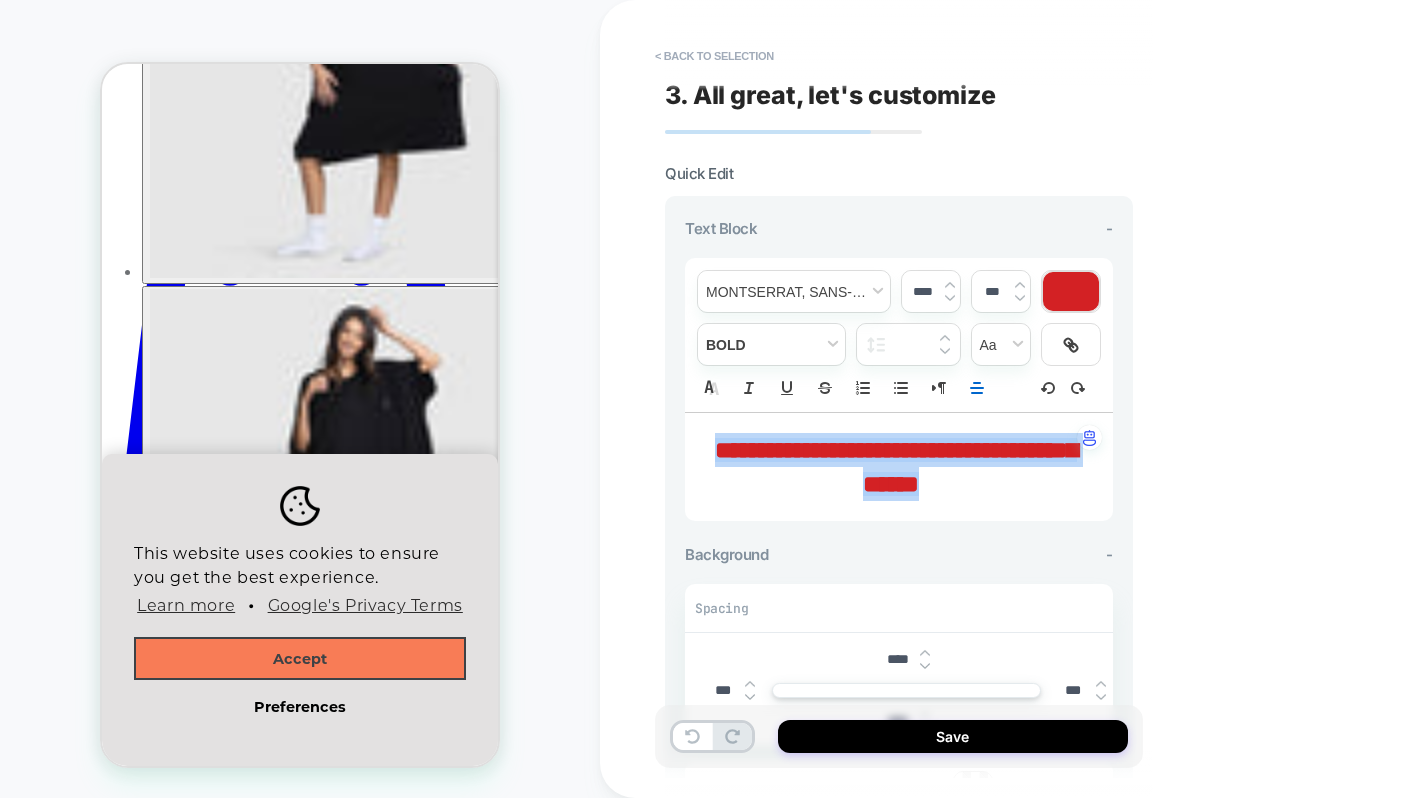 click at bounding box center (1071, 291) 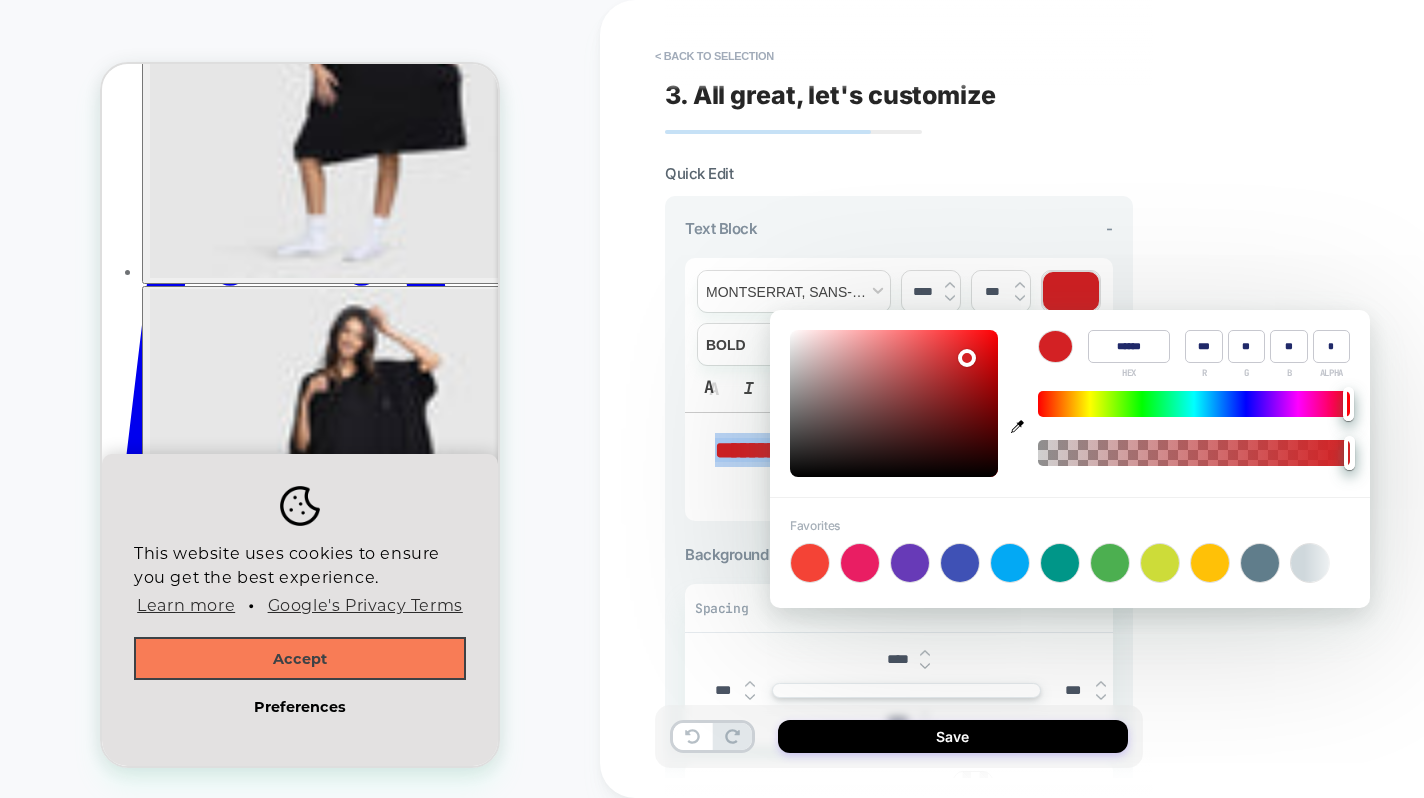 type on "******" 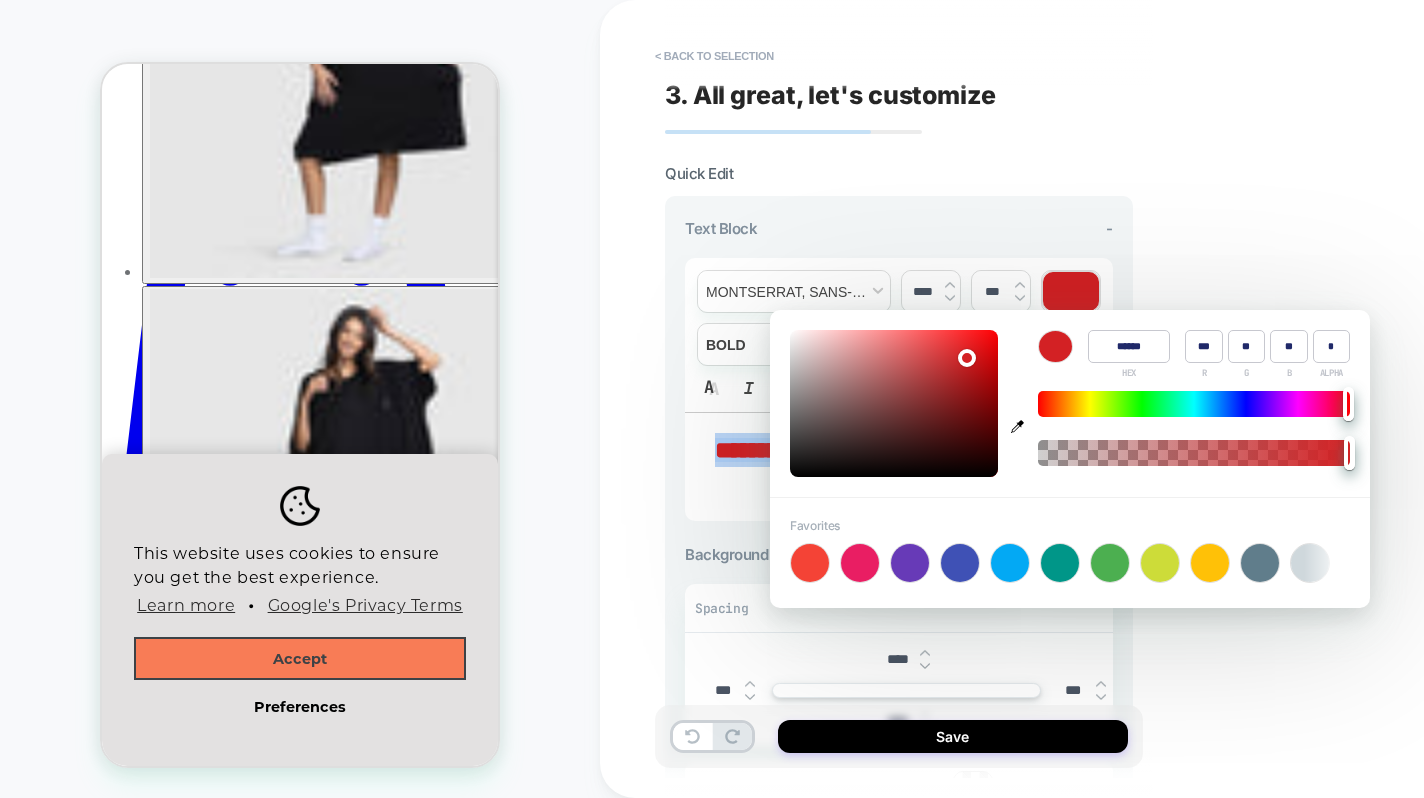 type on "***" 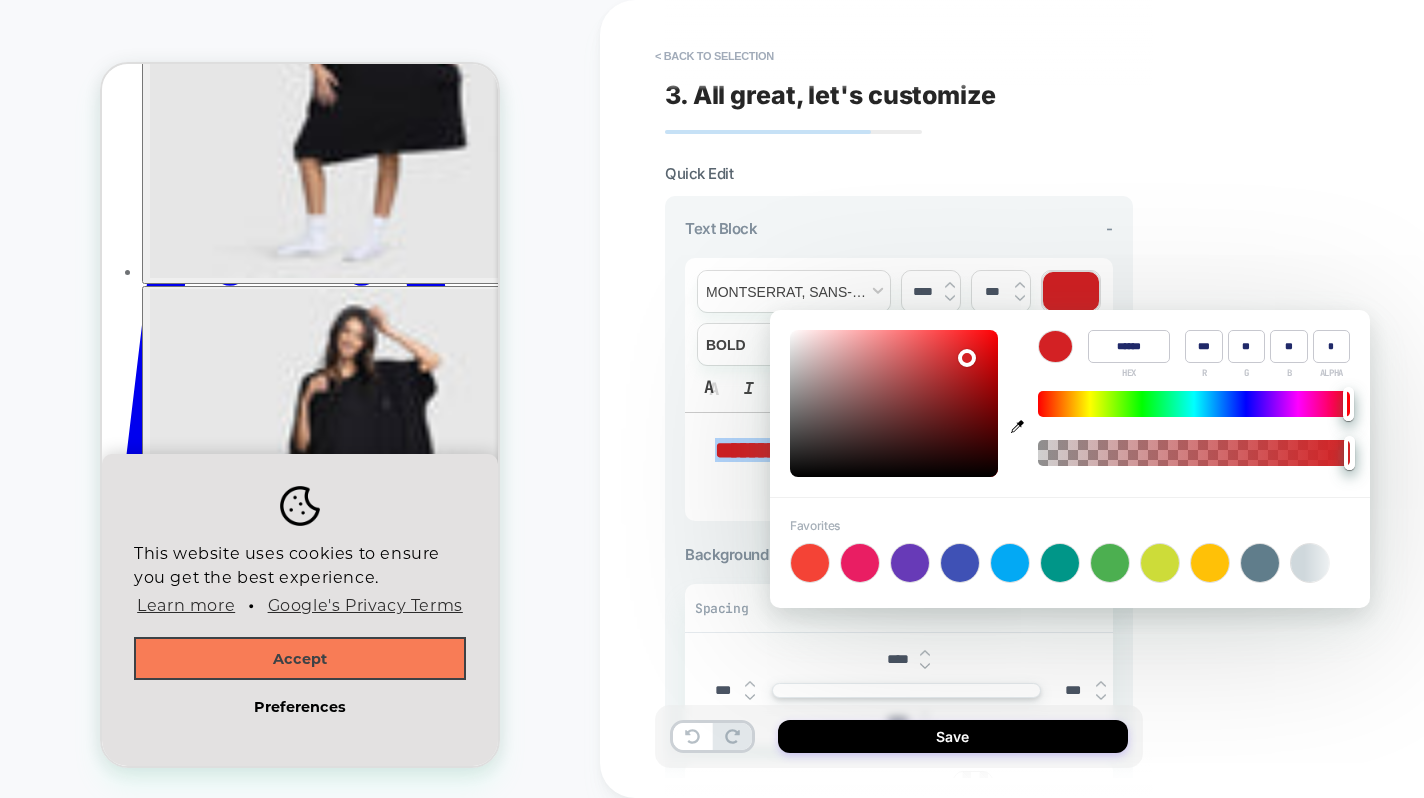 type on "******" 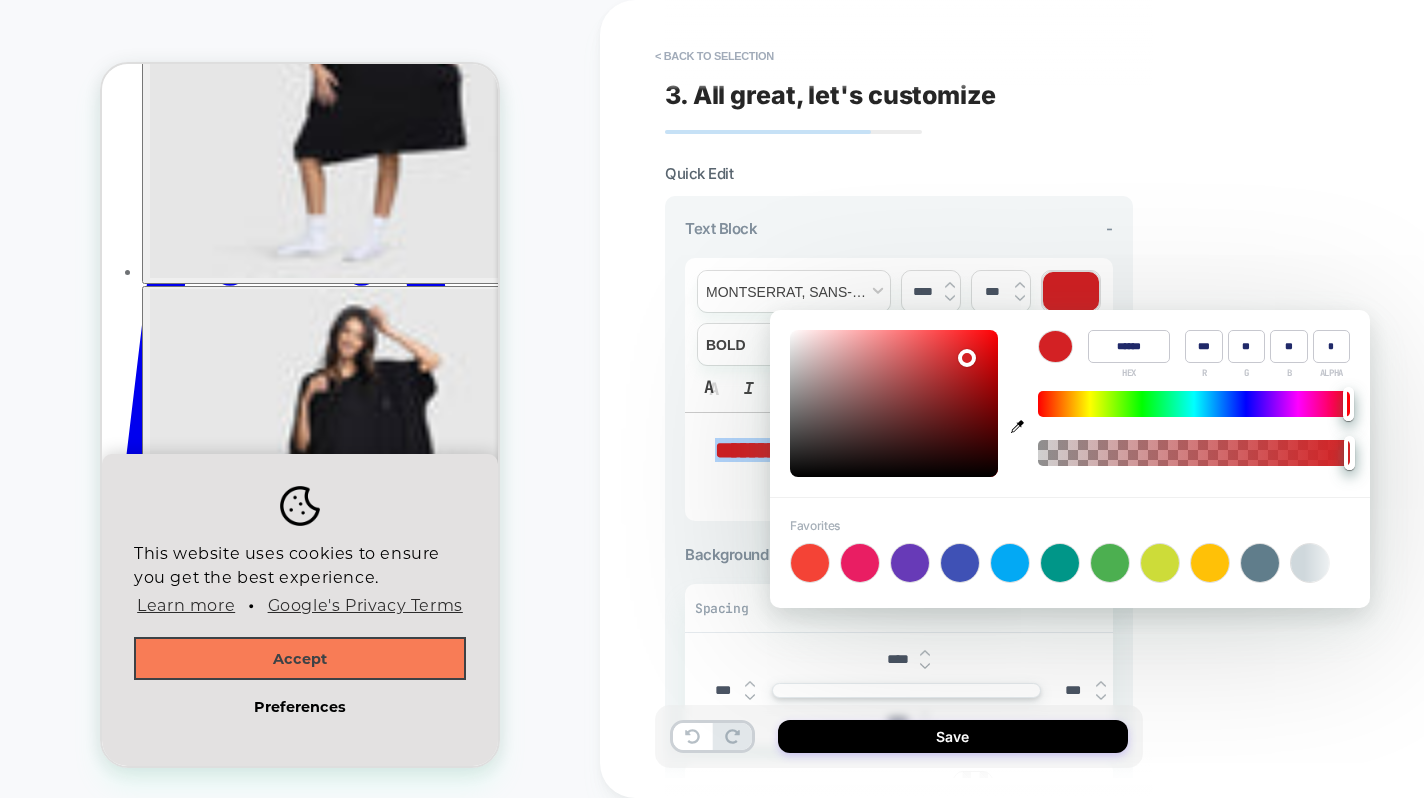 type on "******" 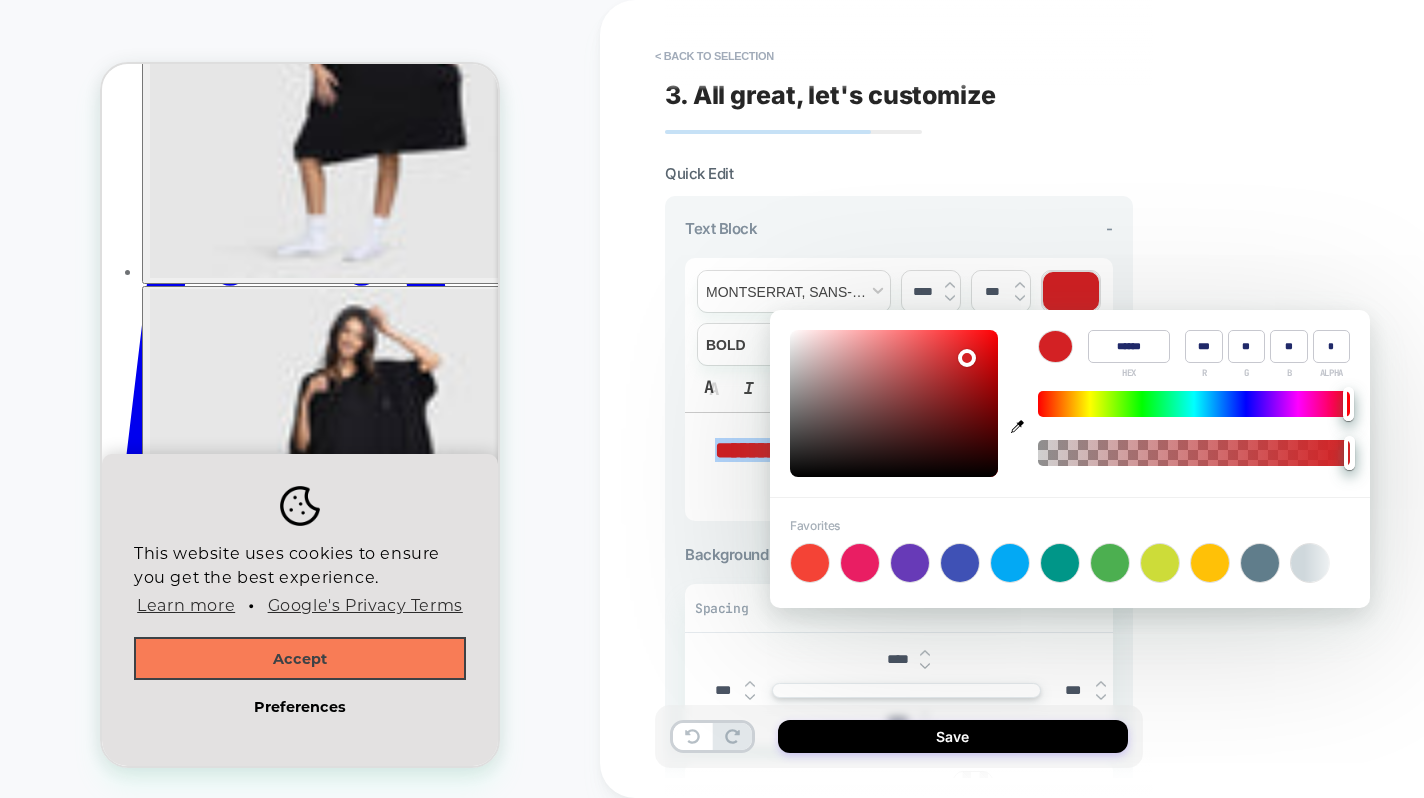 type on "***" 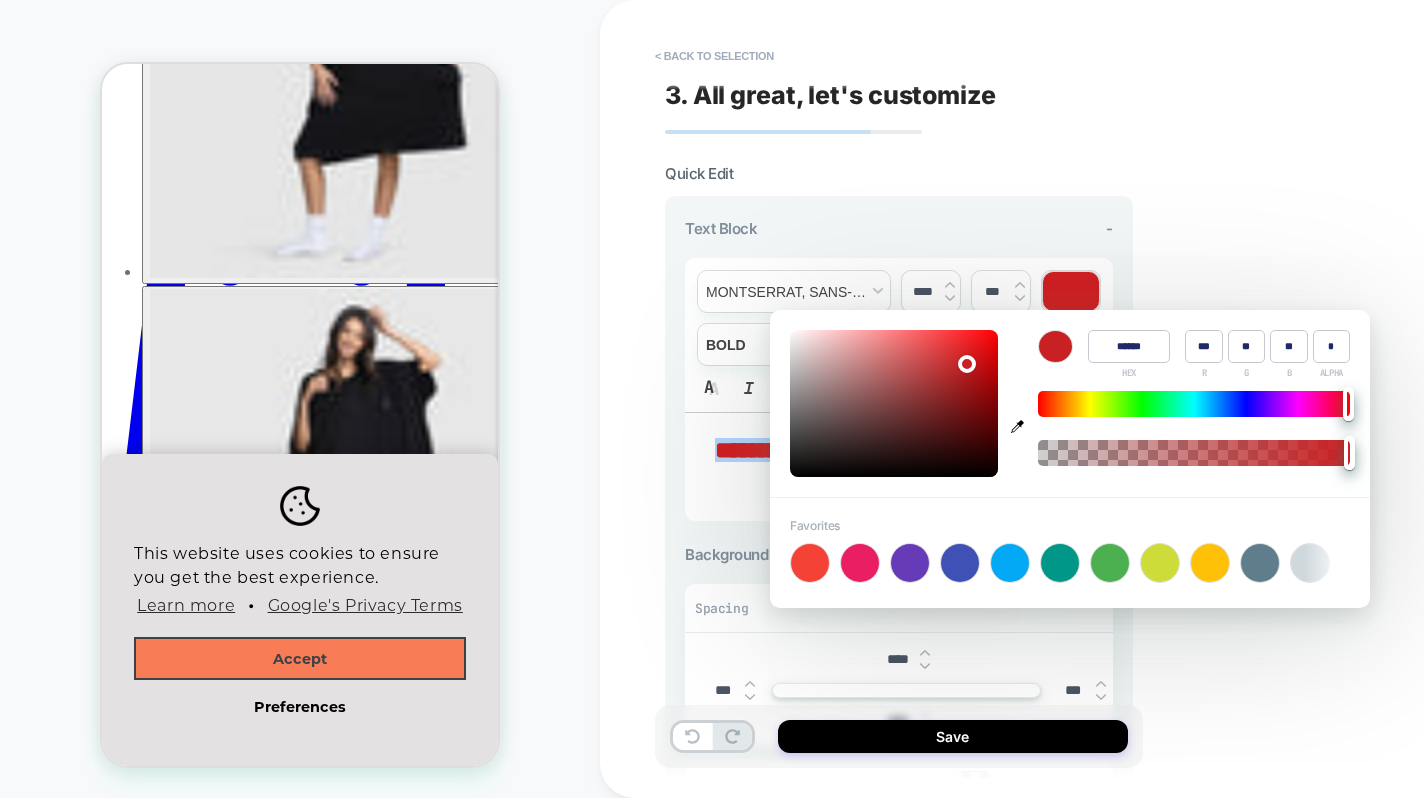 type on "******" 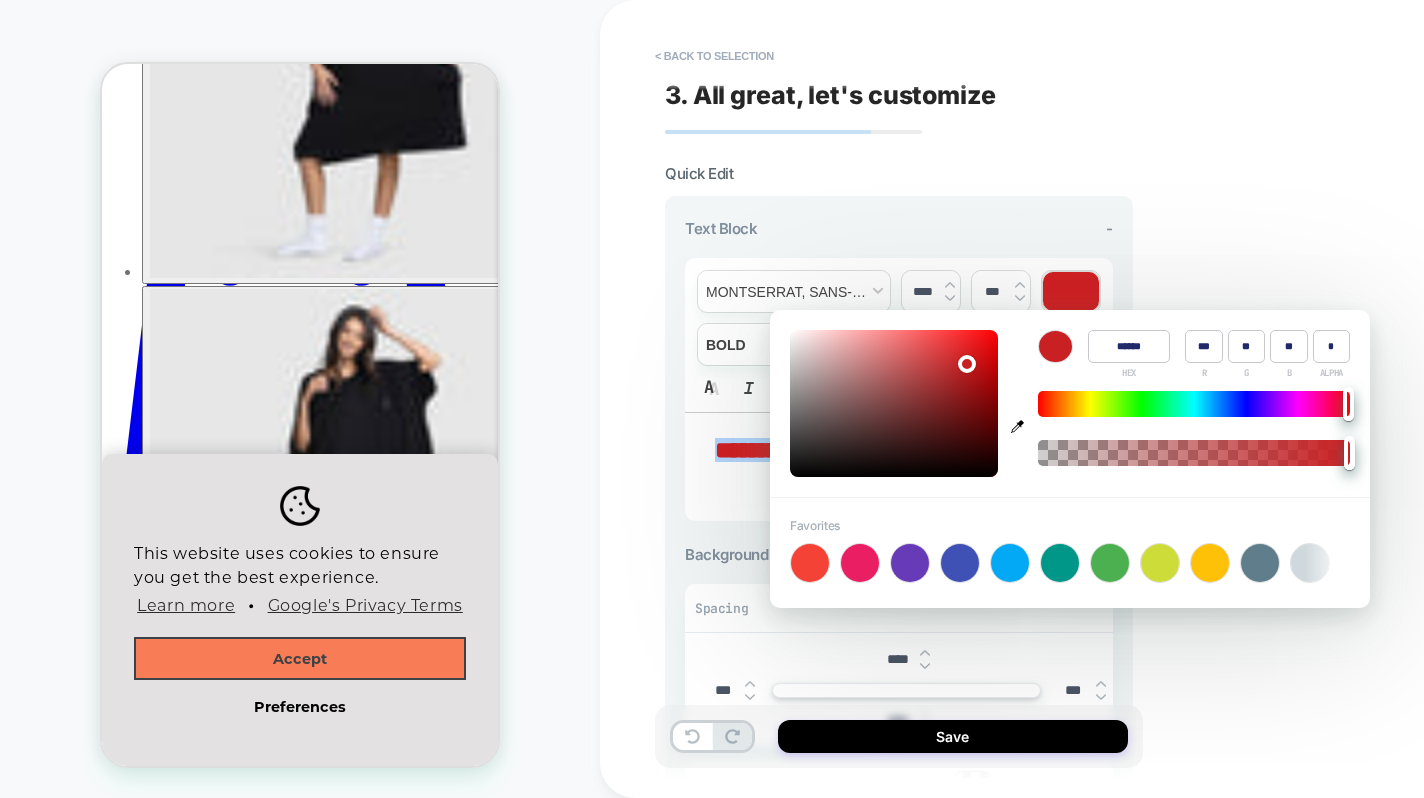 type on "***" 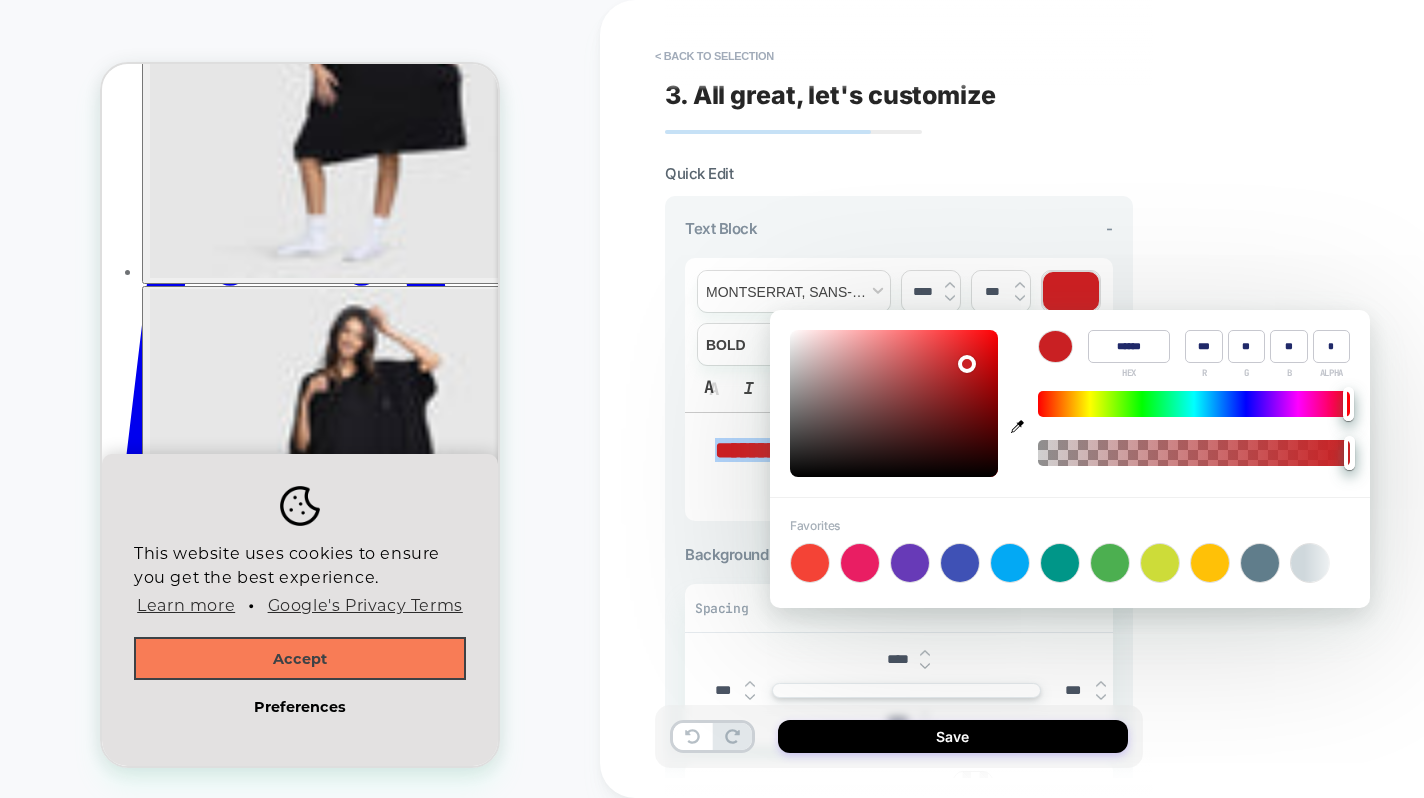 type on "******" 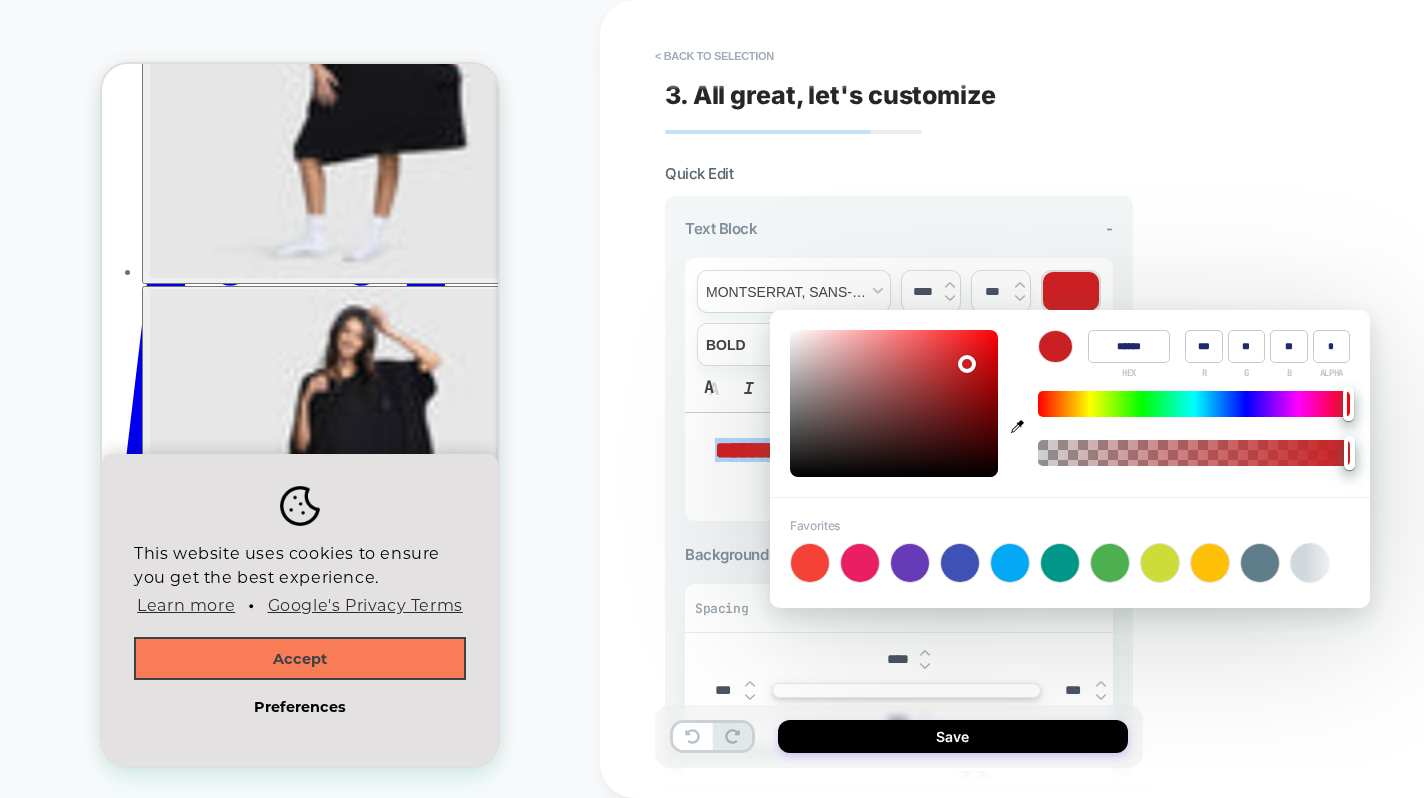 type on "***" 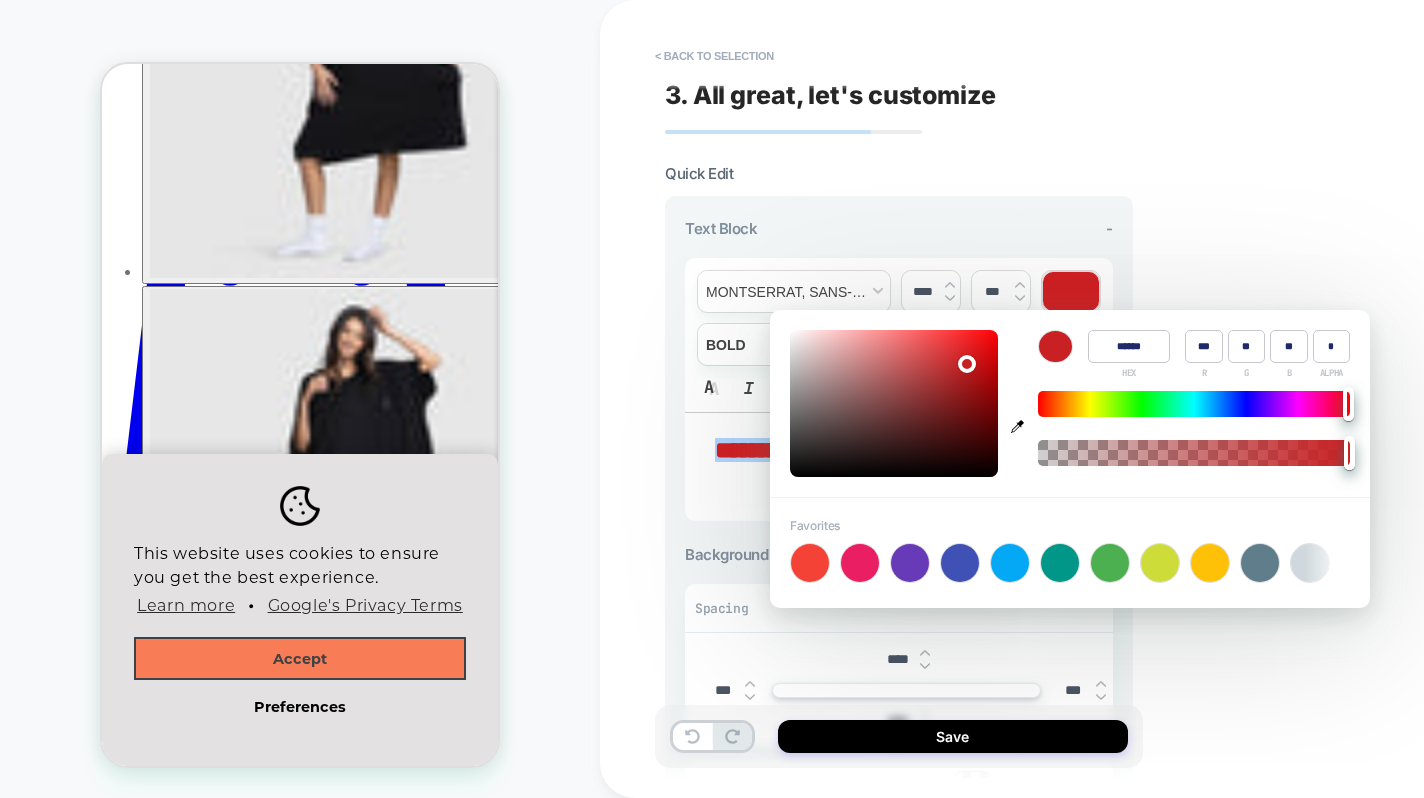 type on "******" 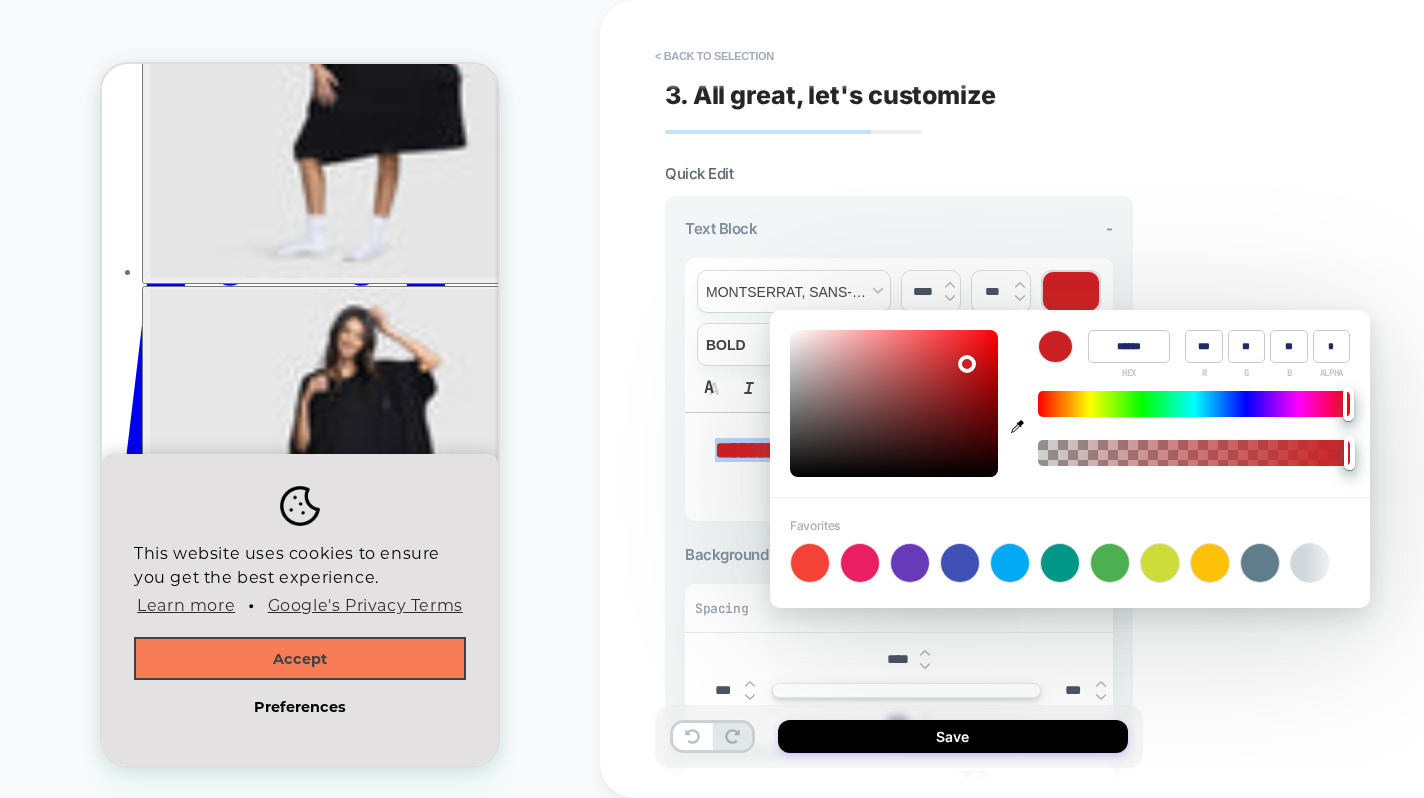 type on "***" 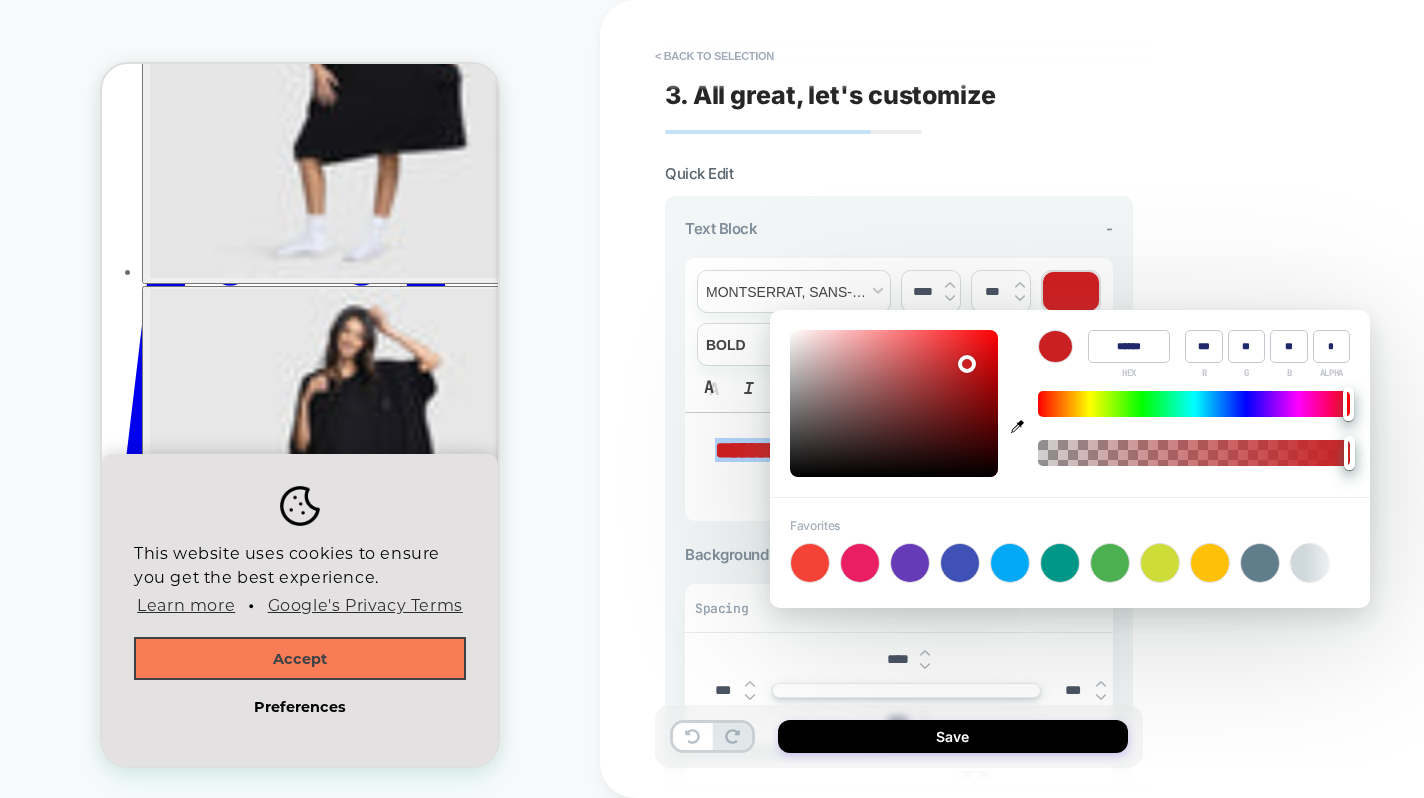 type on "******" 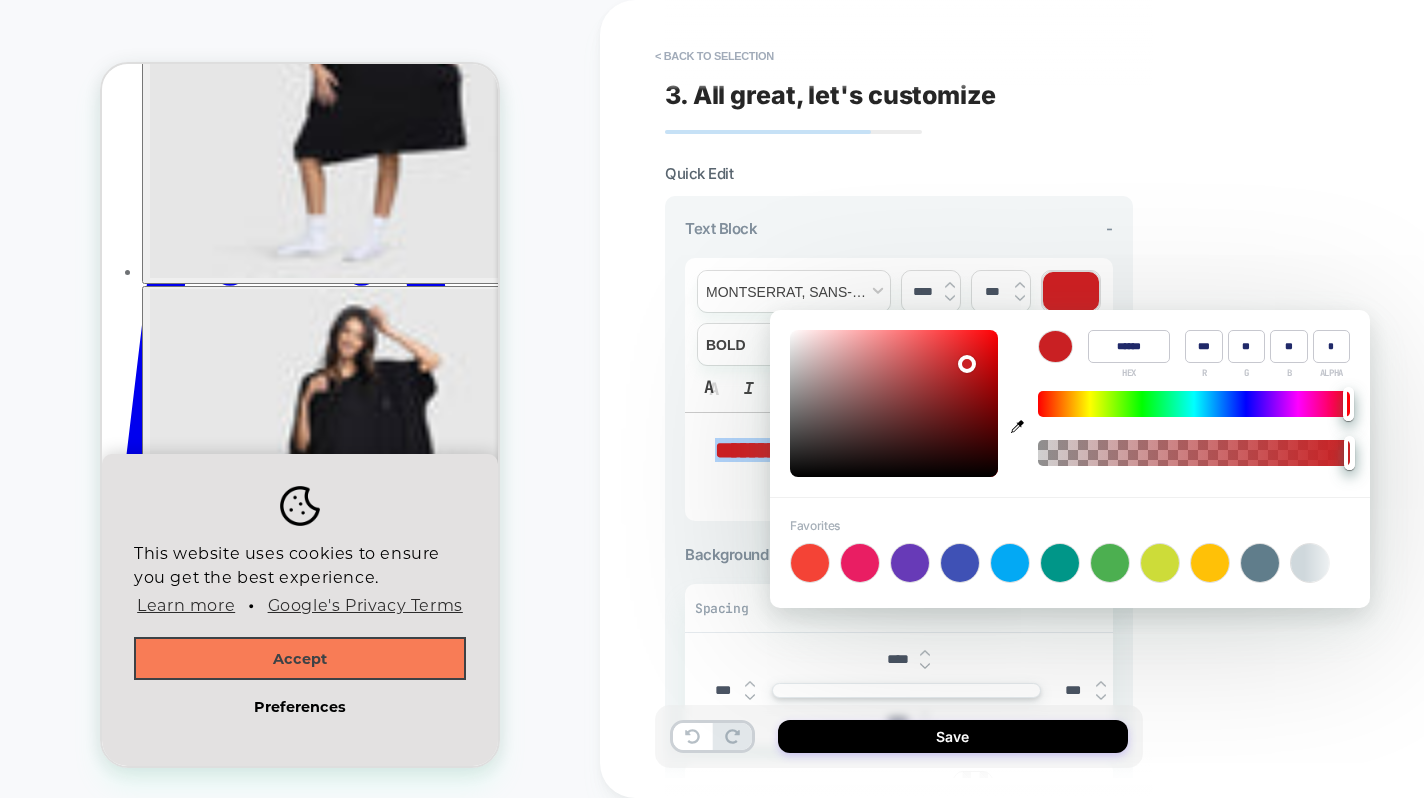 type on "***" 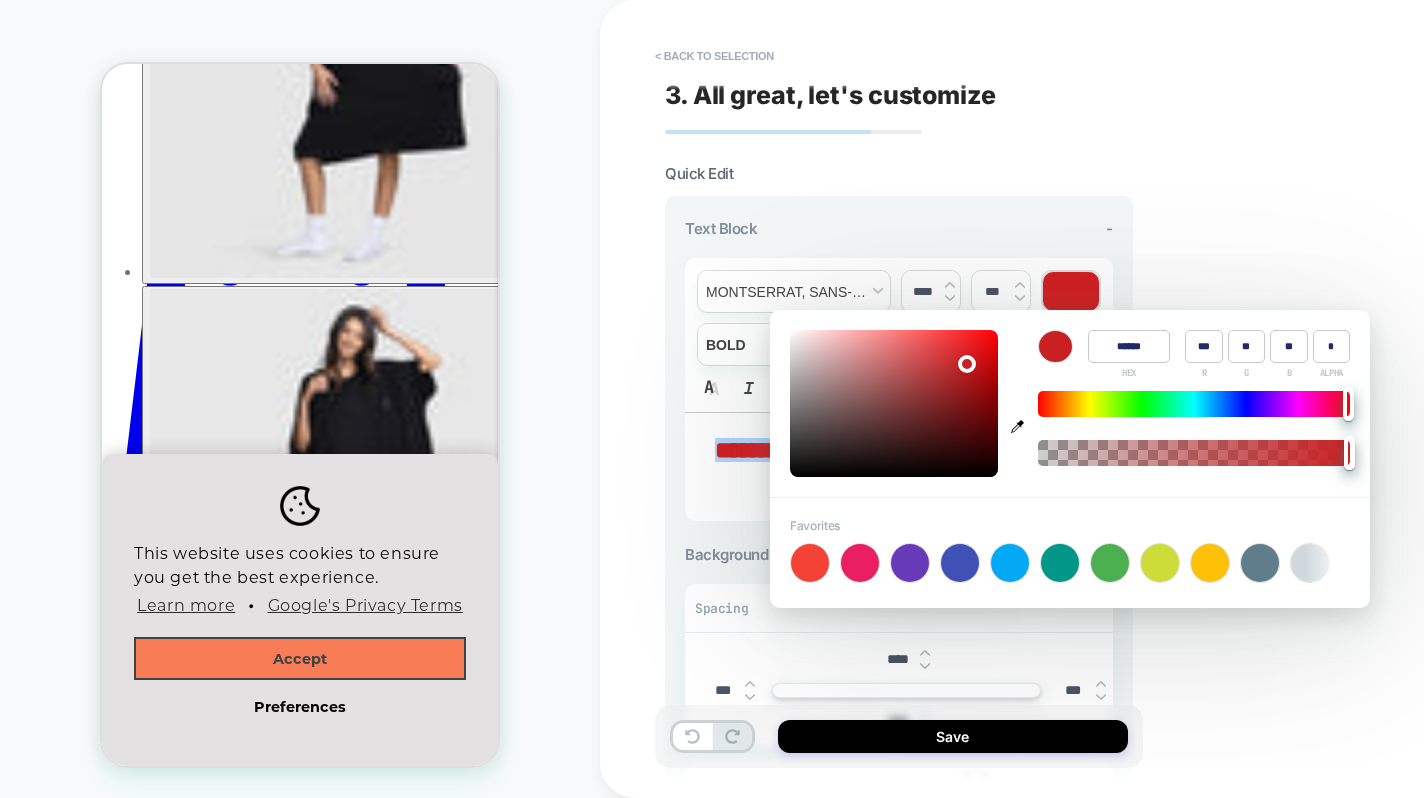type on "******" 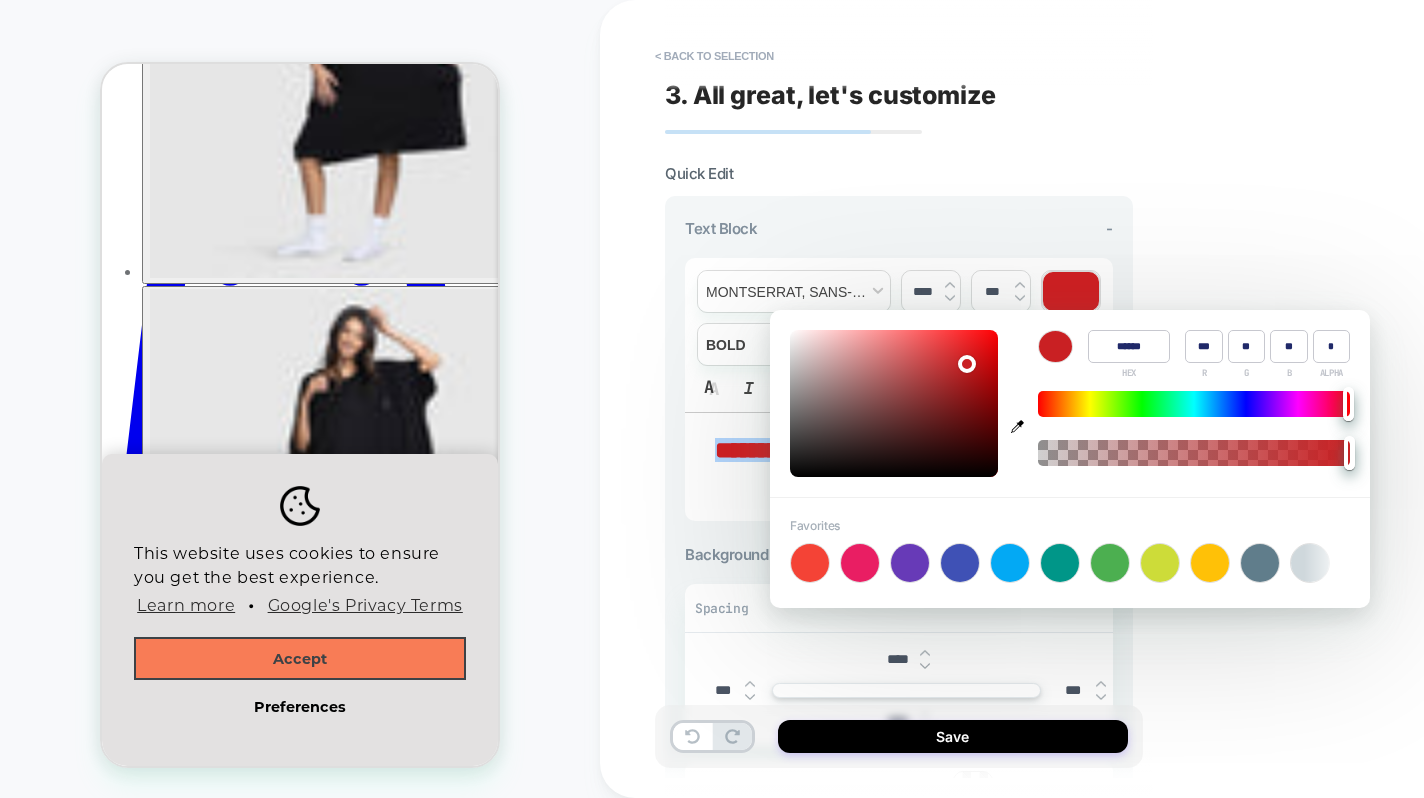type on "***" 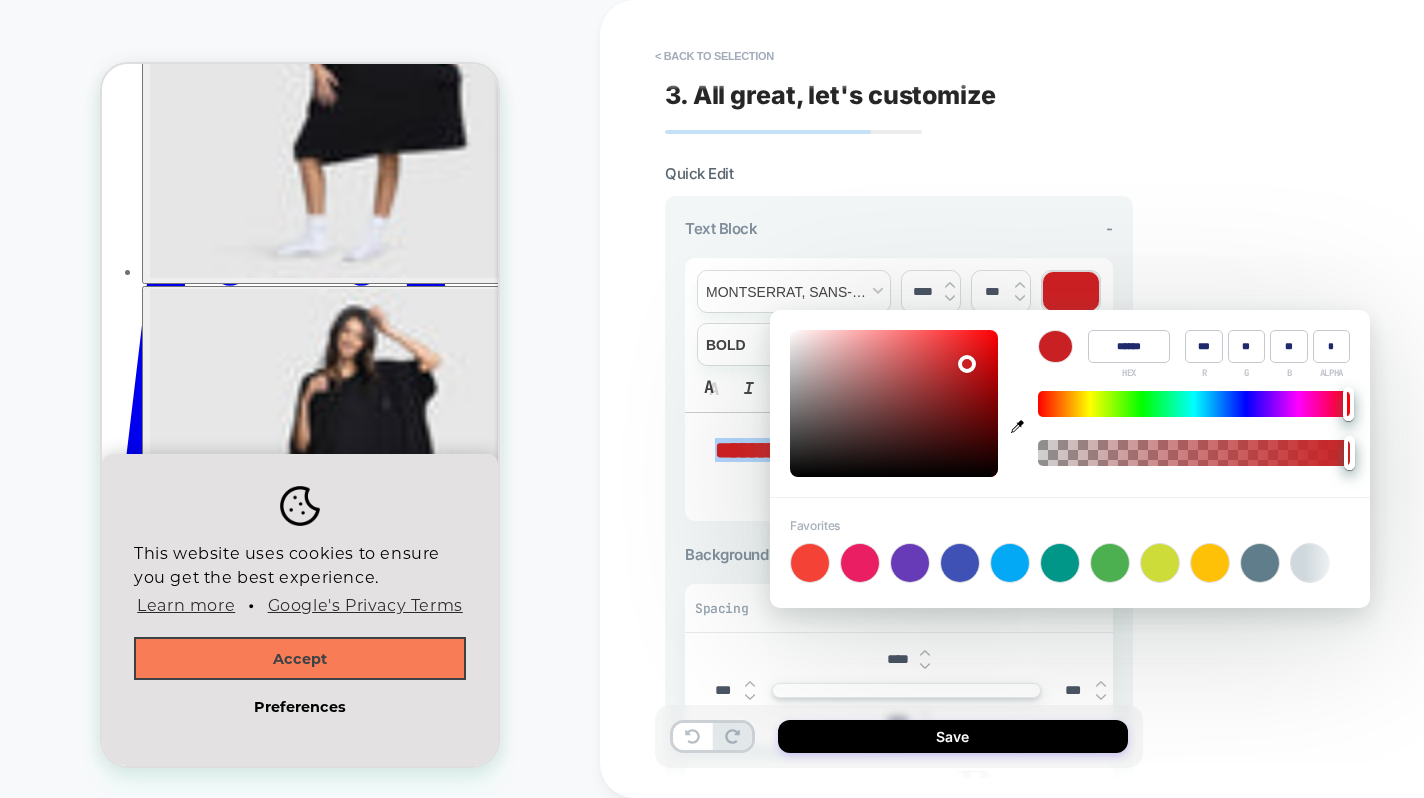 type on "******" 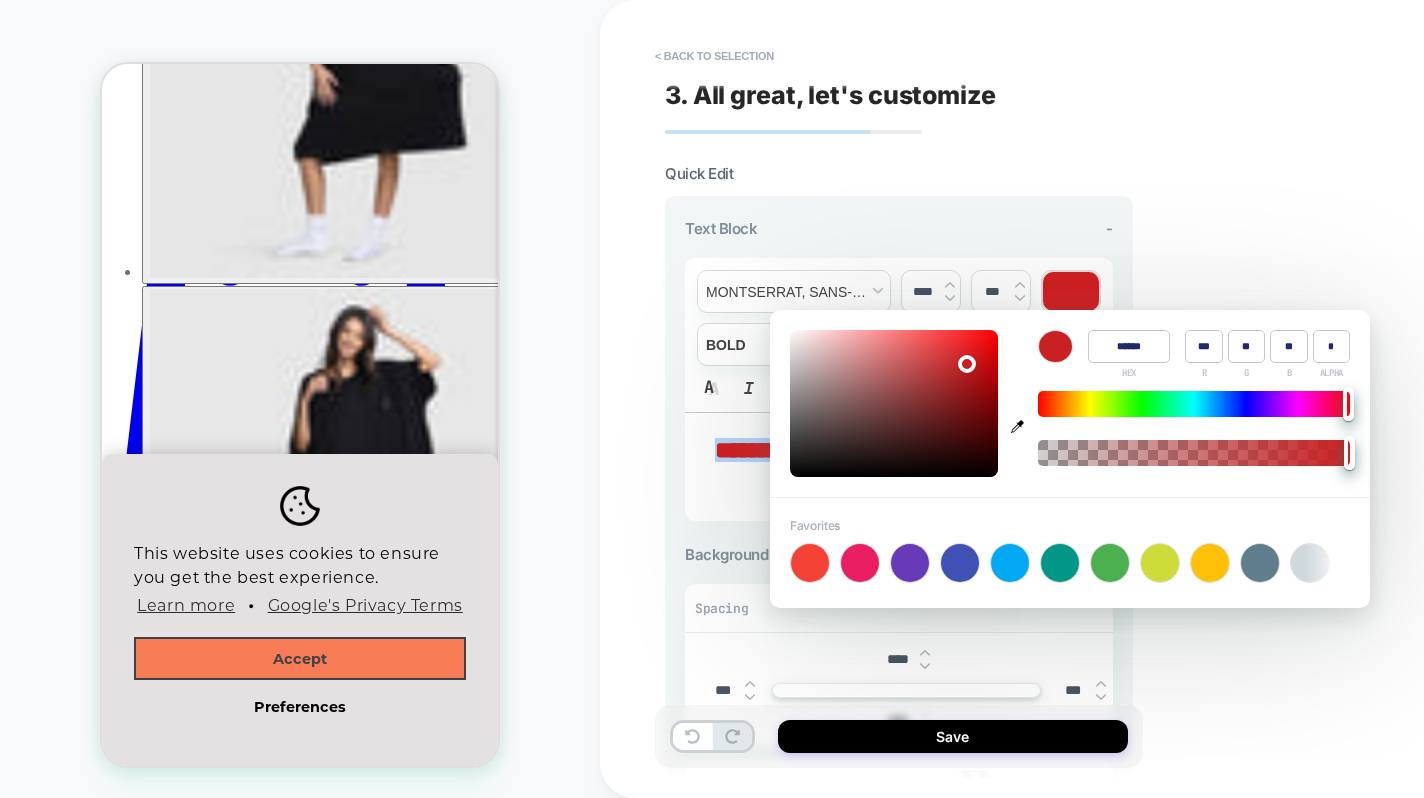 type on "**" 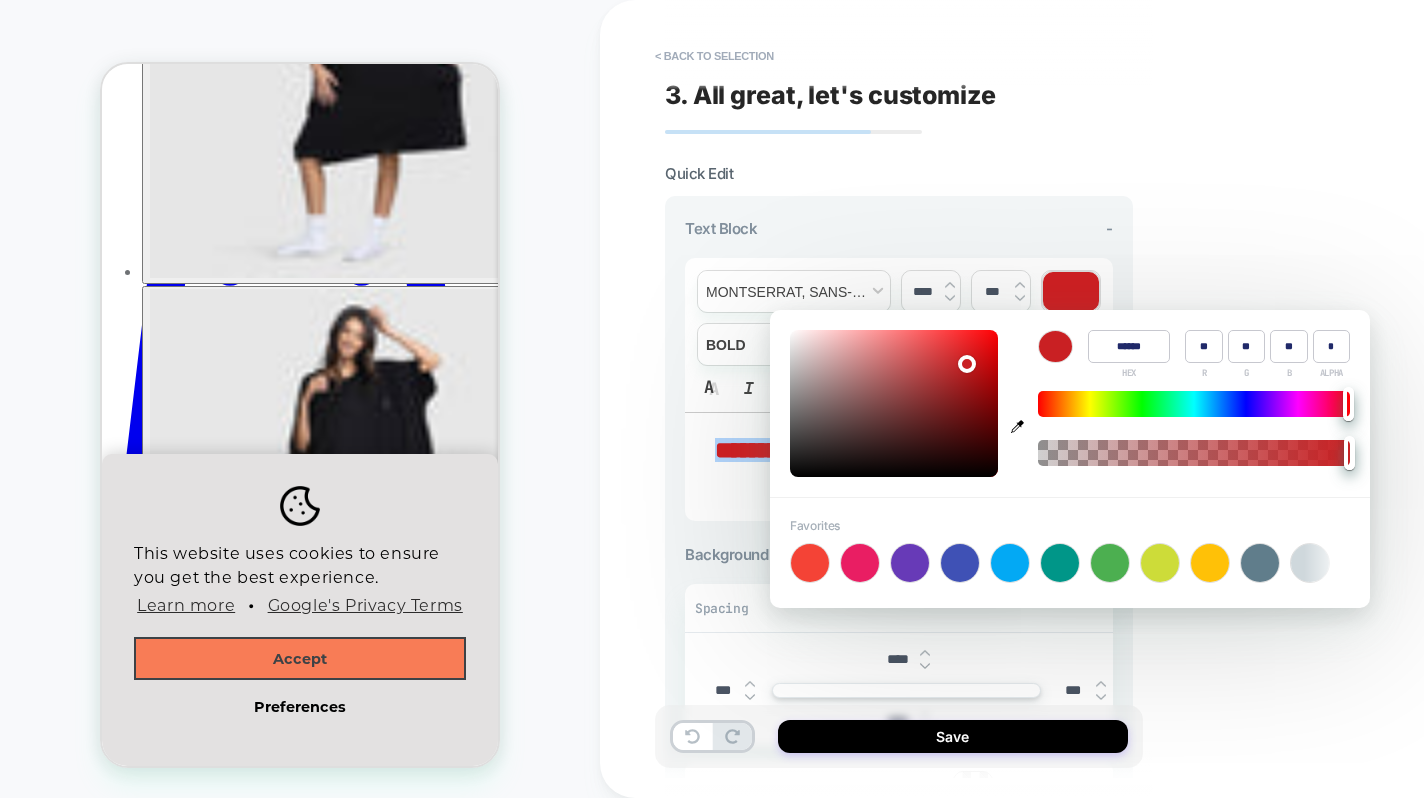 type on "******" 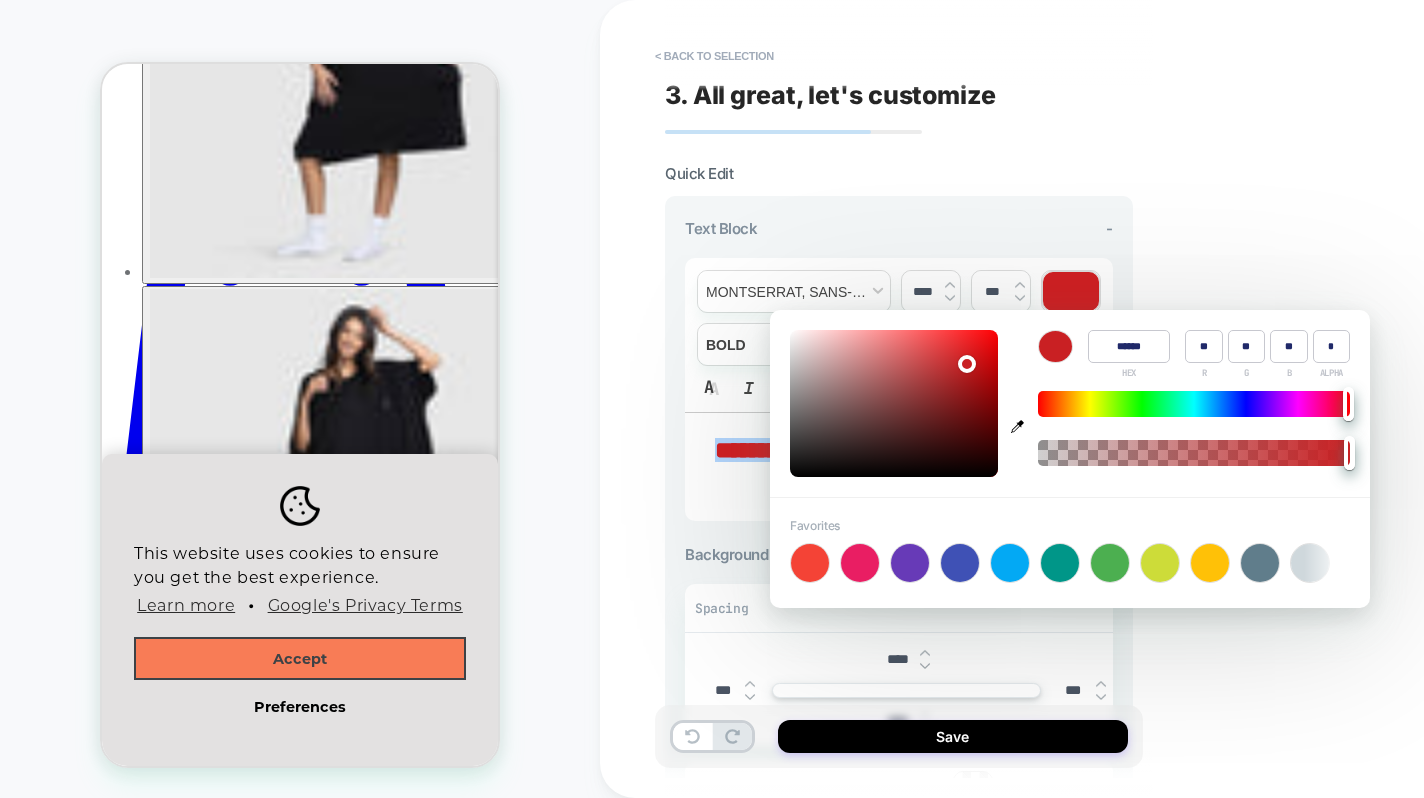 type on "**" 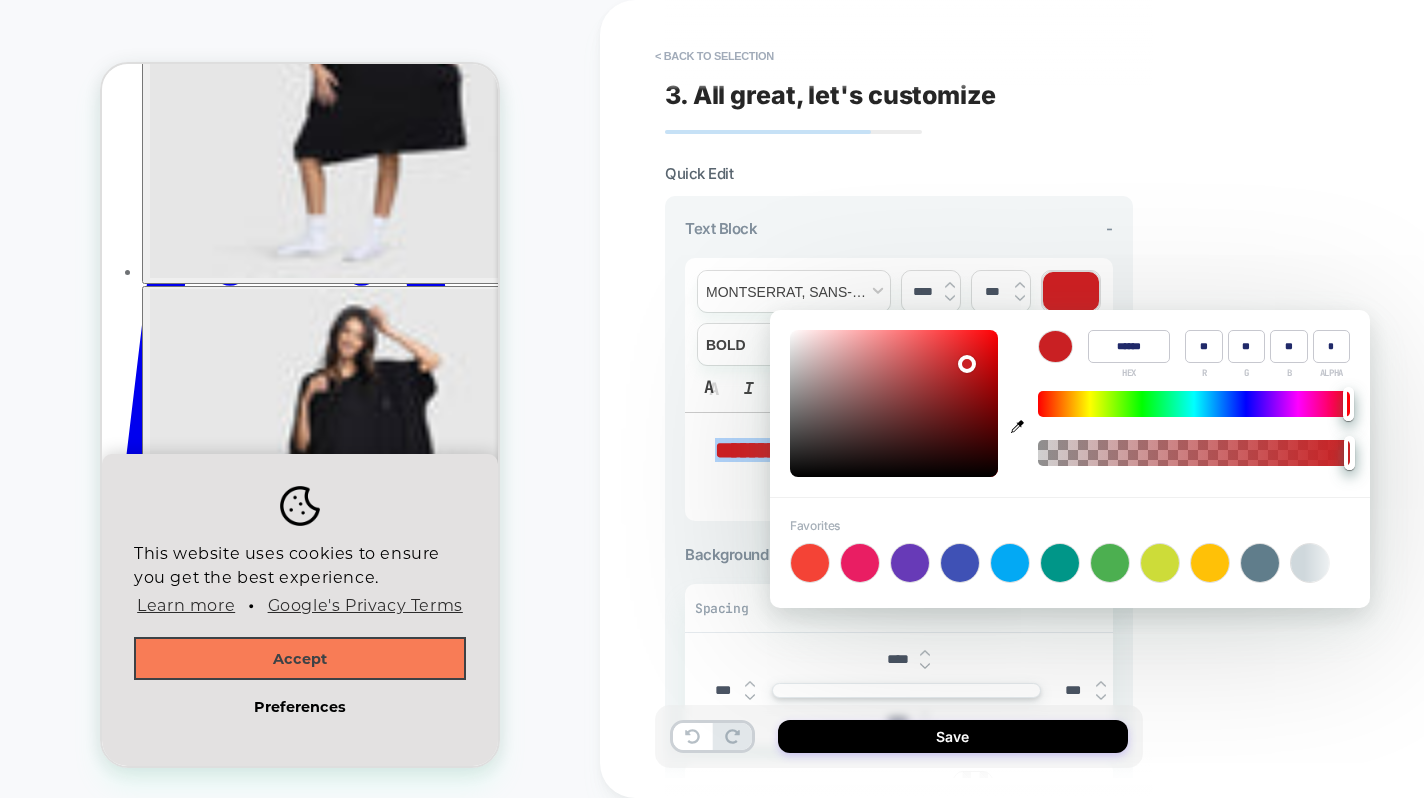 type on "******" 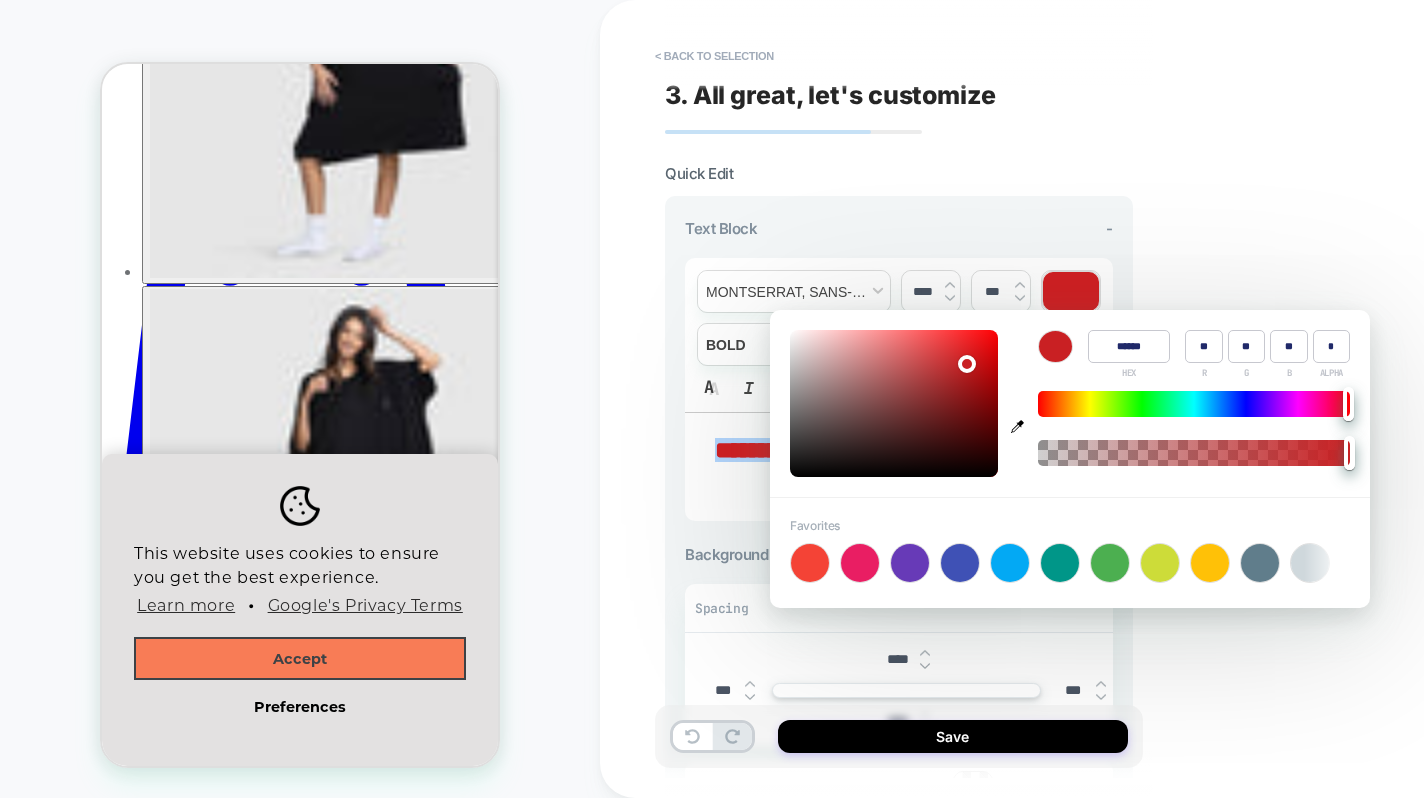 type on "**" 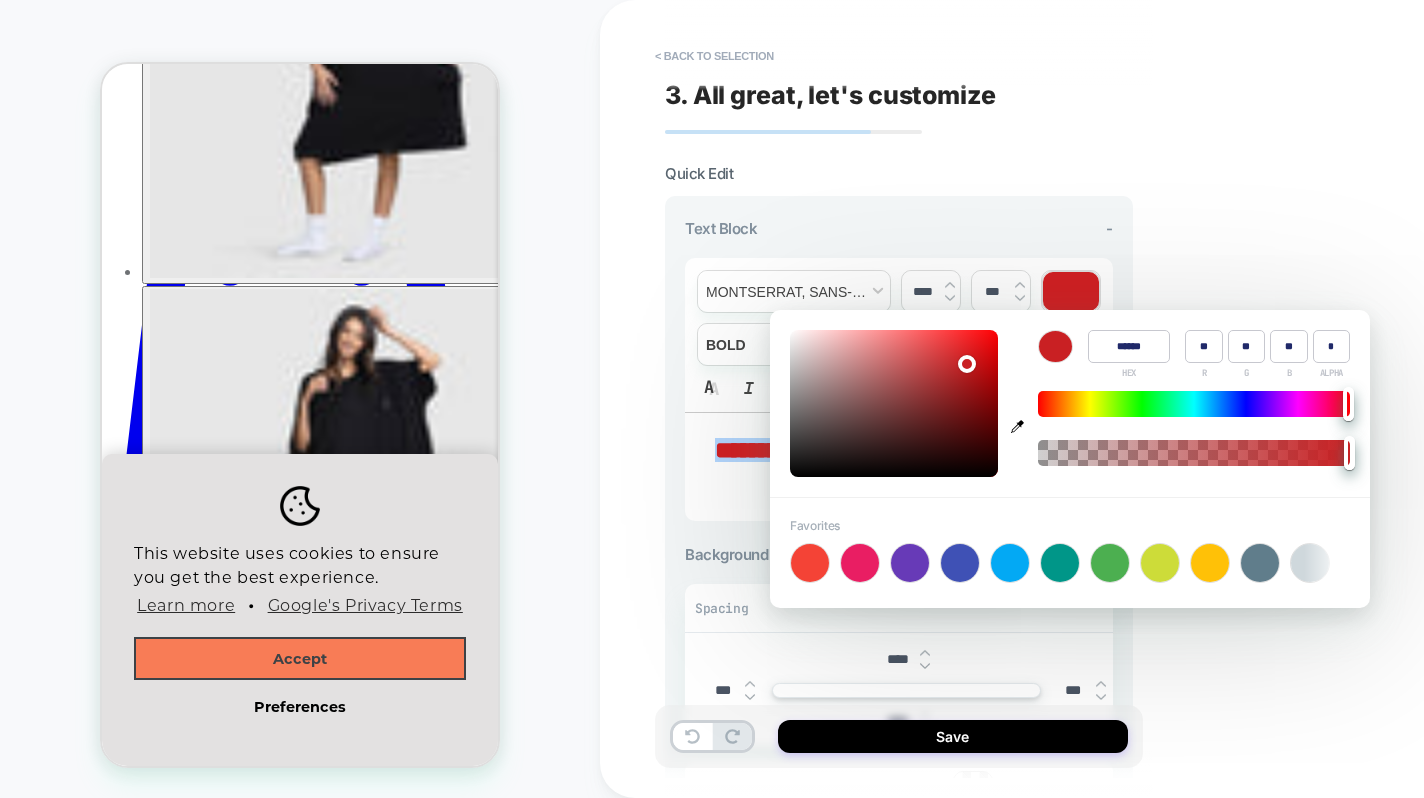 type on "******" 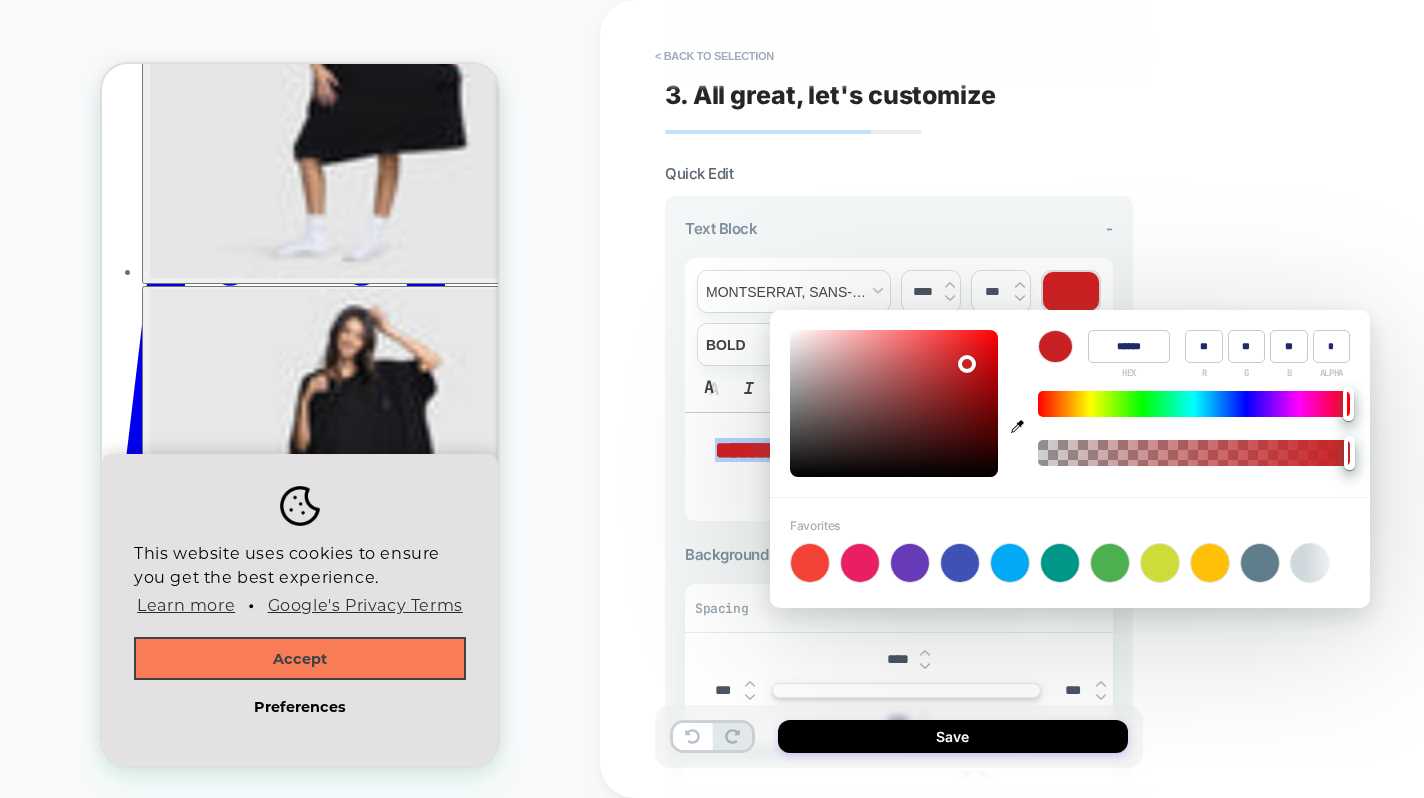 type on "**" 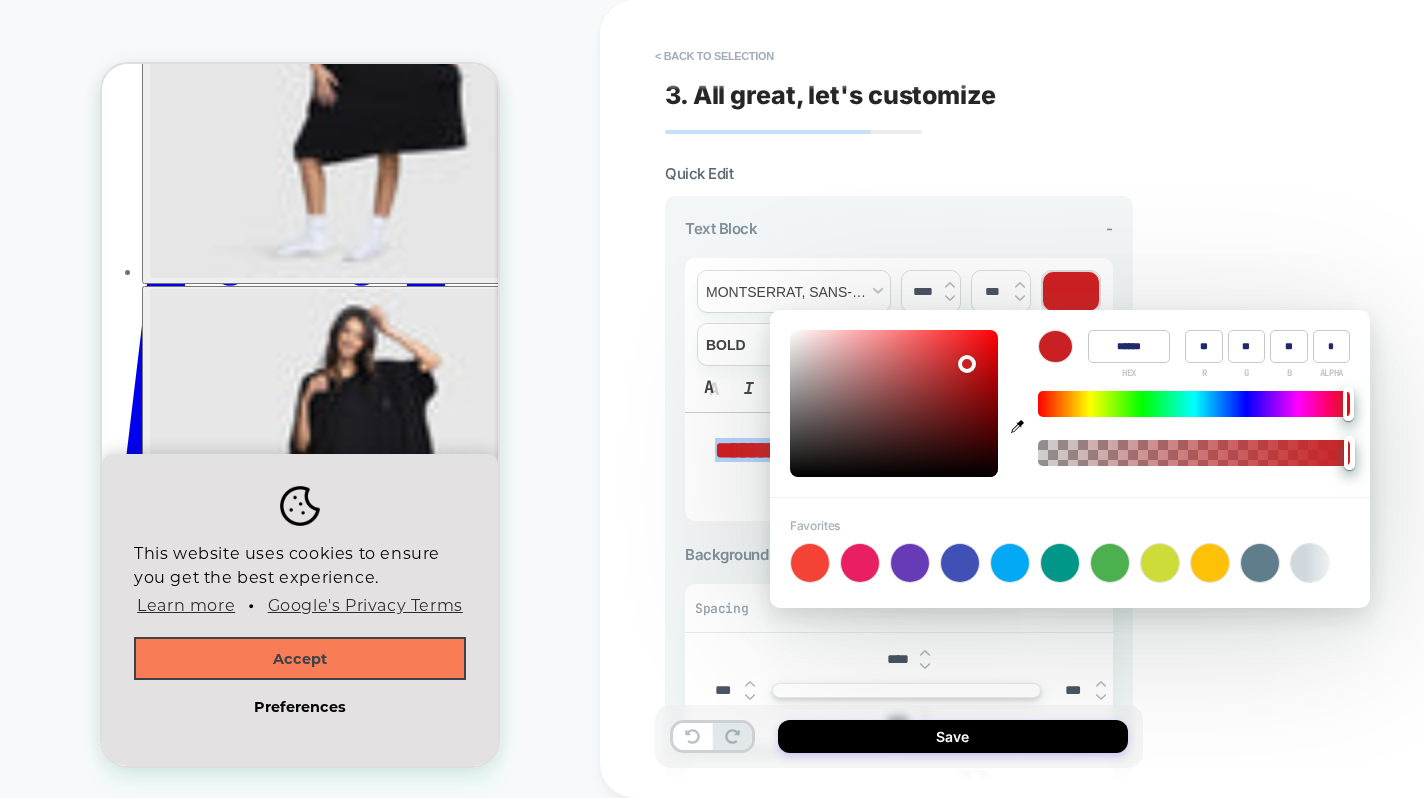 type on "******" 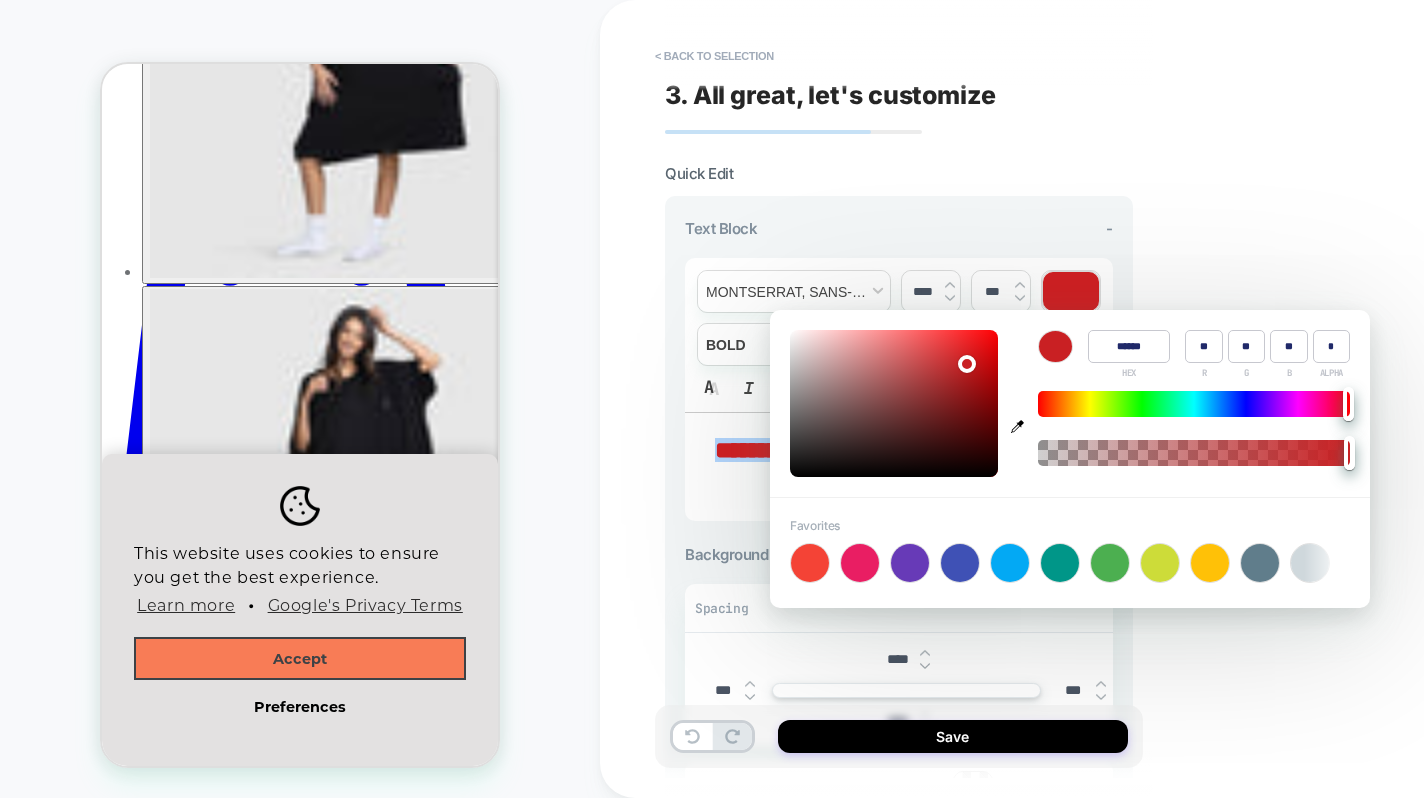 type on "**" 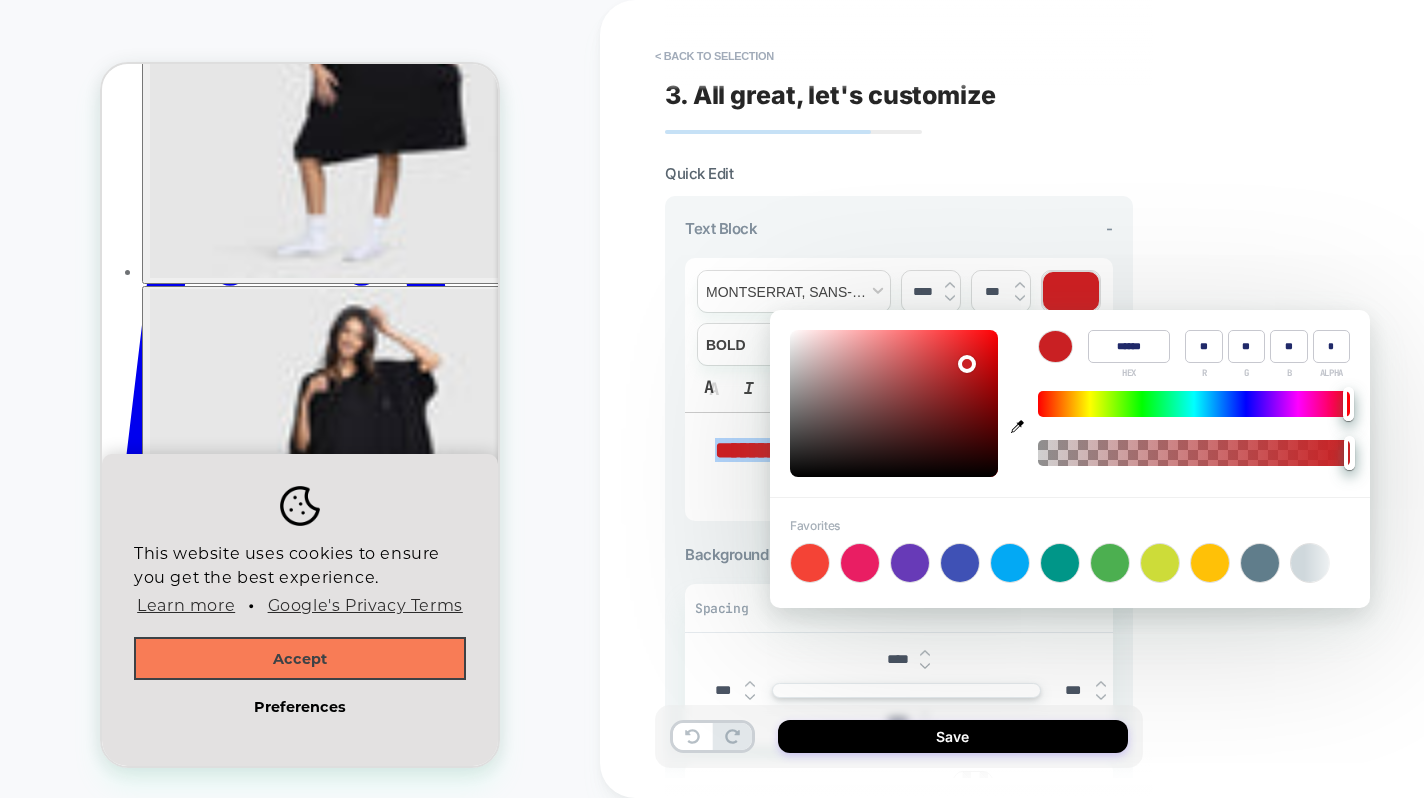 type on "******" 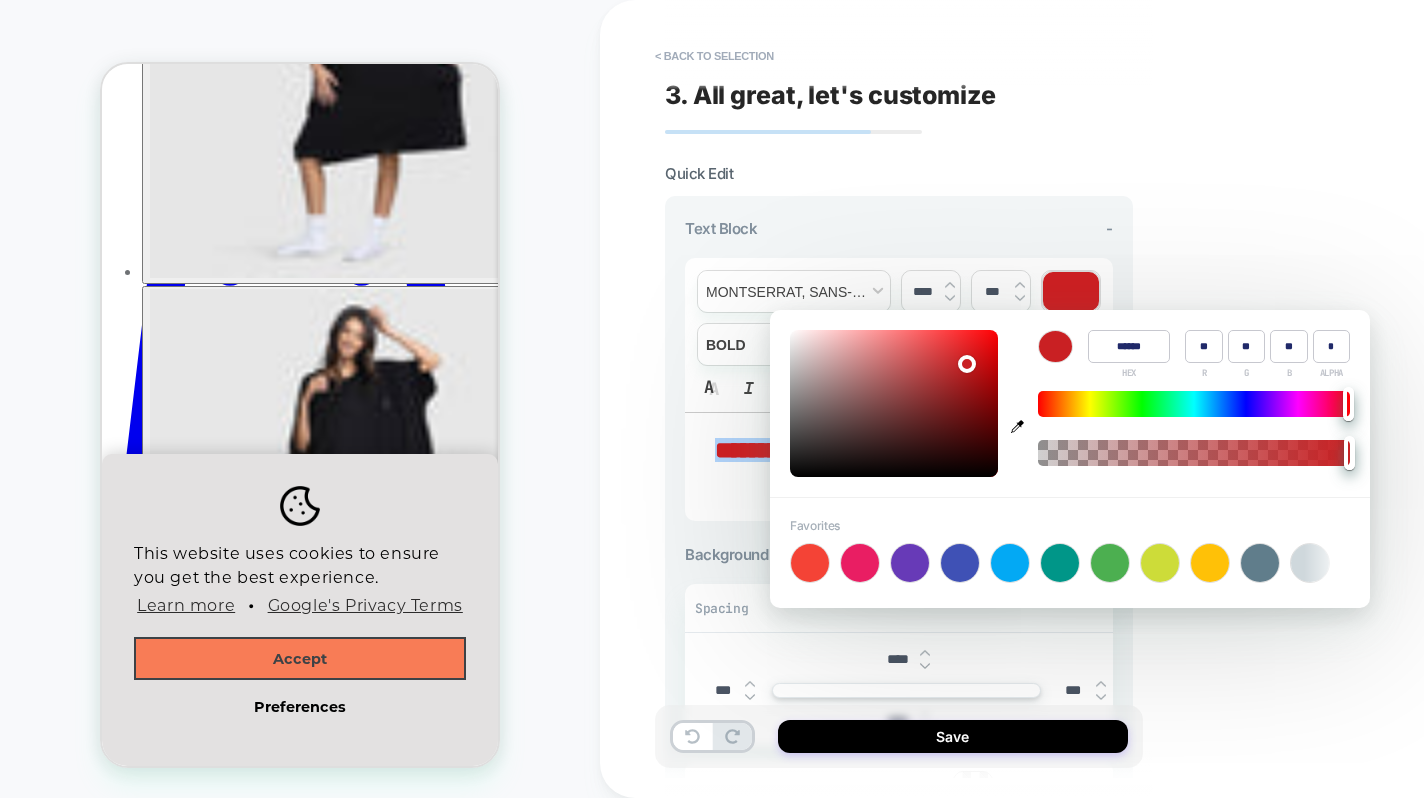 type on "**" 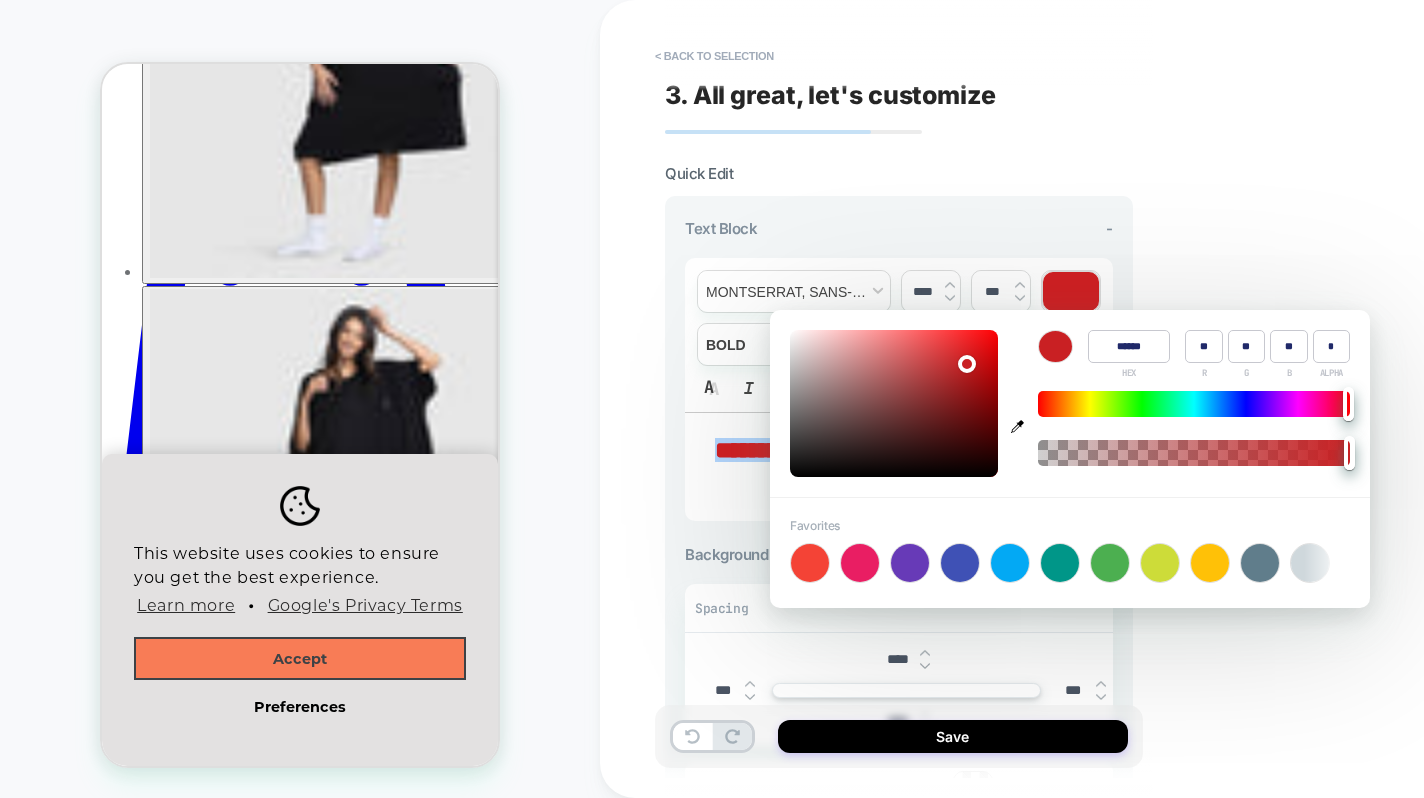 type on "******" 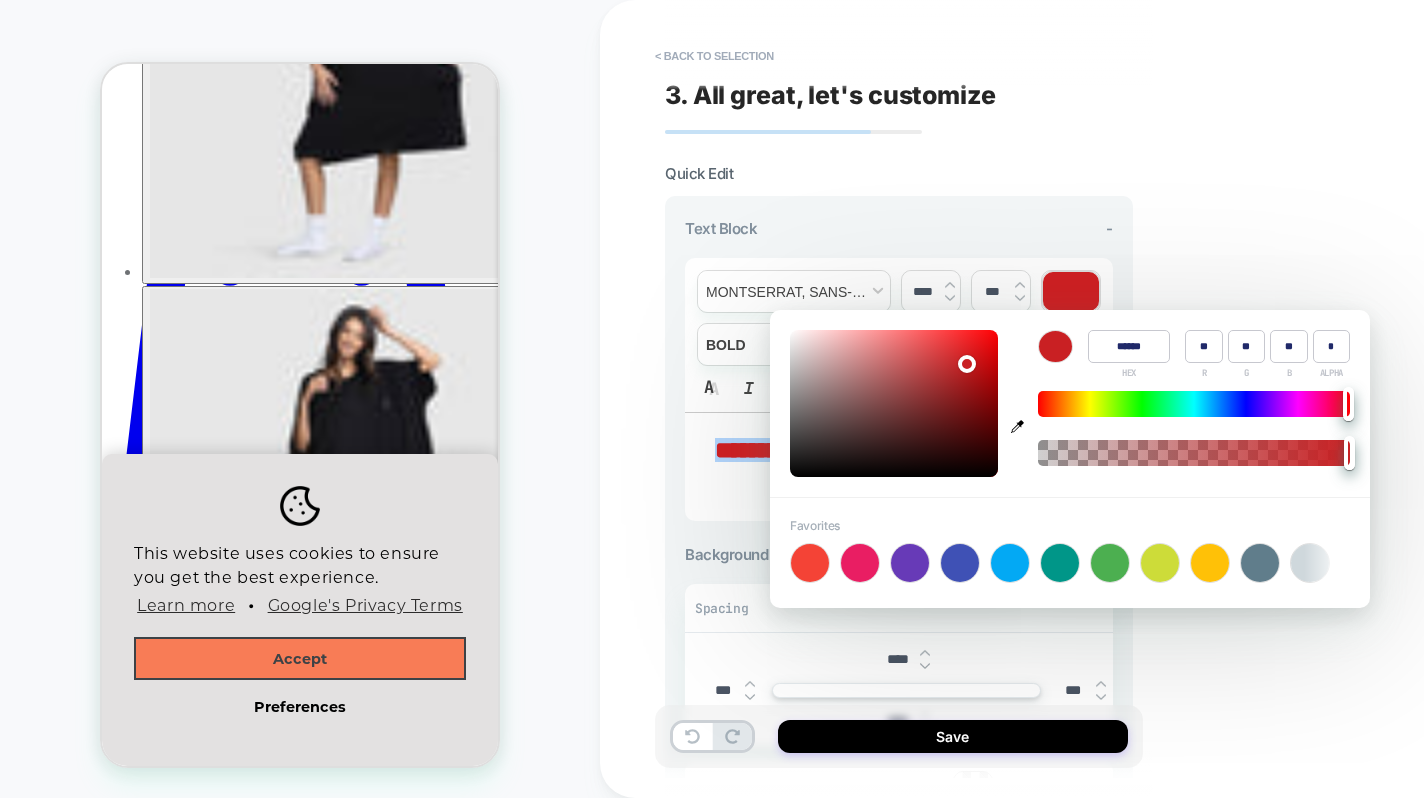 type on "**" 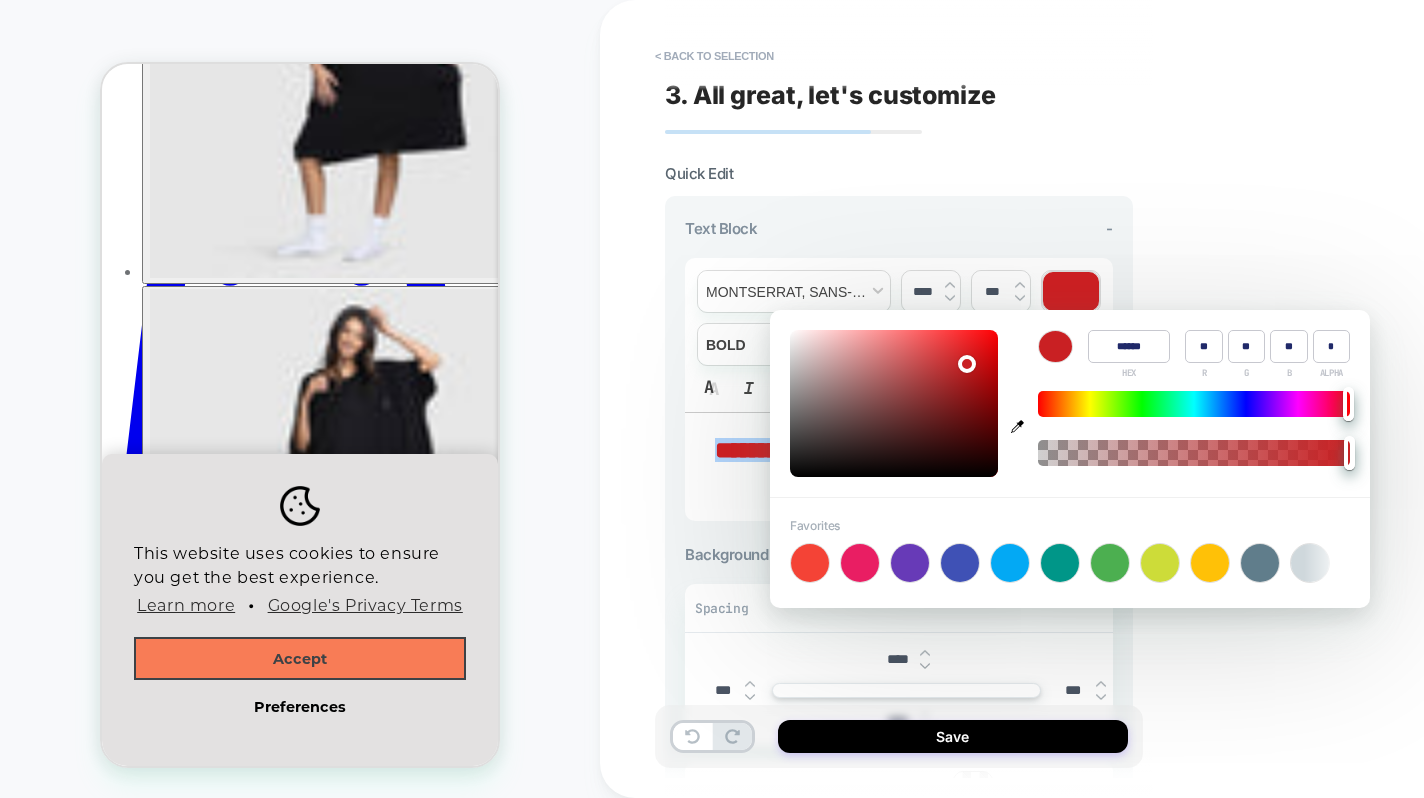 type on "******" 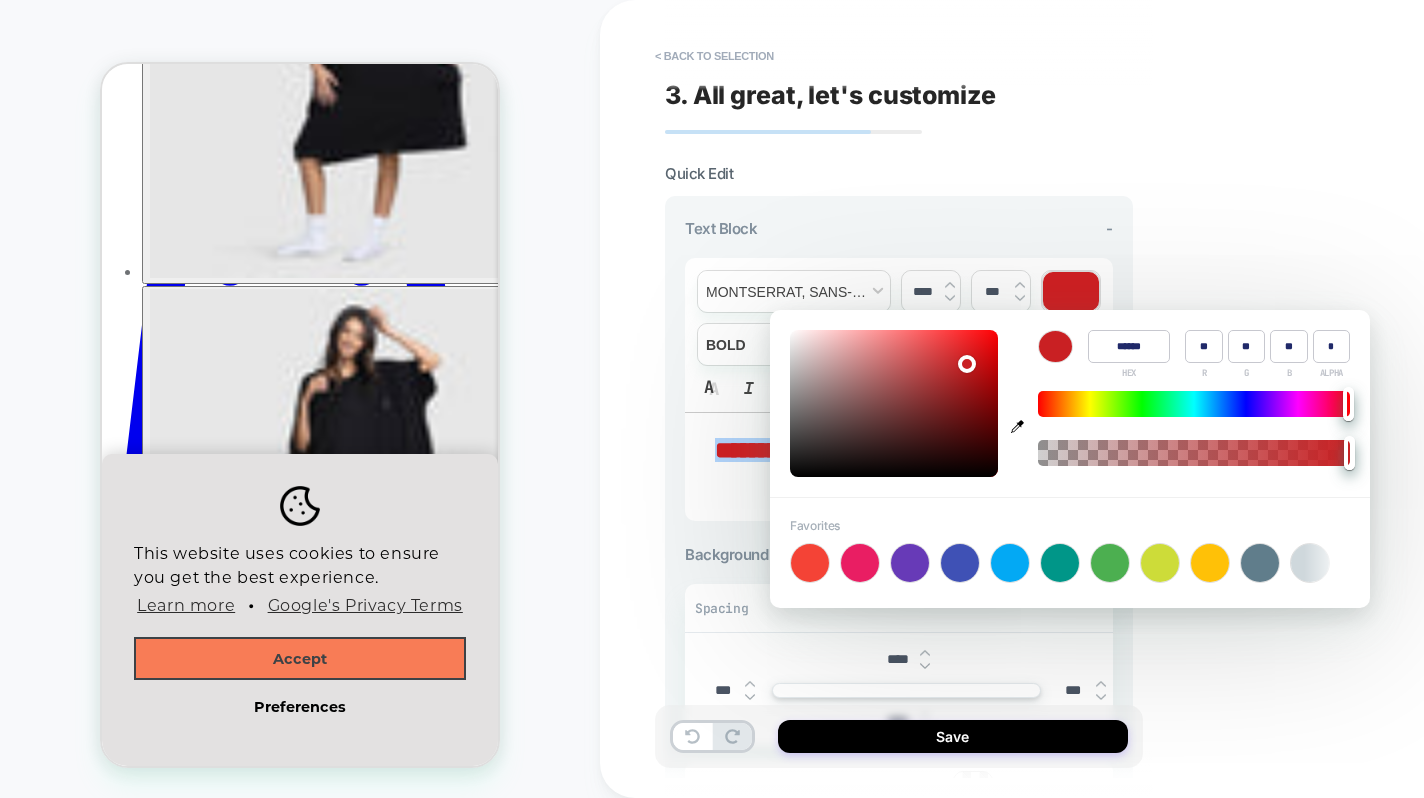 type on "**" 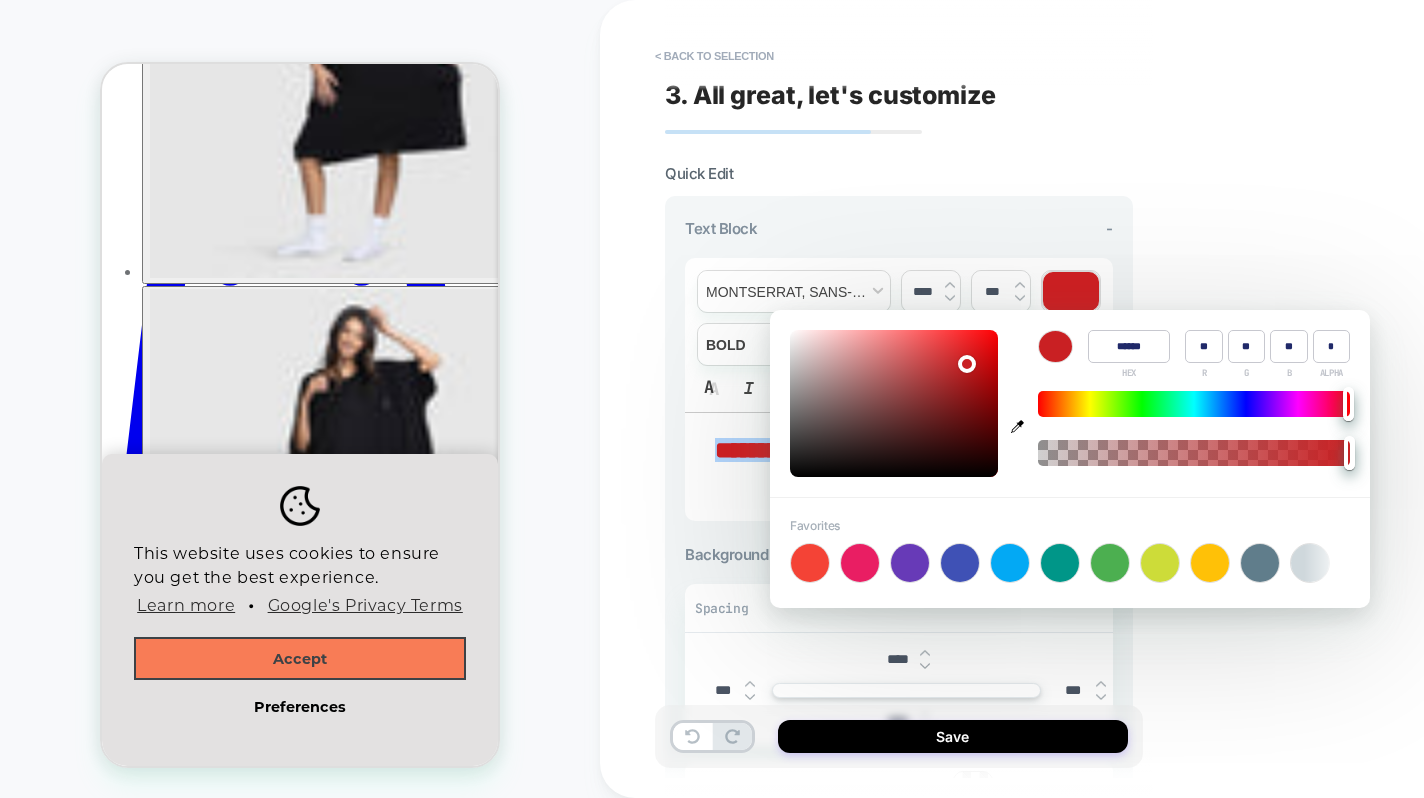 type on "******" 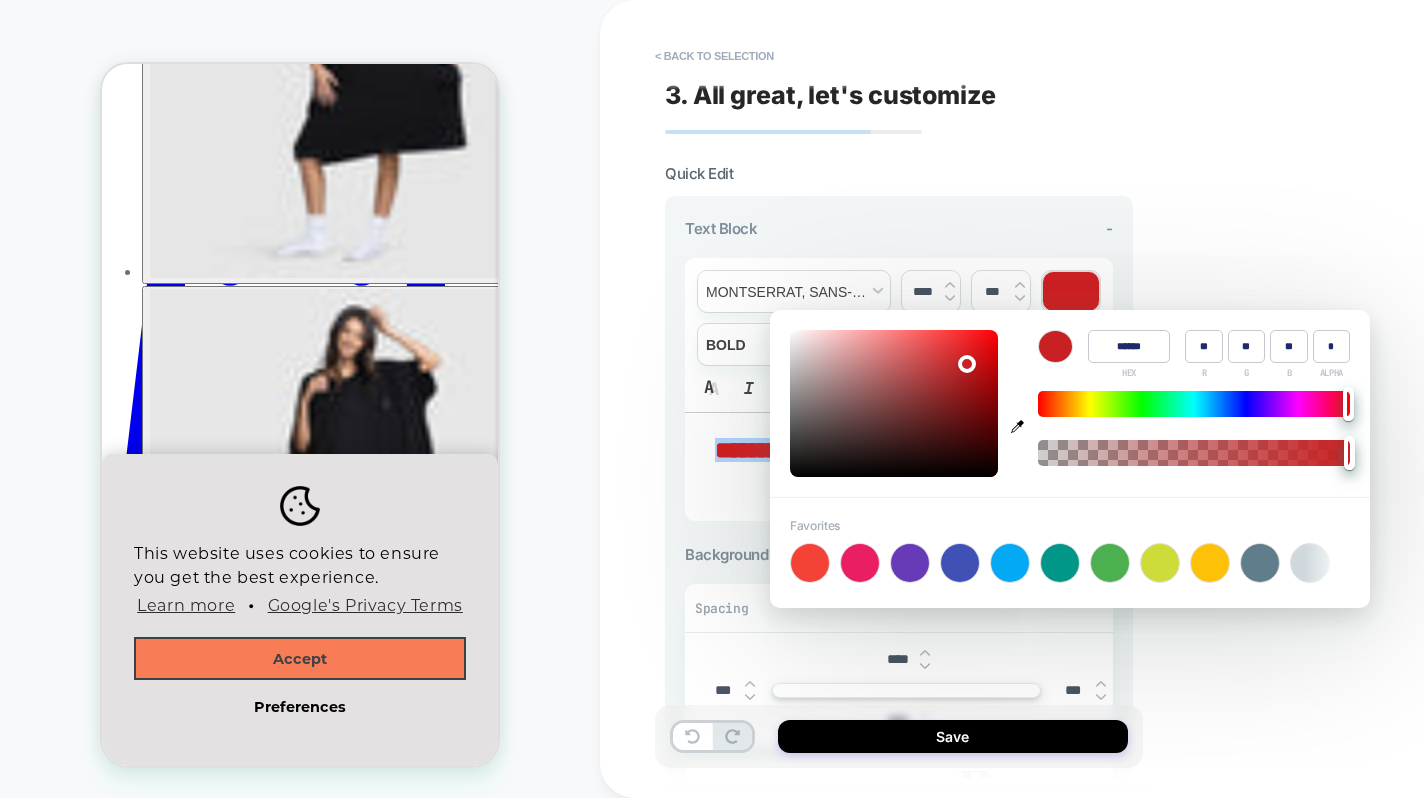 type on "**" 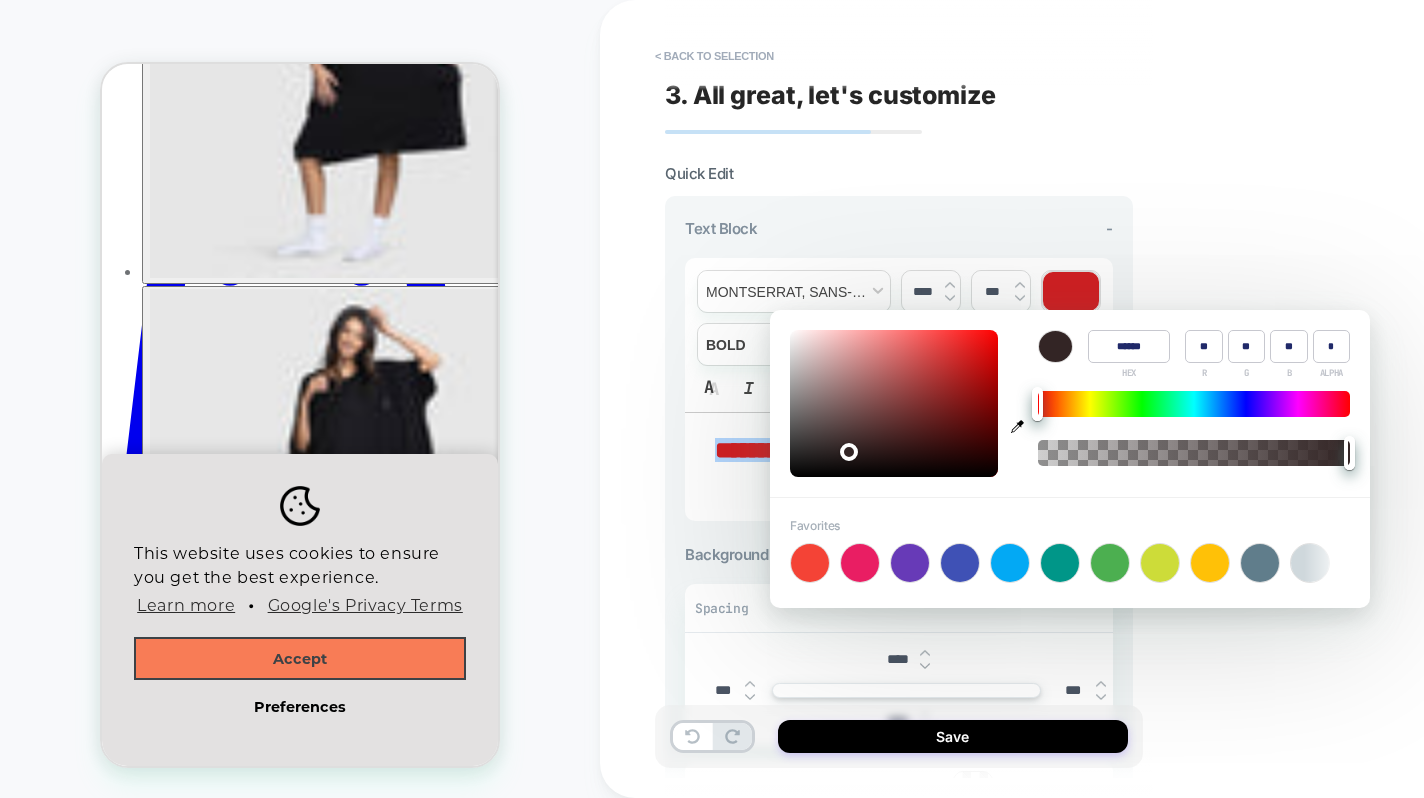 type on "******" 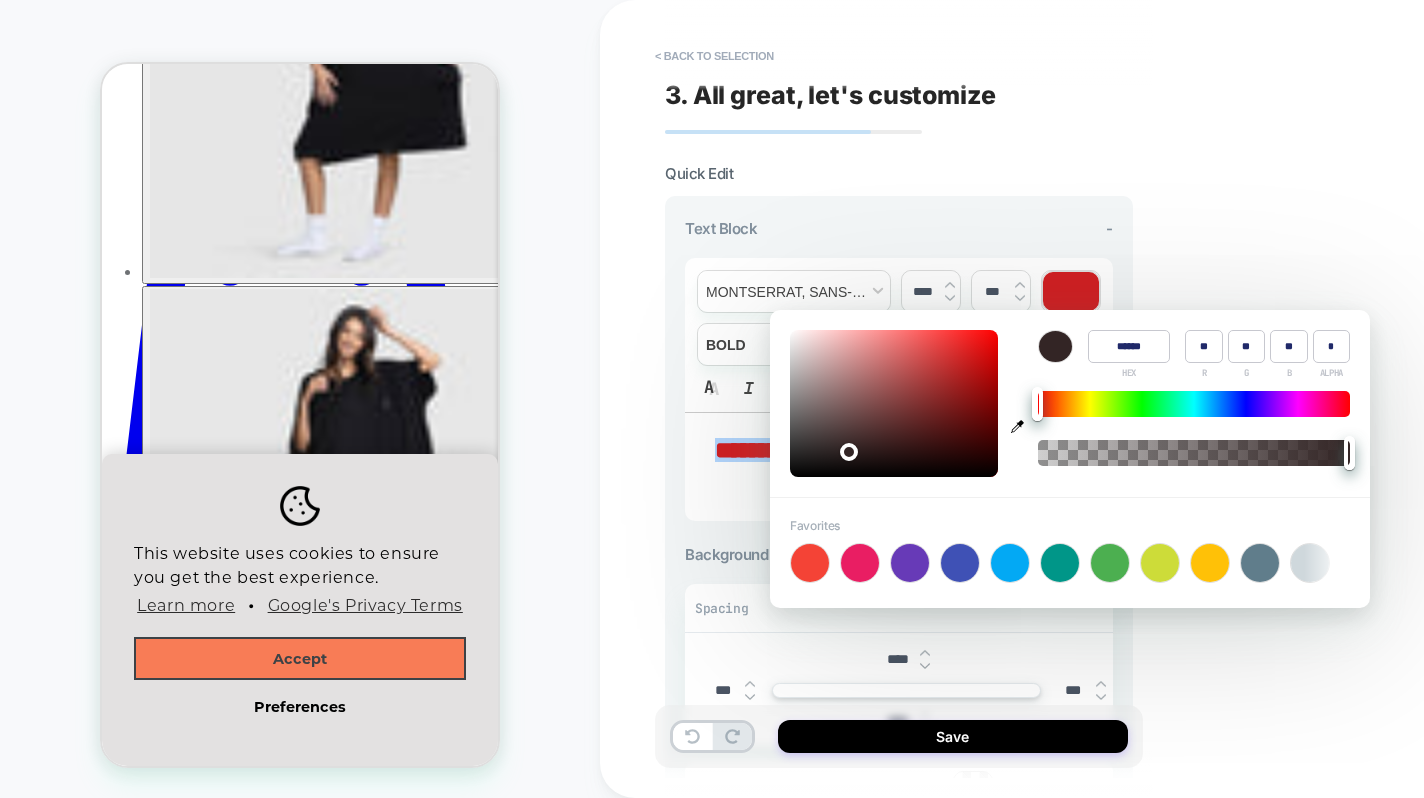 type on "**" 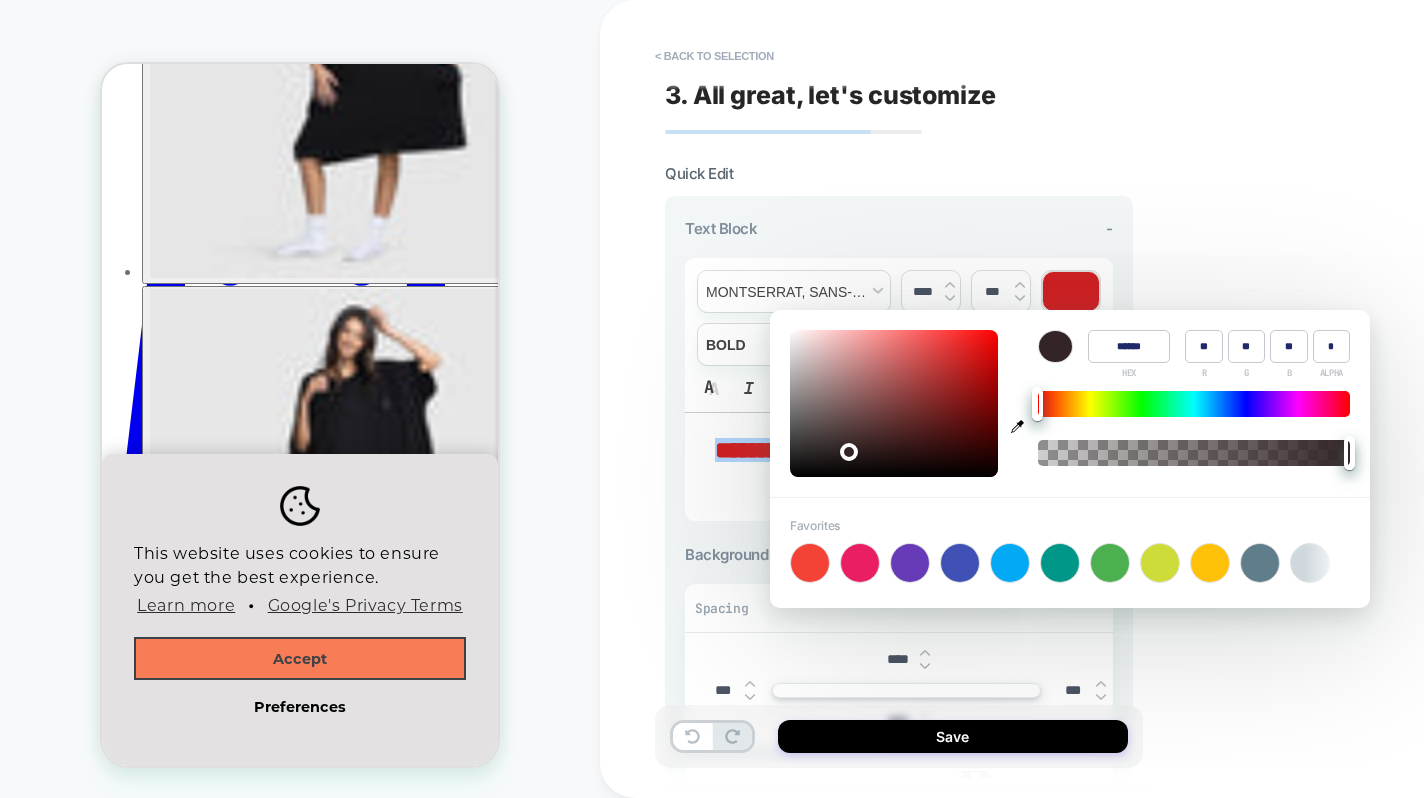 type on "******" 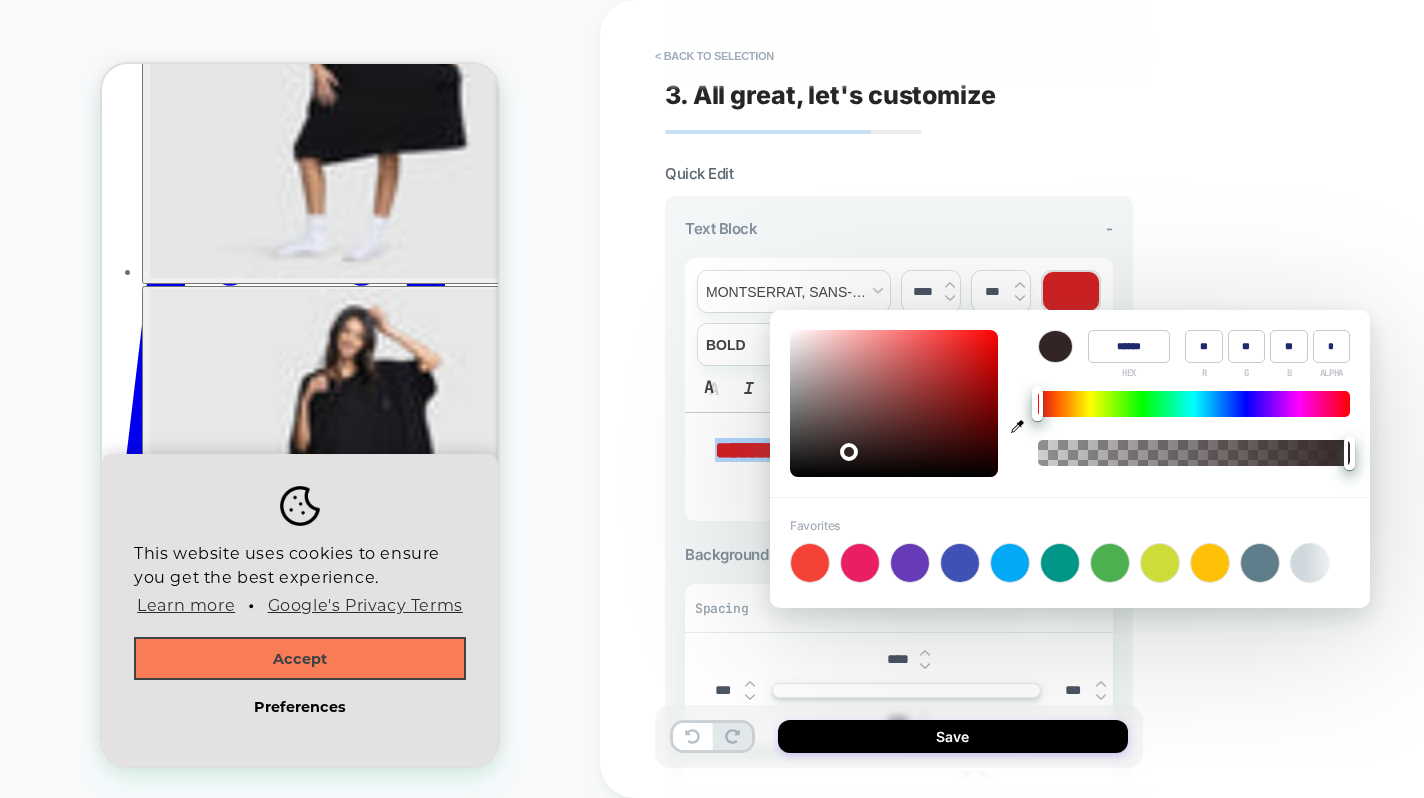 type on "**" 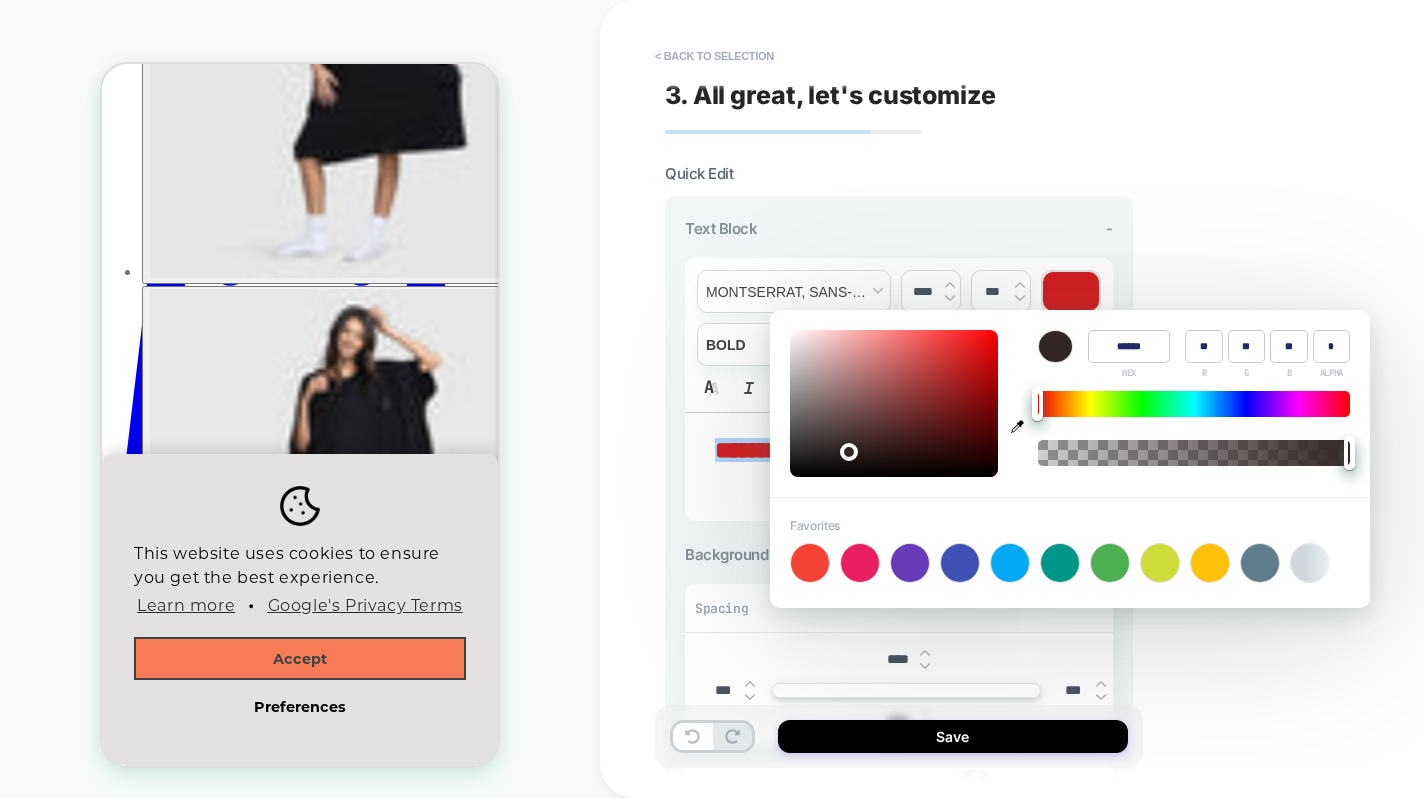 type on "******" 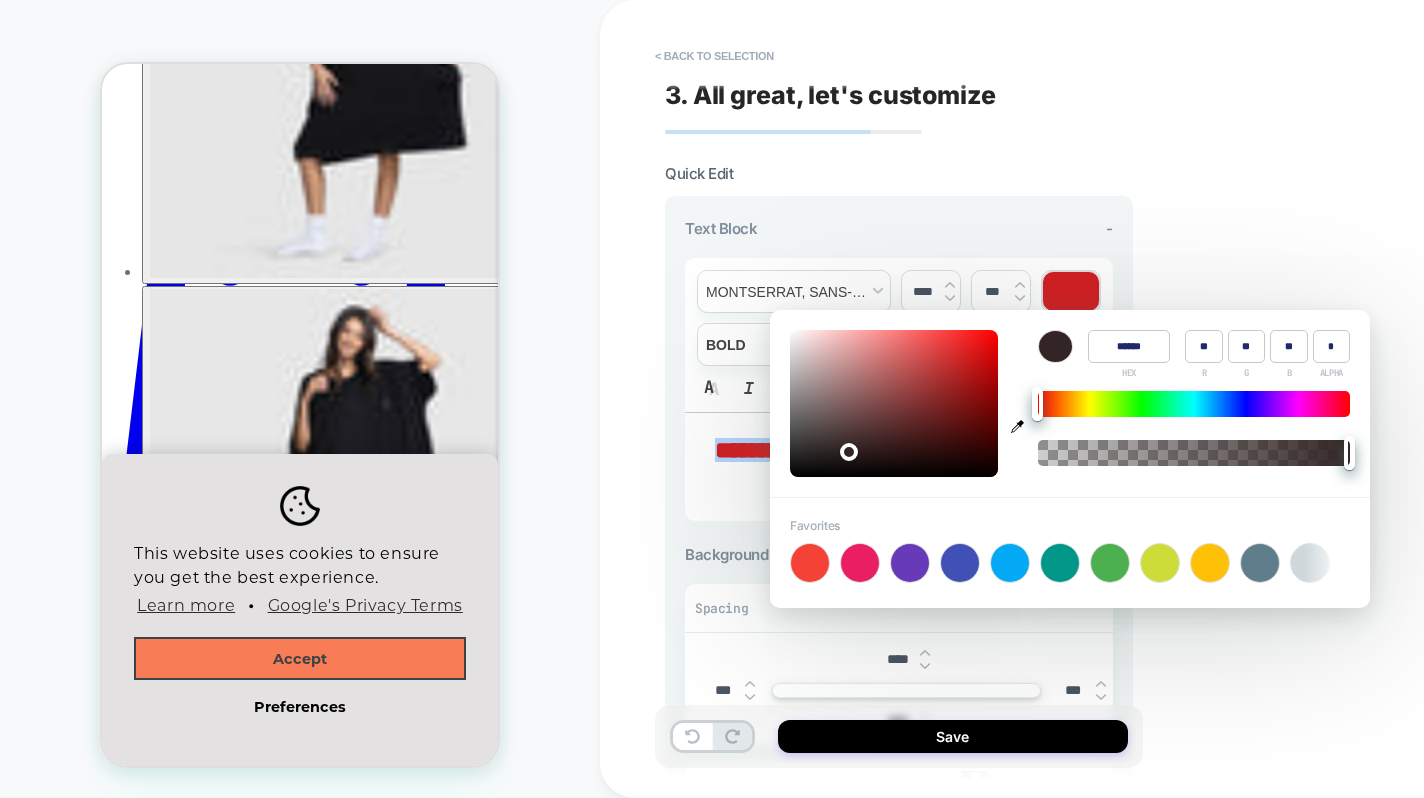 type on "**" 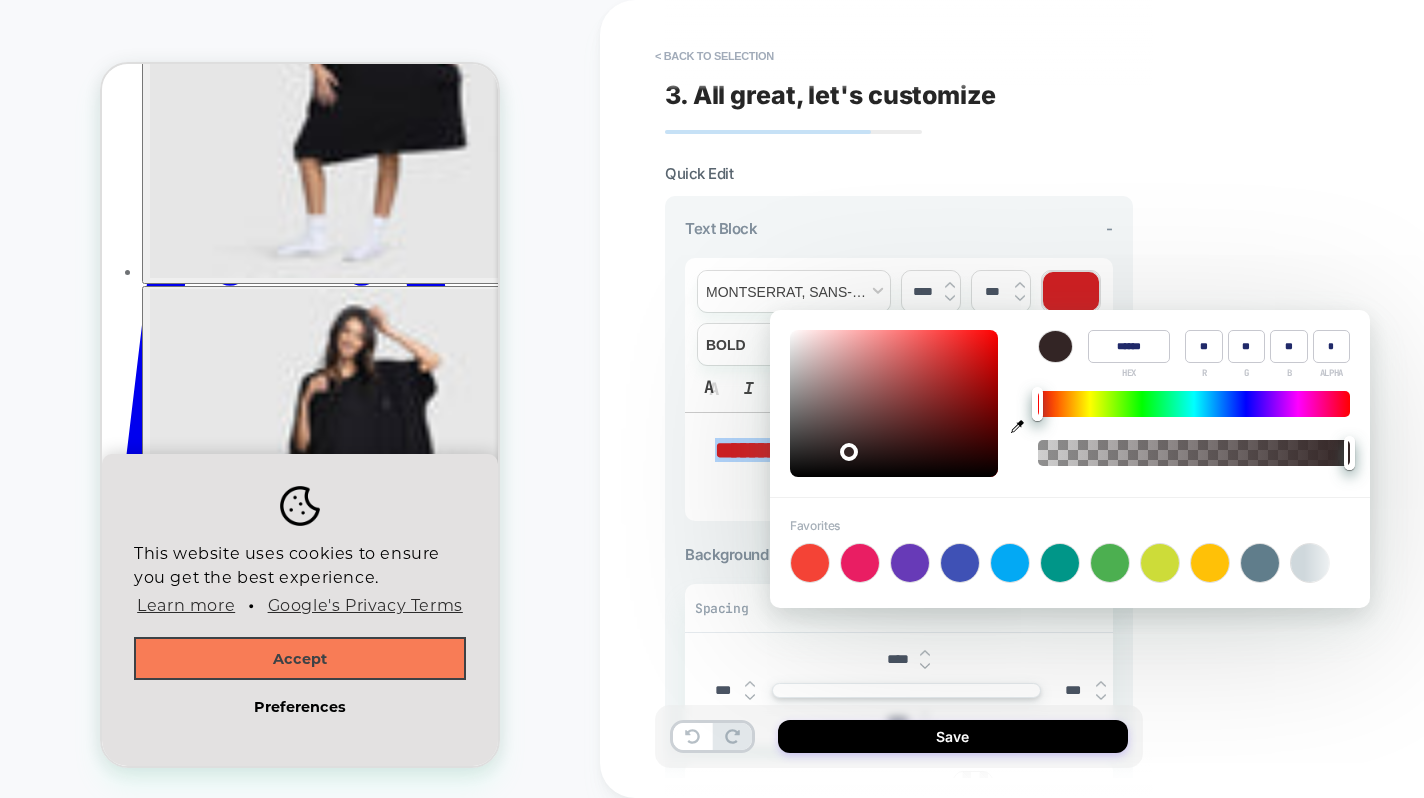type on "******" 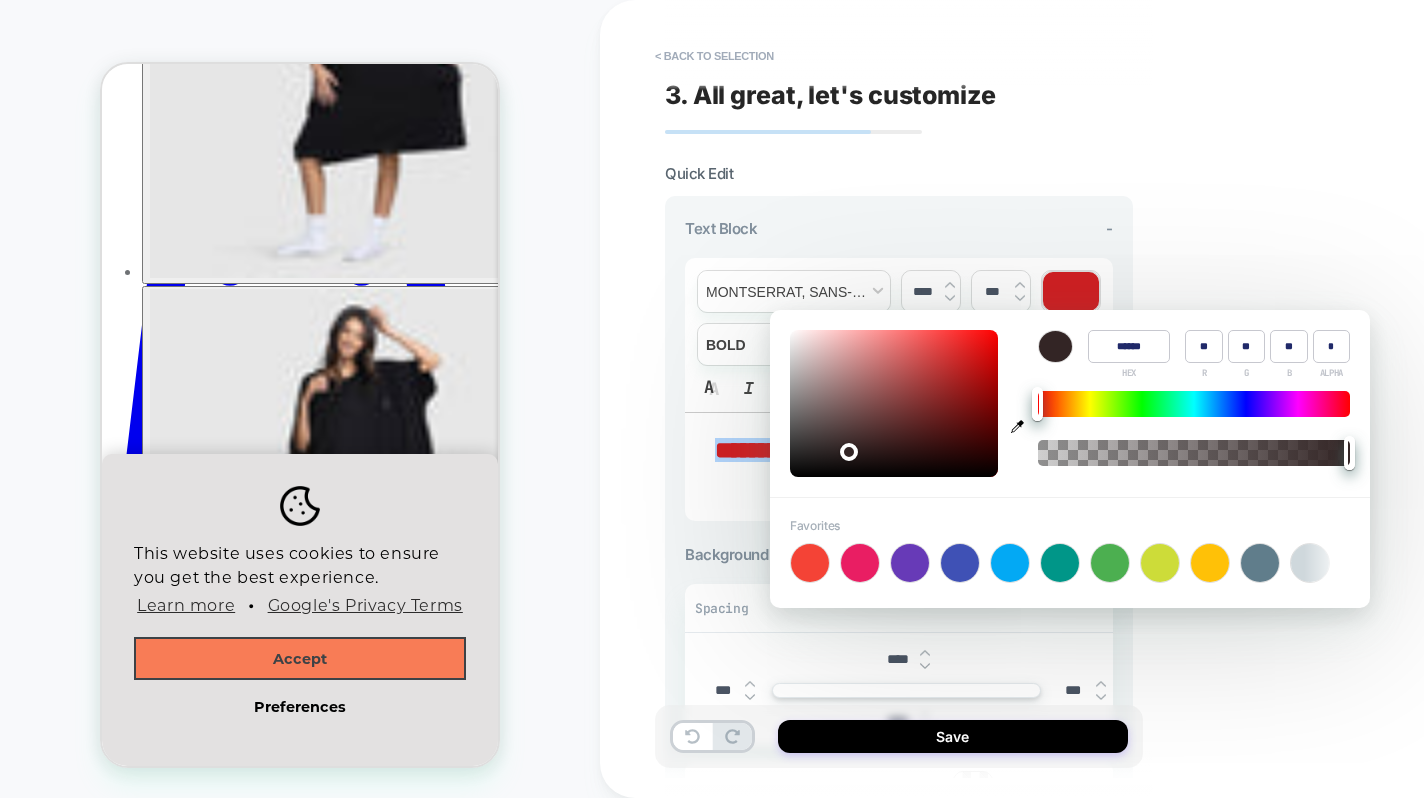 type on "**" 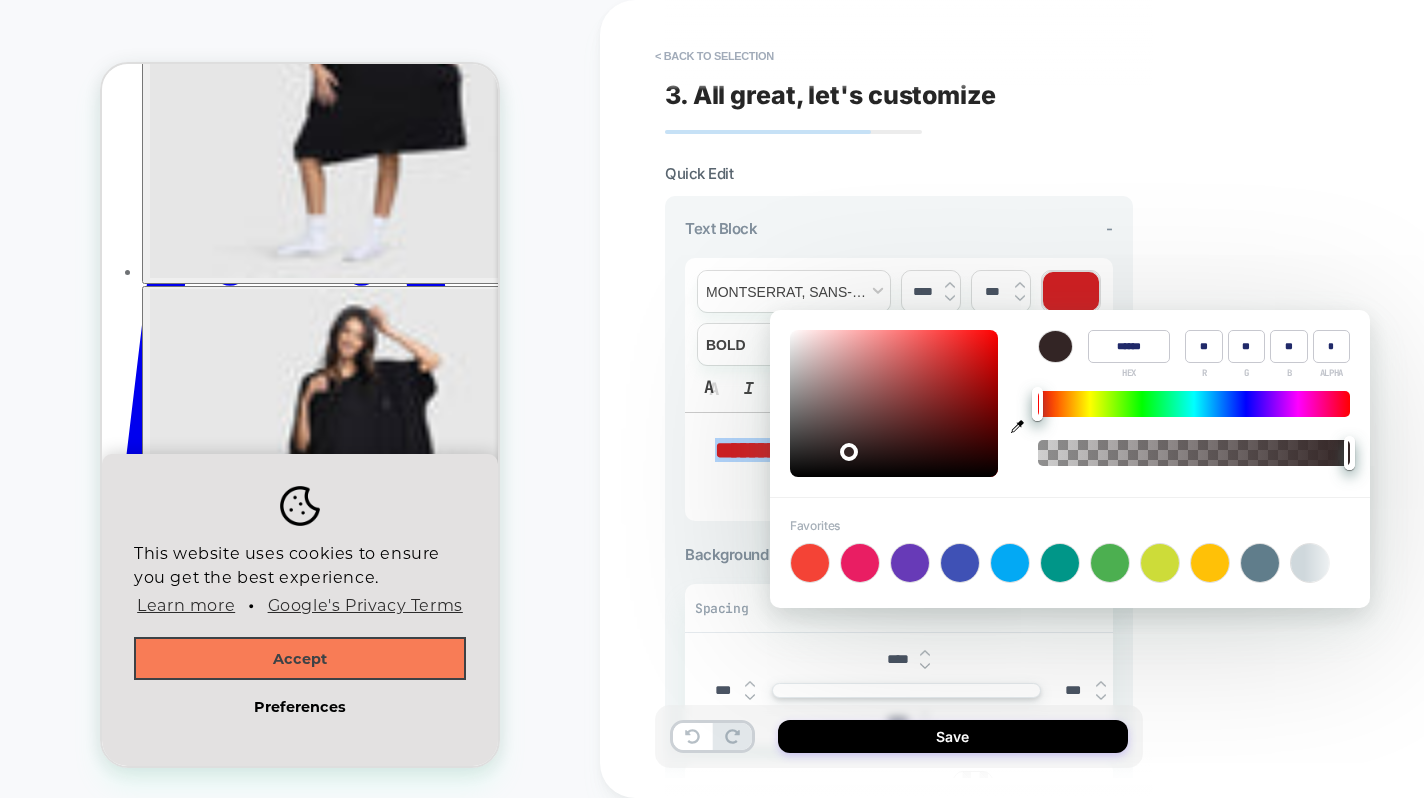 type on "******" 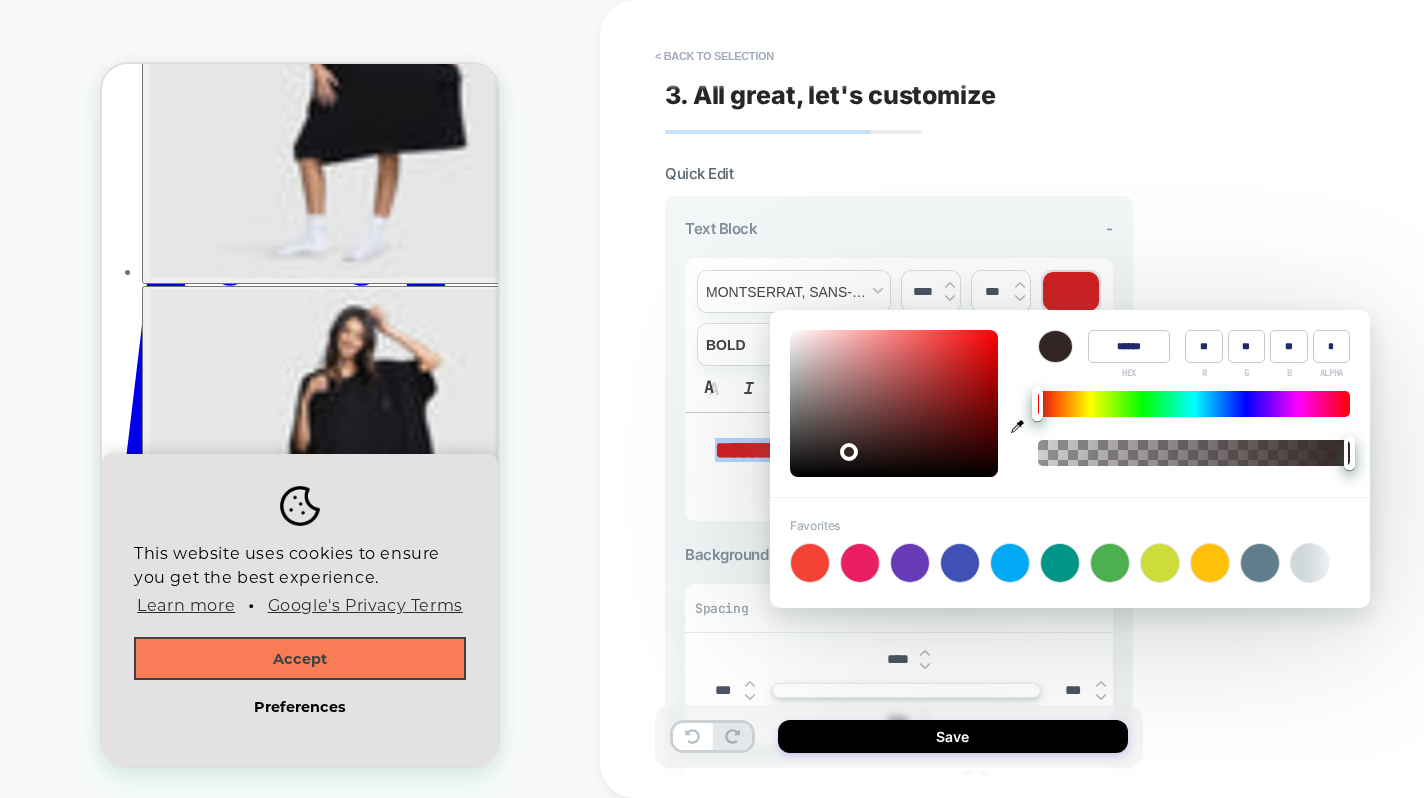 type on "**" 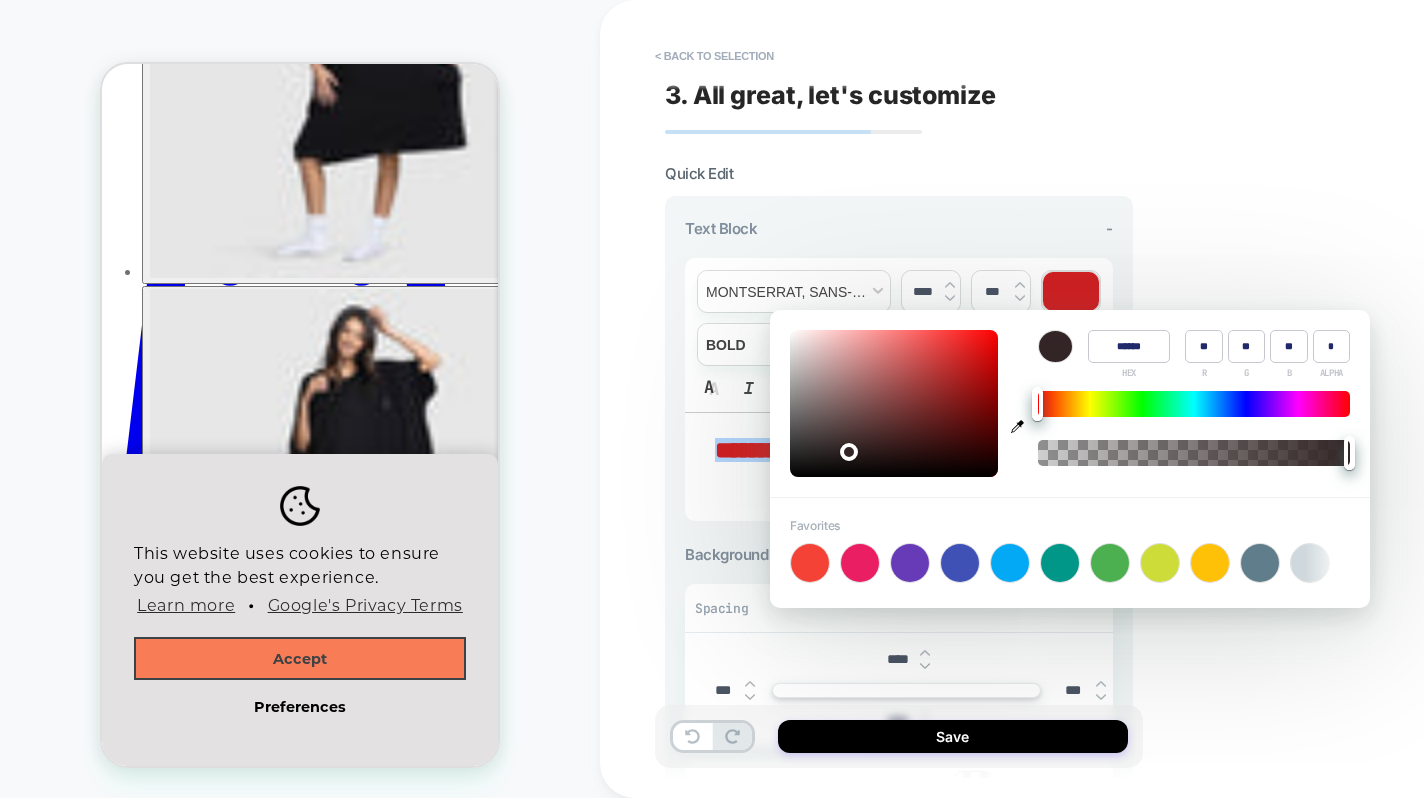 type on "******" 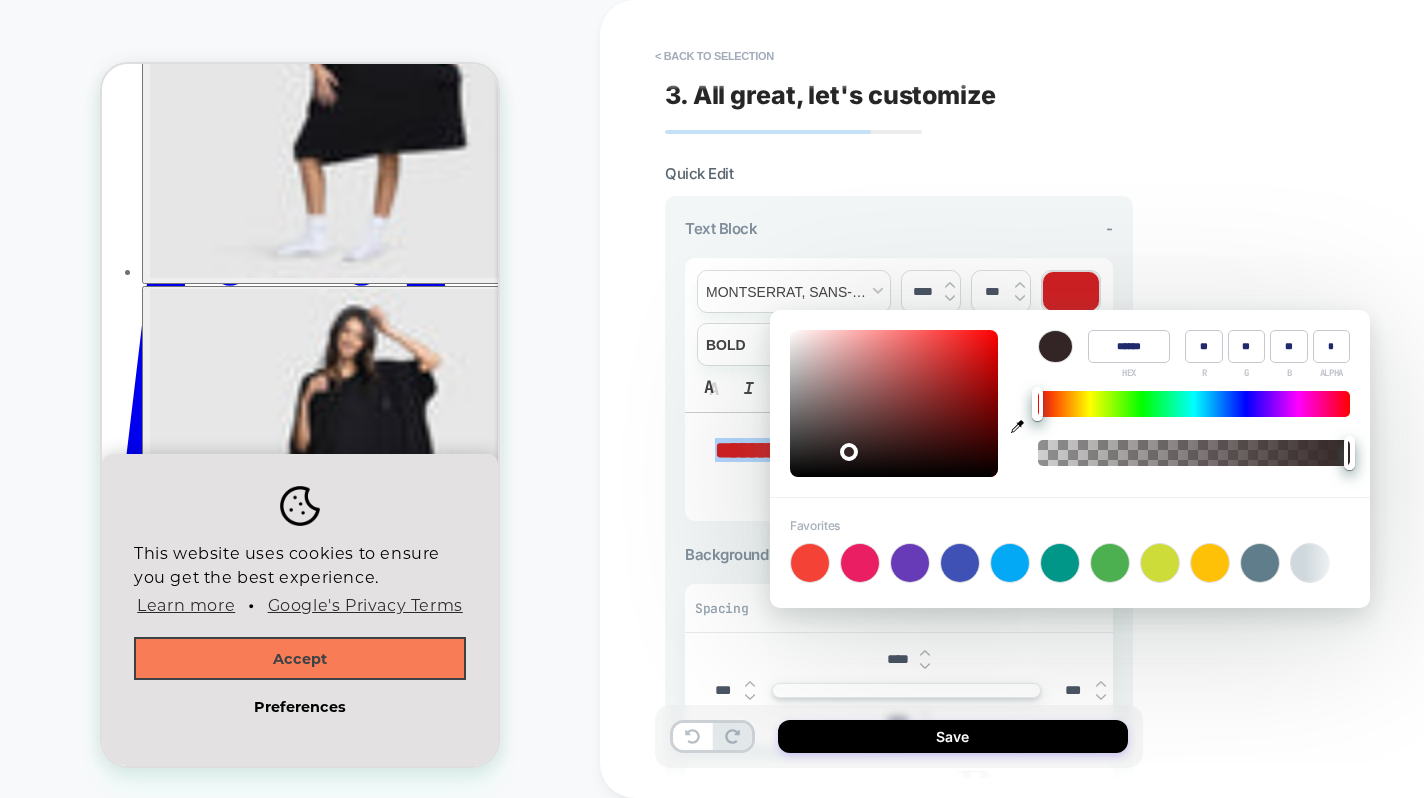 type on "**" 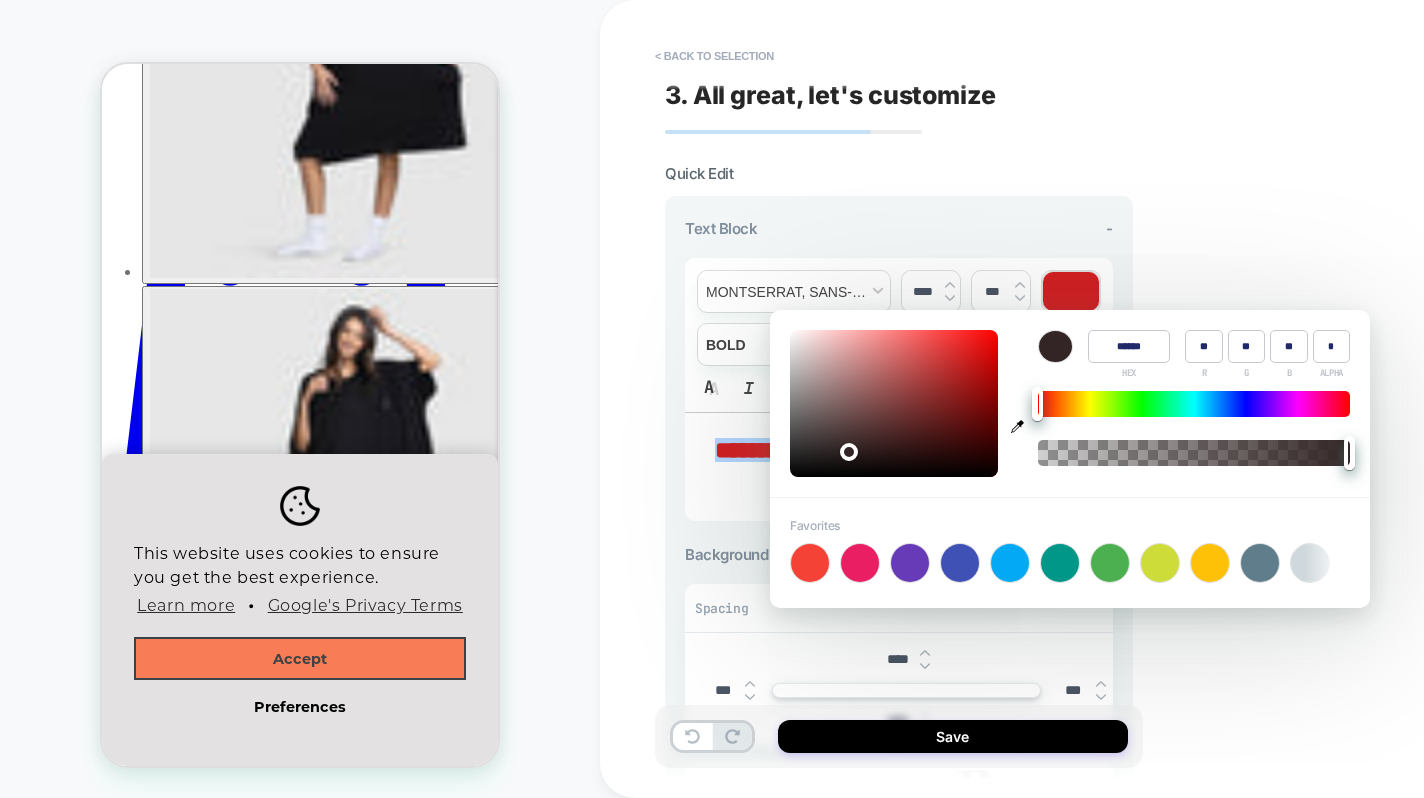 type on "******" 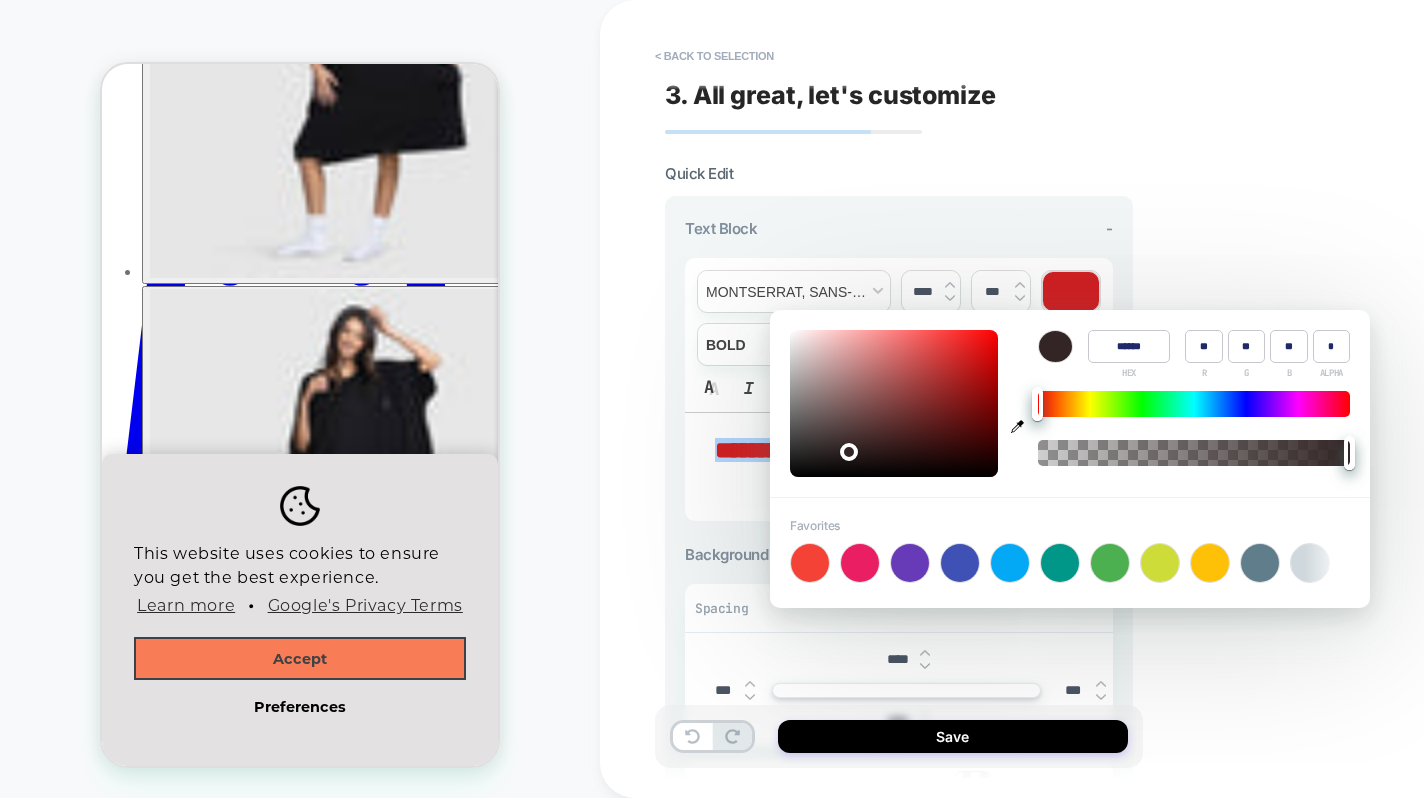 type on "**" 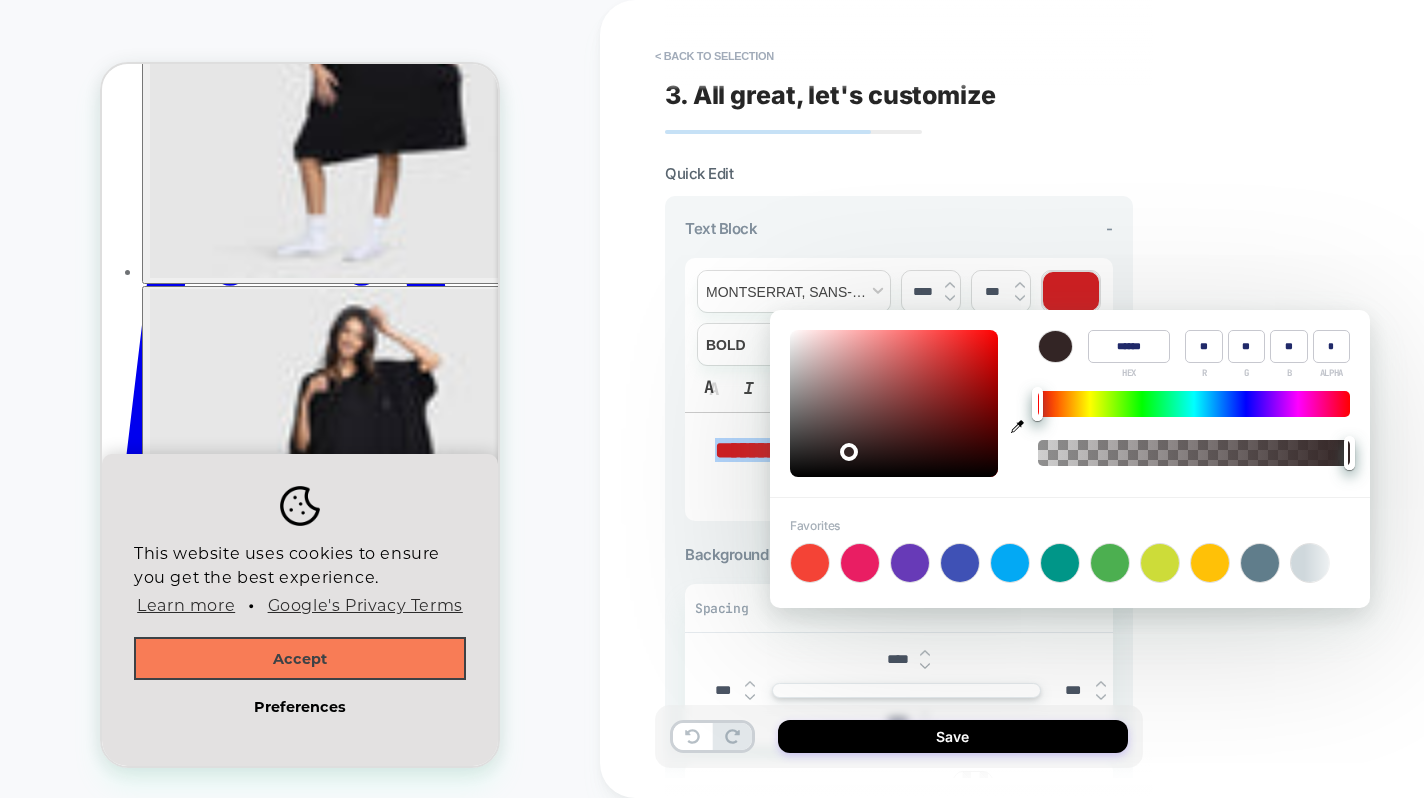 type on "******" 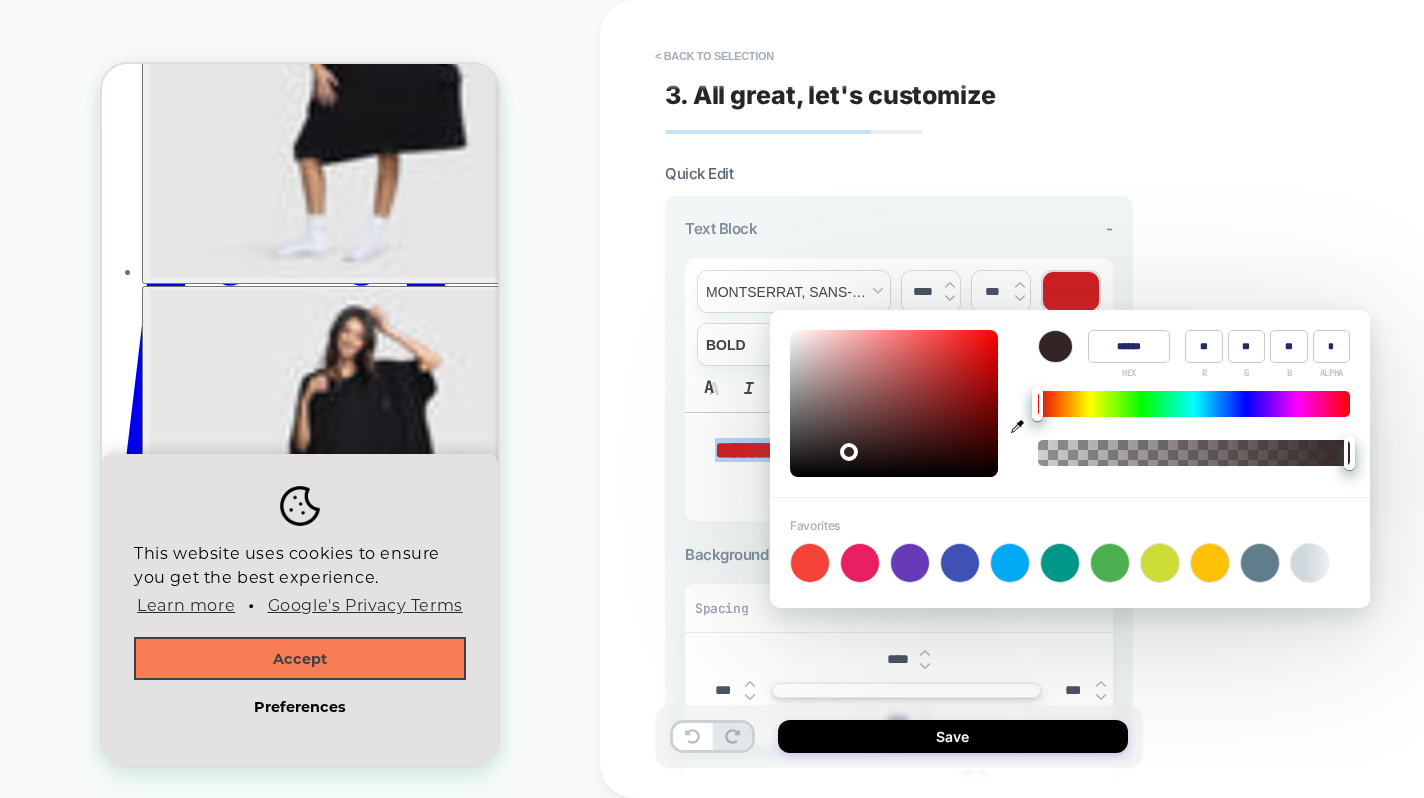 type on "*" 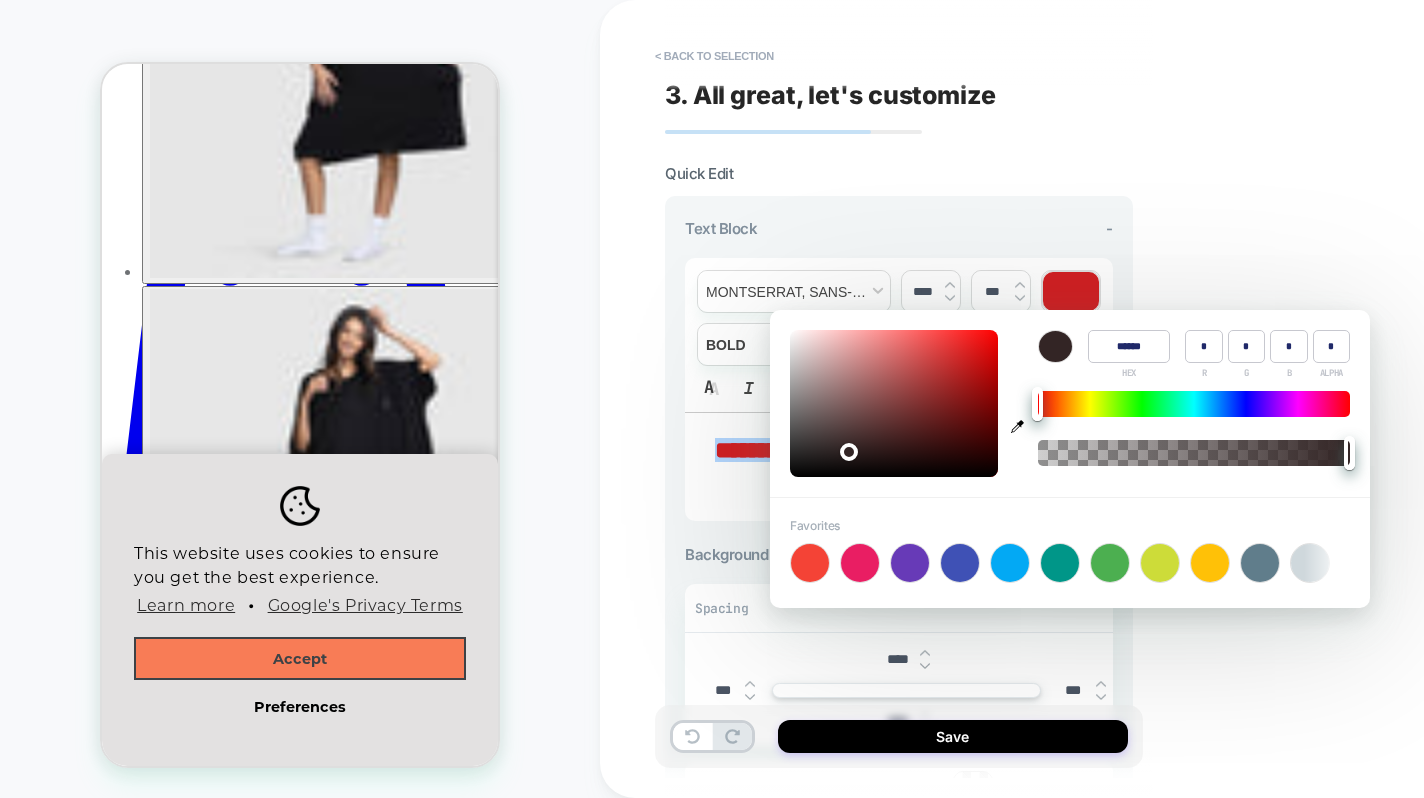 type on "******" 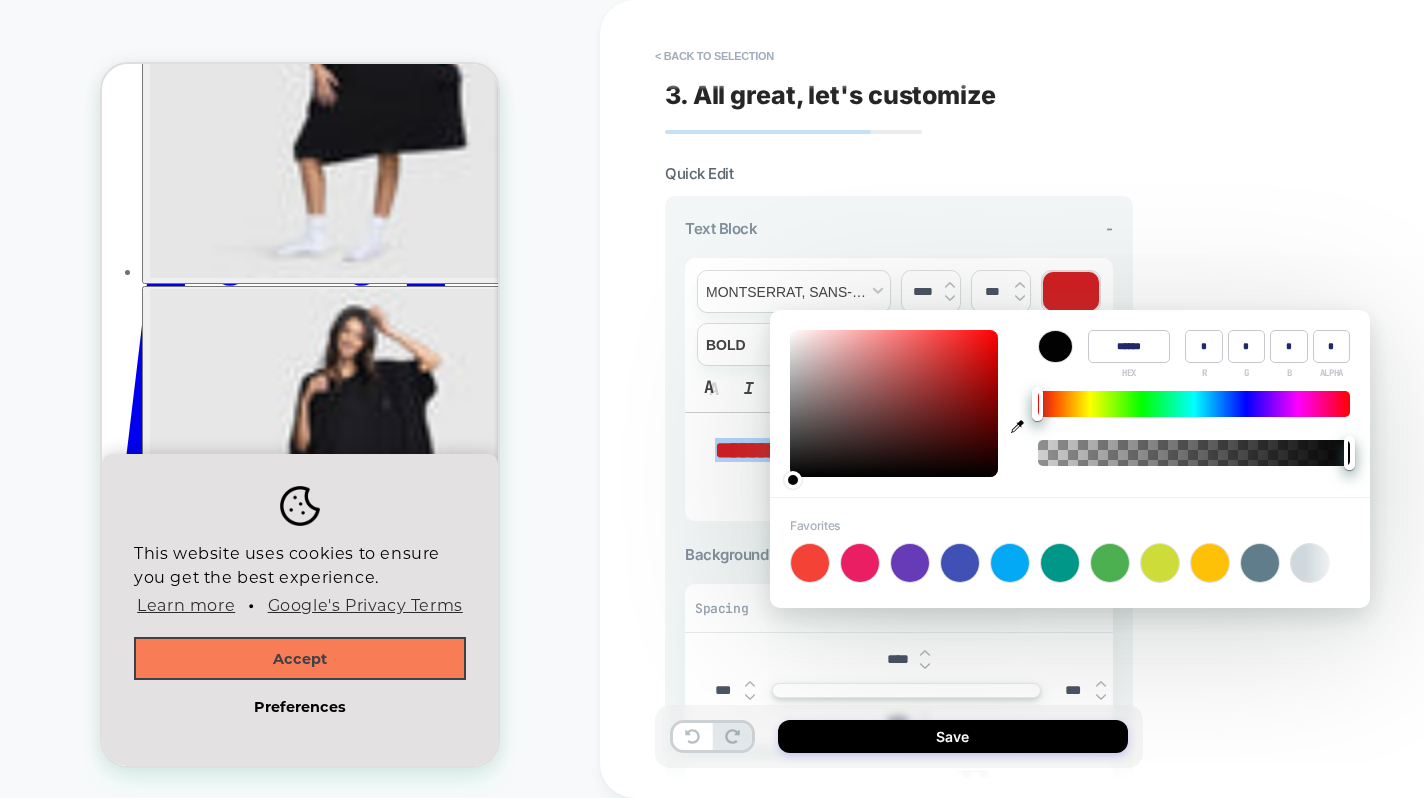 type on "******" 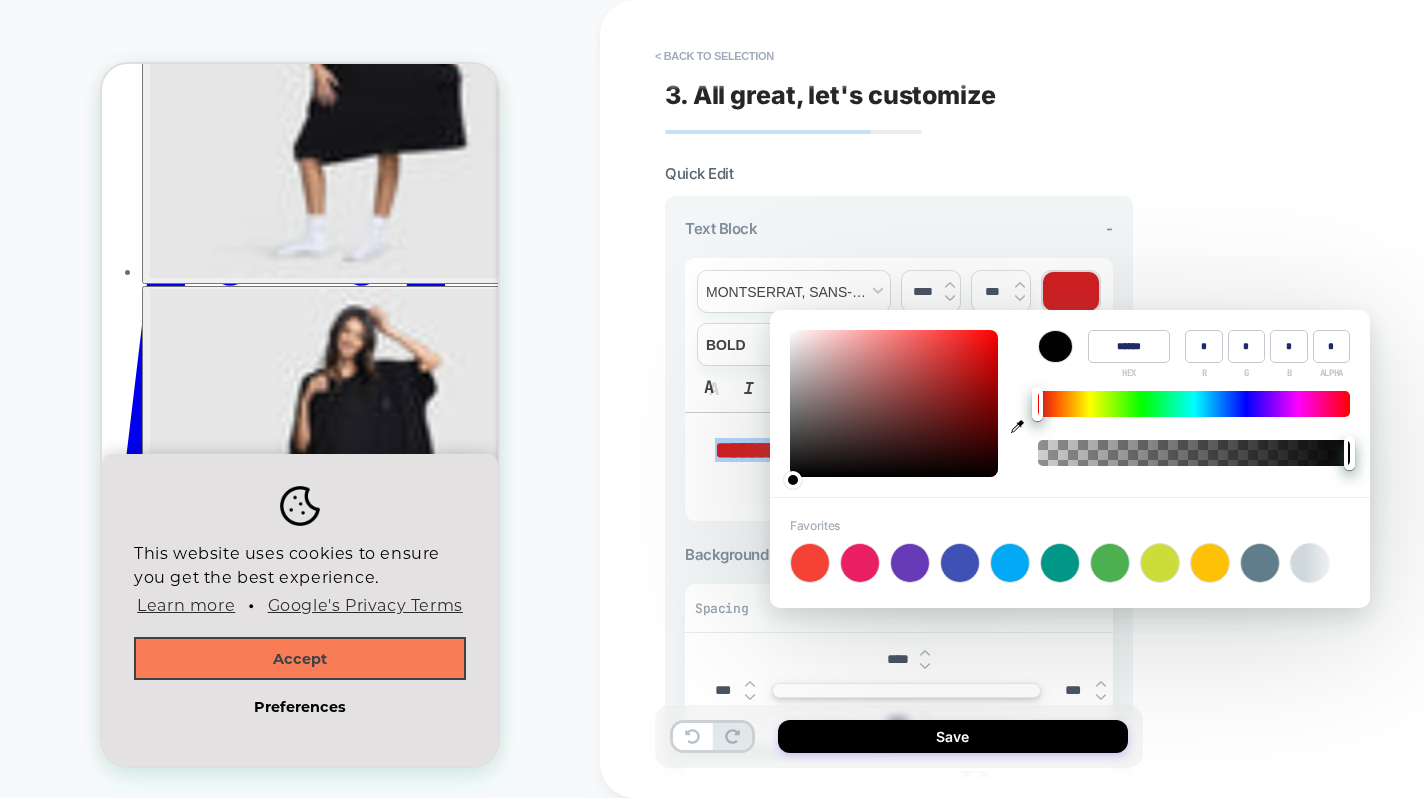 type on "*" 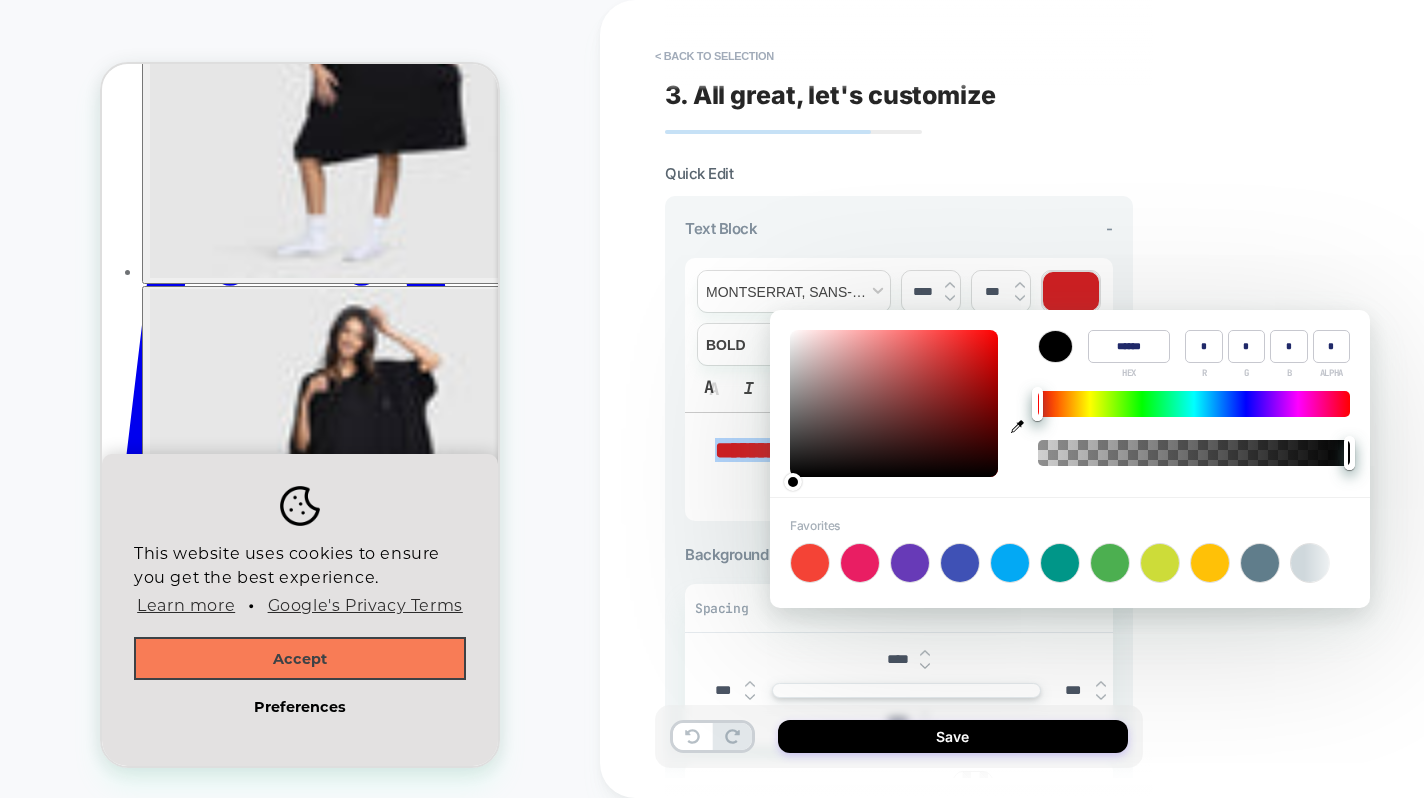 drag, startPoint x: 969, startPoint y: 358, endPoint x: 781, endPoint y: 488, distance: 228.56946 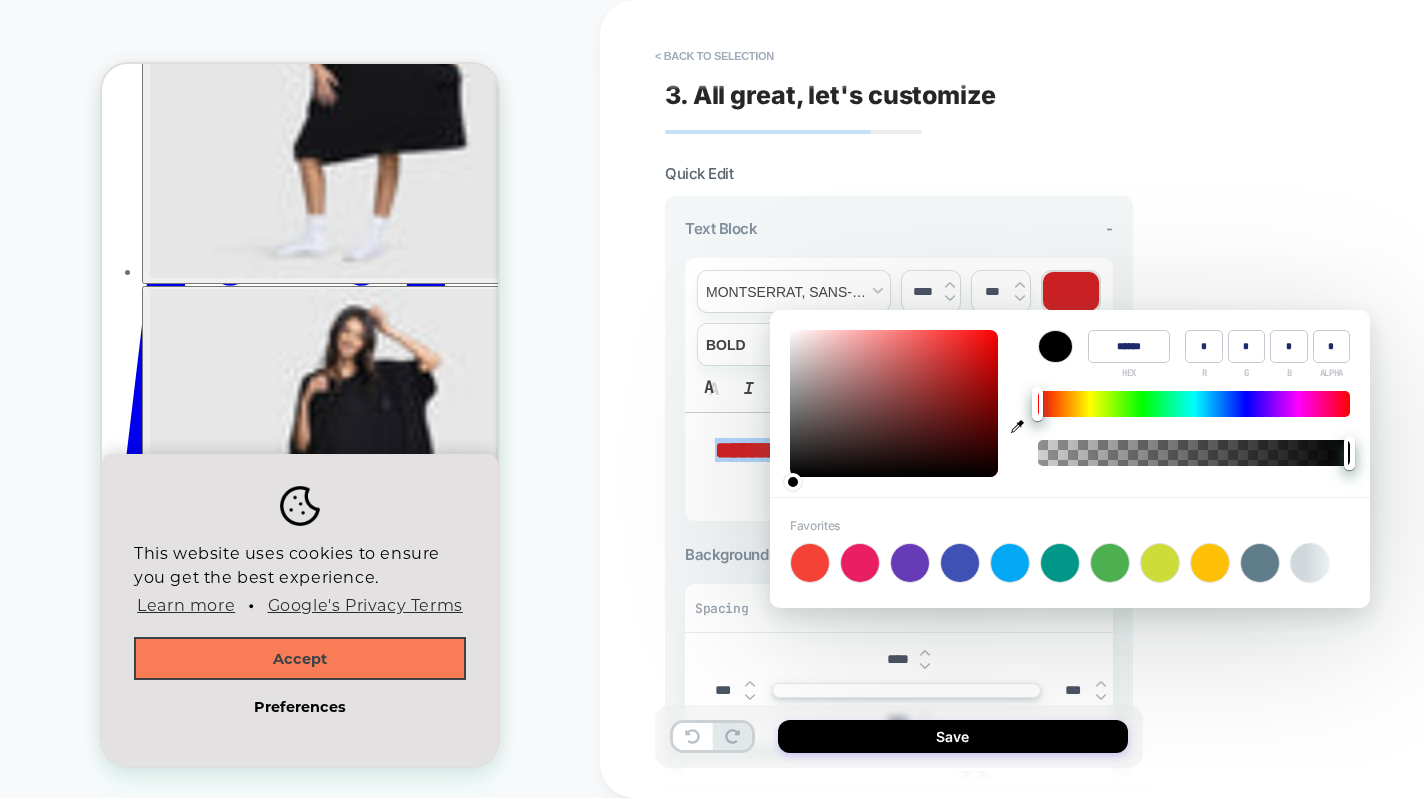 click on "Color ****** HEX * R * G * B * ALPHA" at bounding box center (1070, 403) 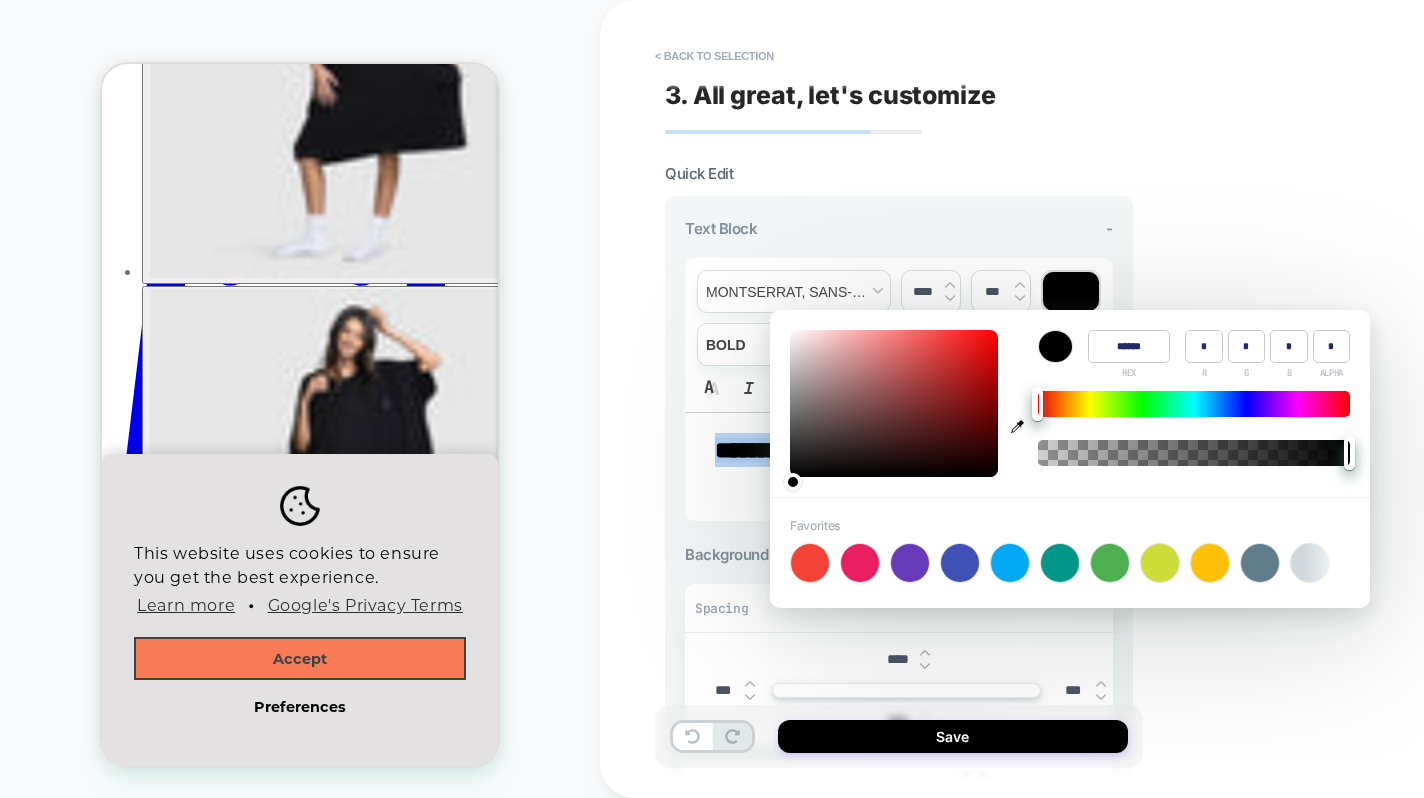click on "**********" at bounding box center (899, 384) 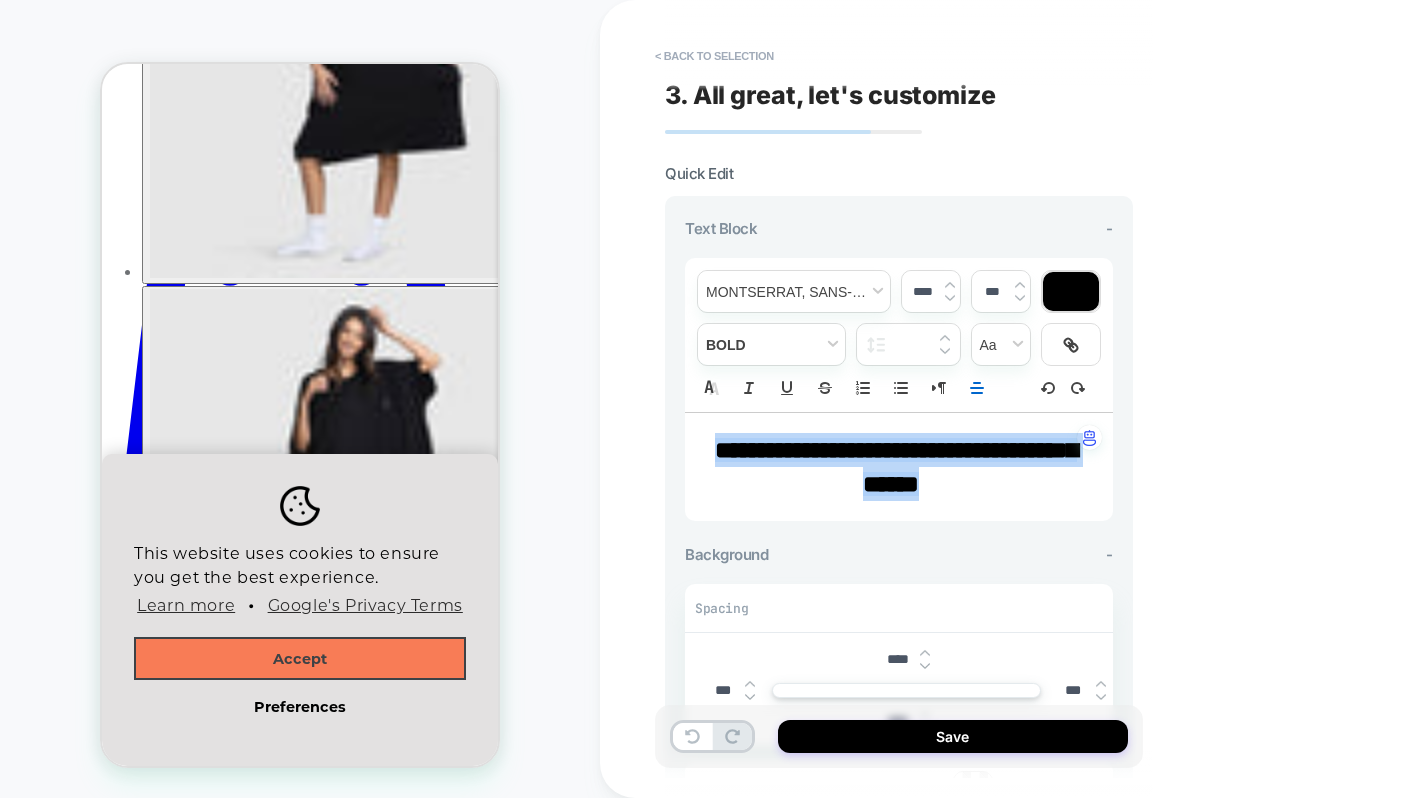 click on "****" at bounding box center [922, 291] 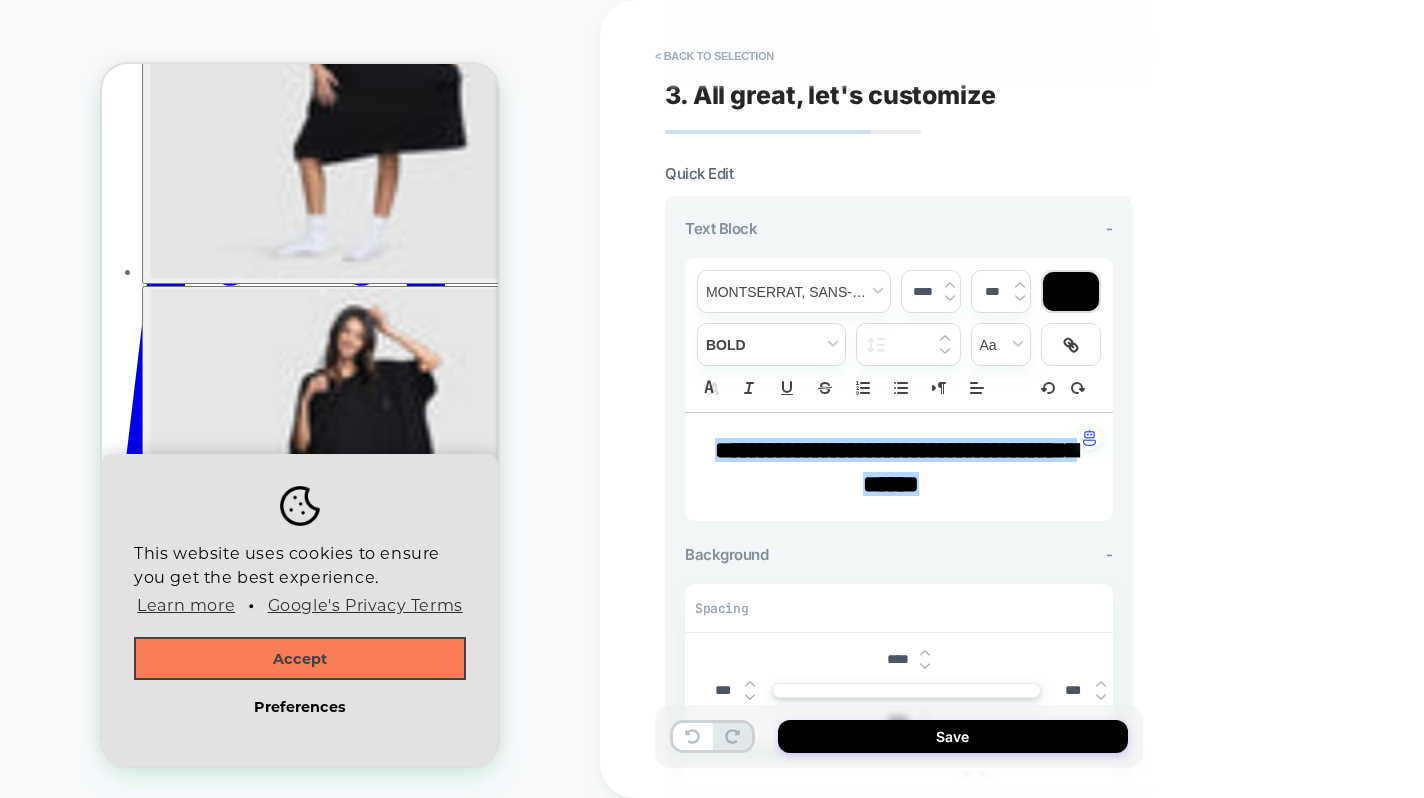 type on "****" 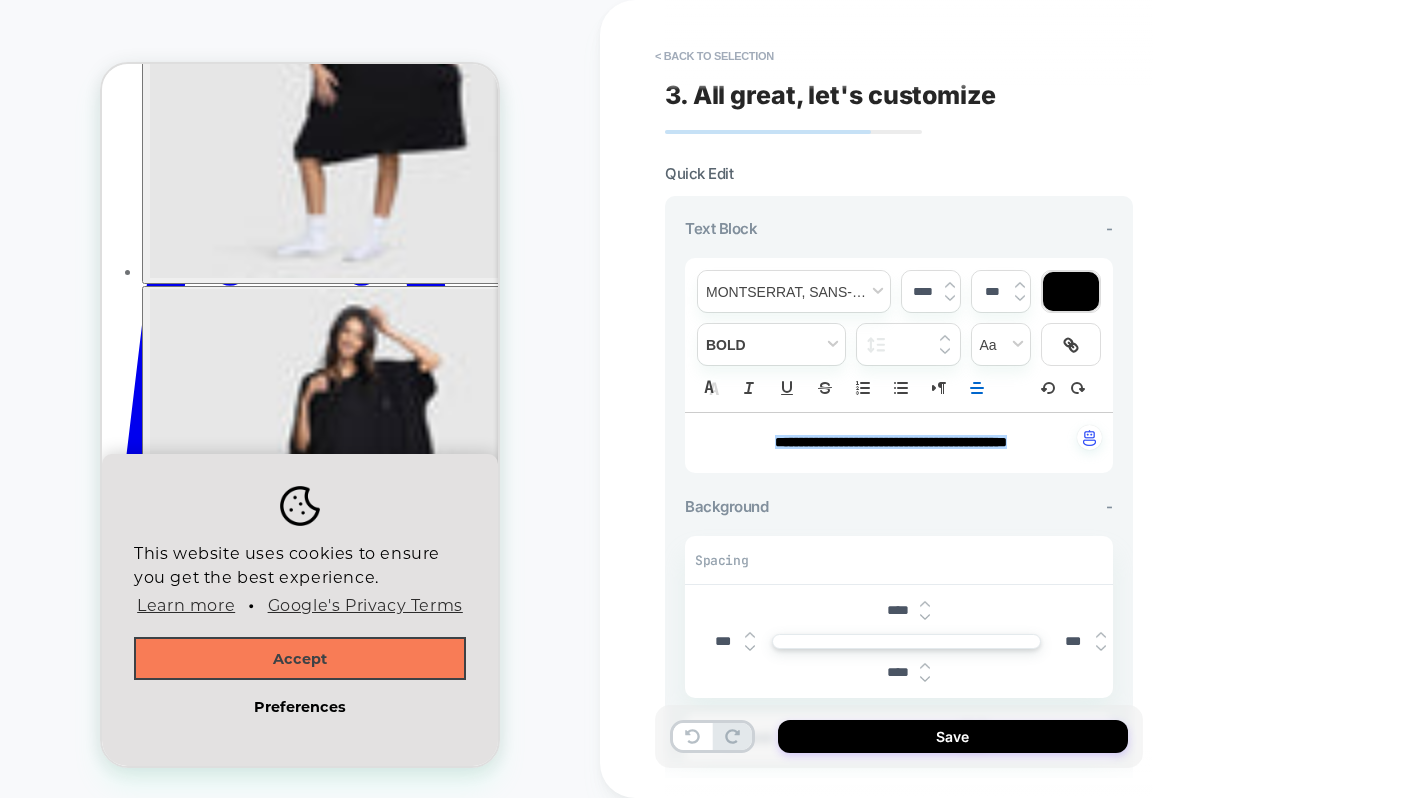 click on "**********" at bounding box center (1040, 399) 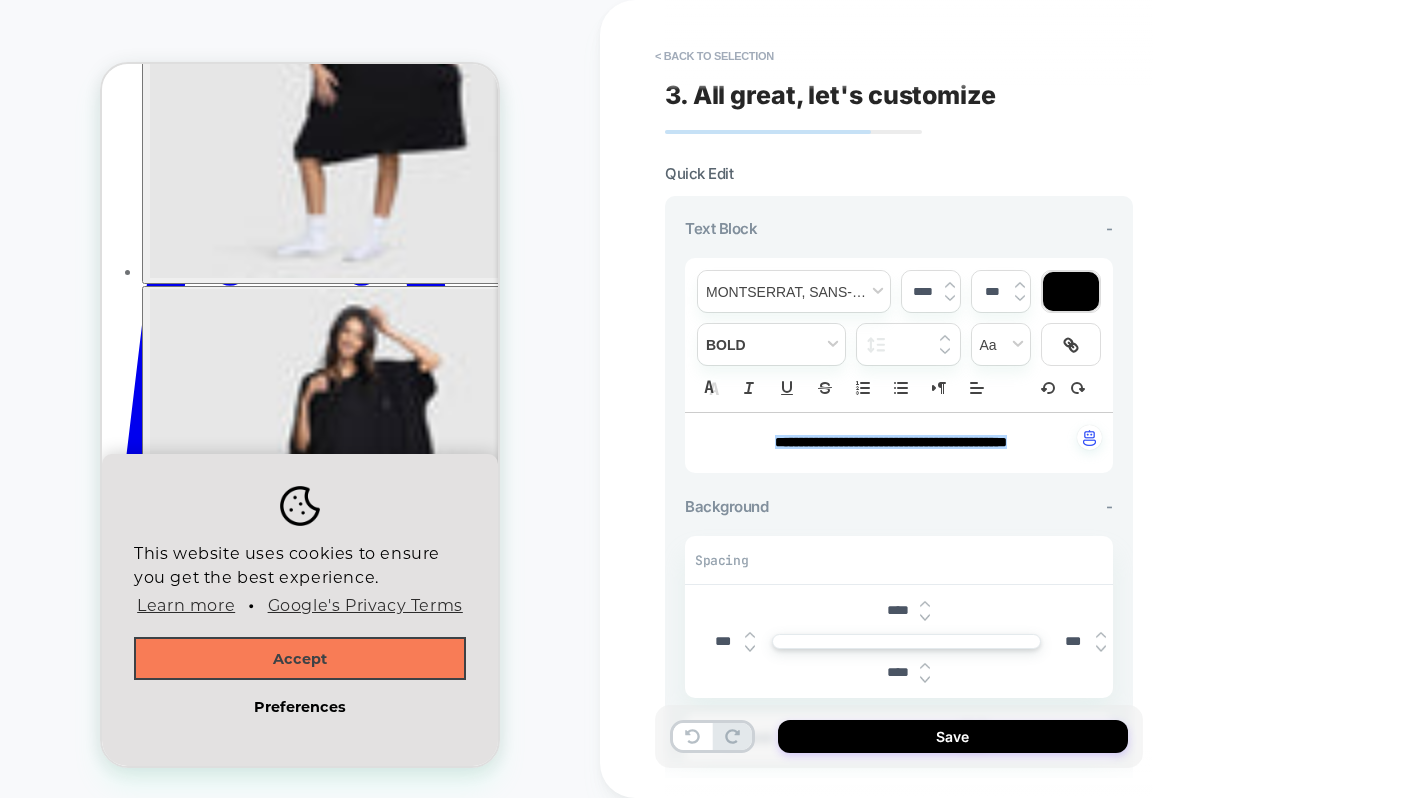 click on "**********" at bounding box center [891, 442] 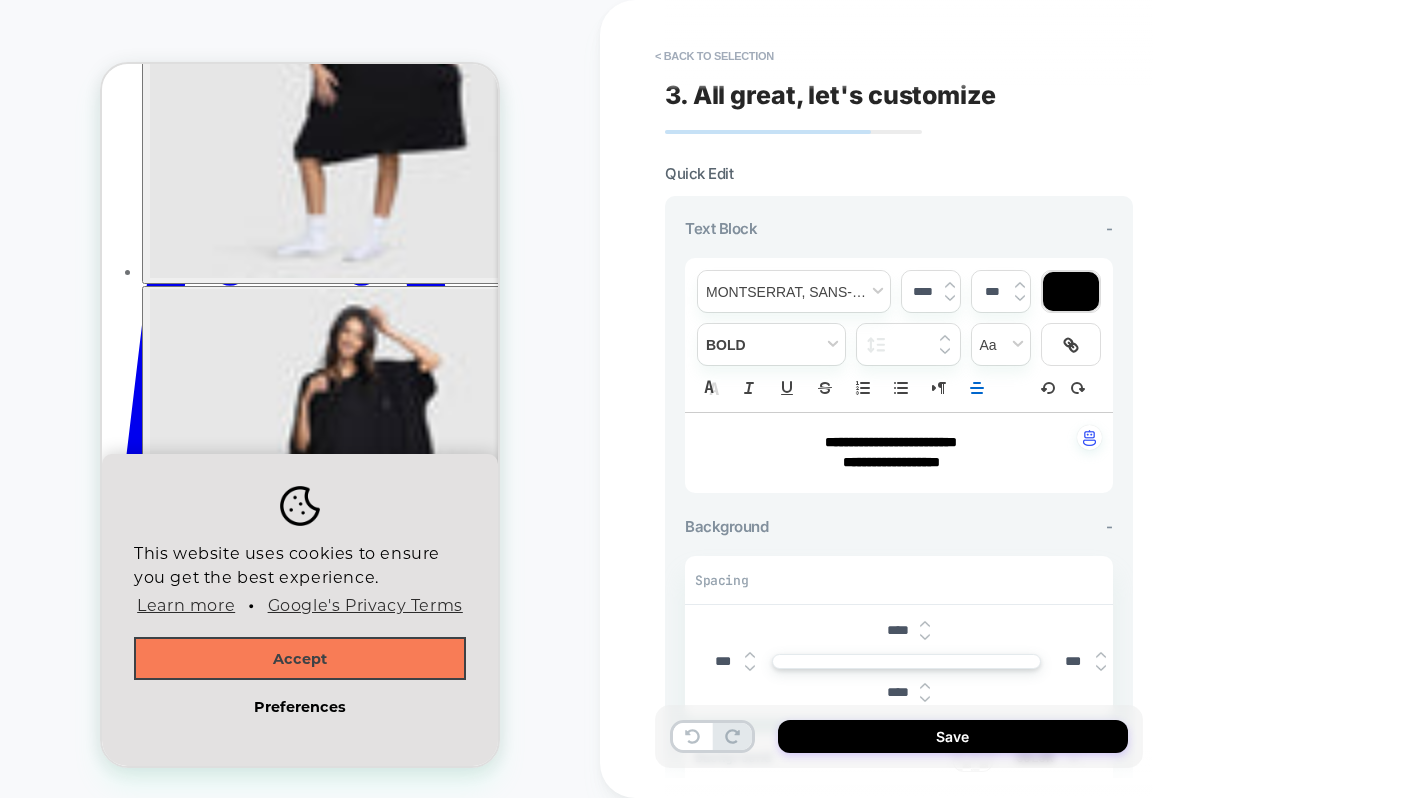 click on "****" at bounding box center (897, 630) 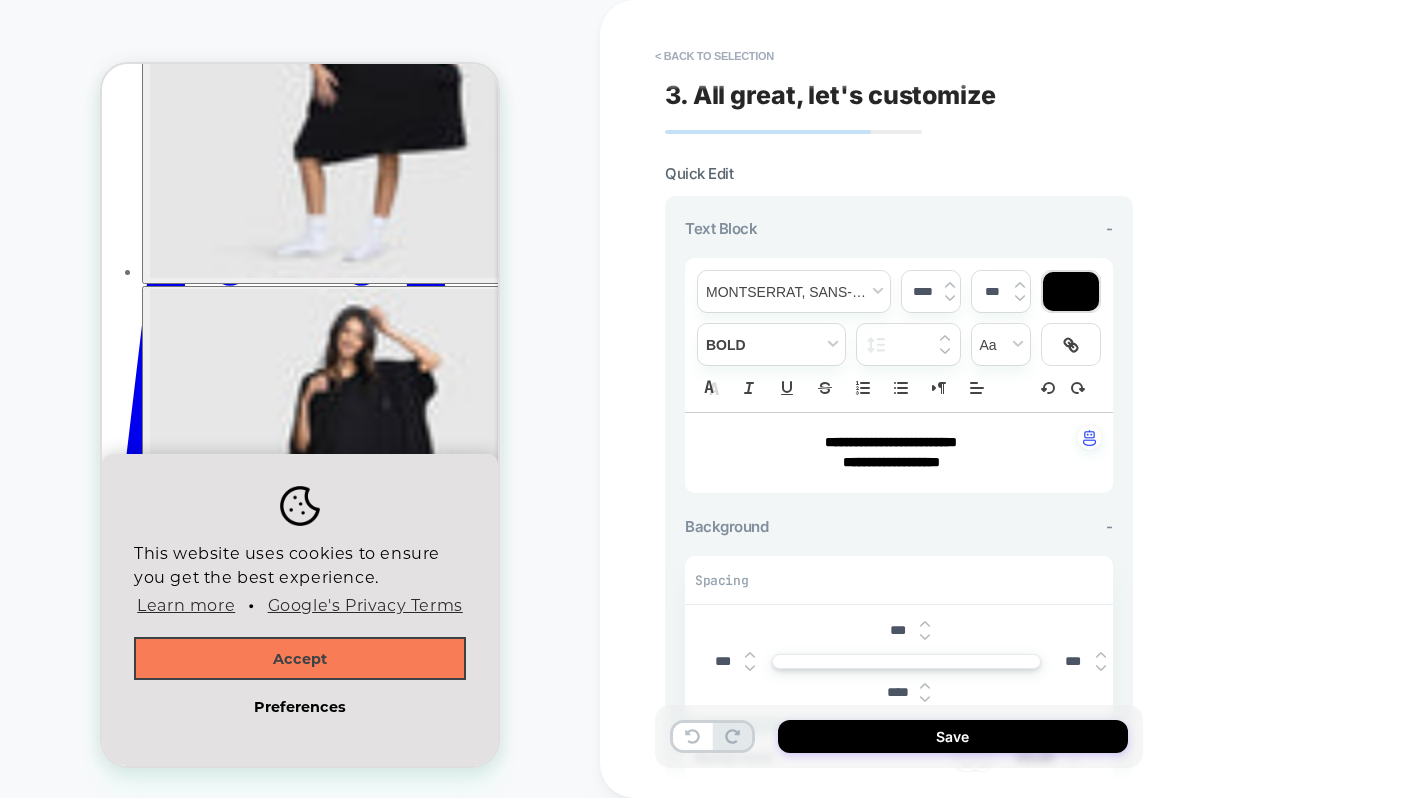 type on "***" 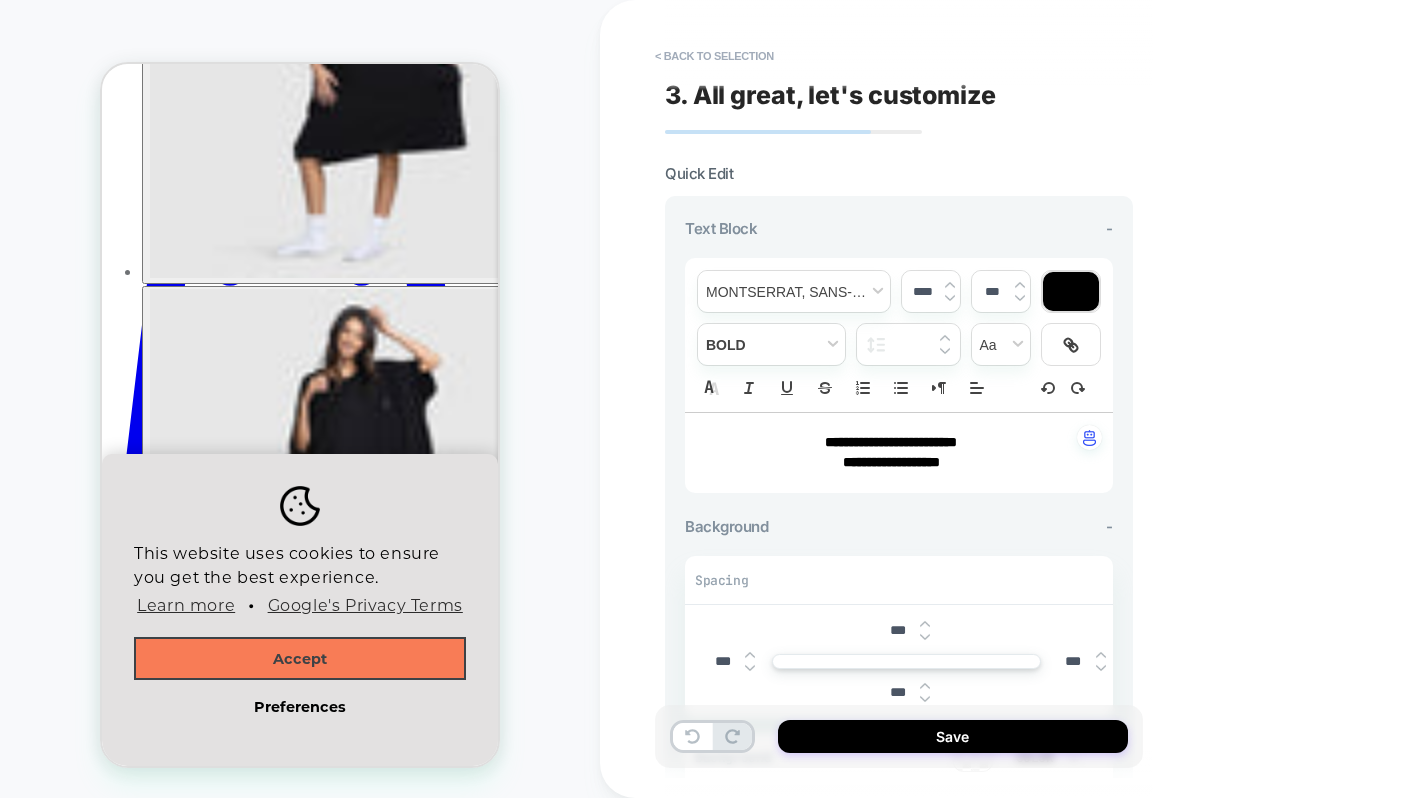 type on "***" 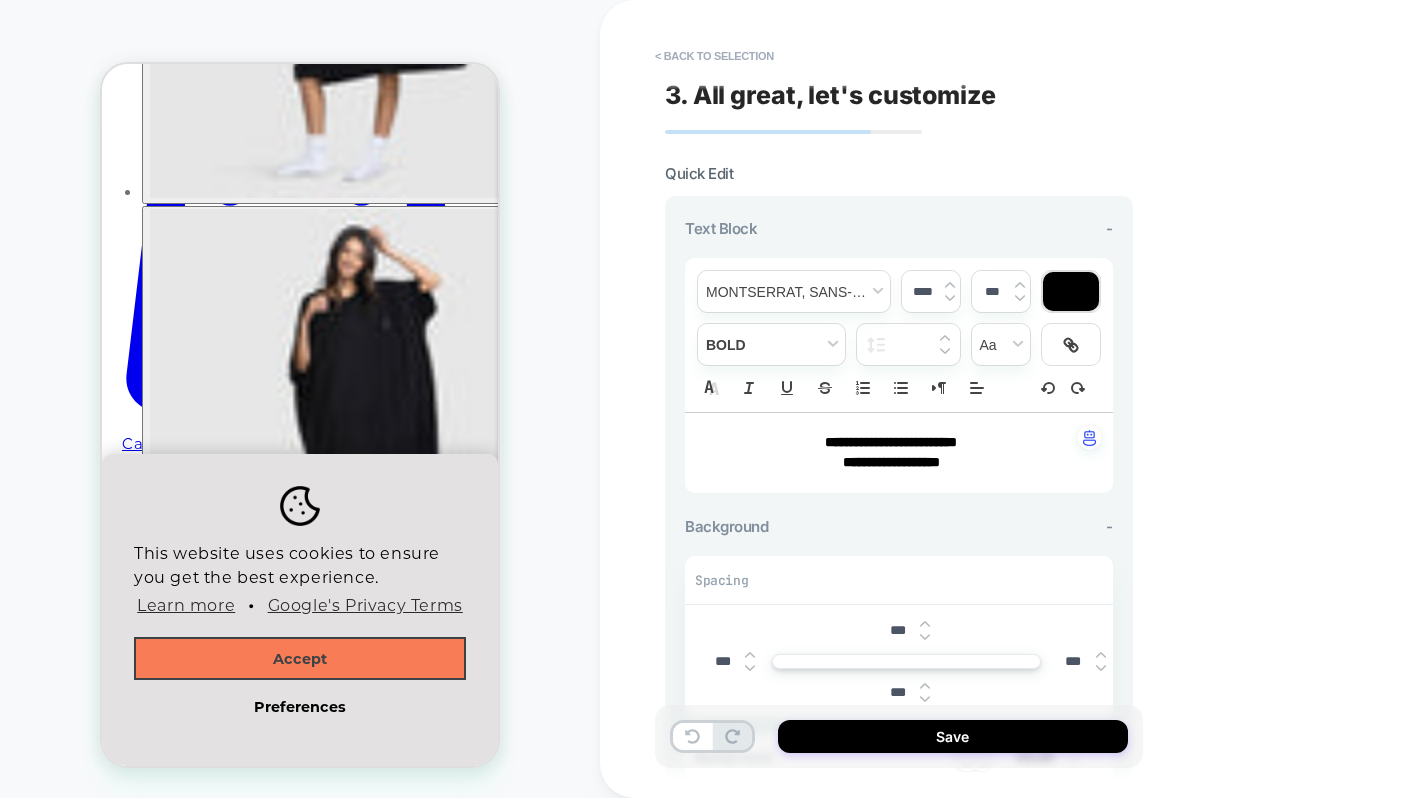 scroll, scrollTop: 737, scrollLeft: 0, axis: vertical 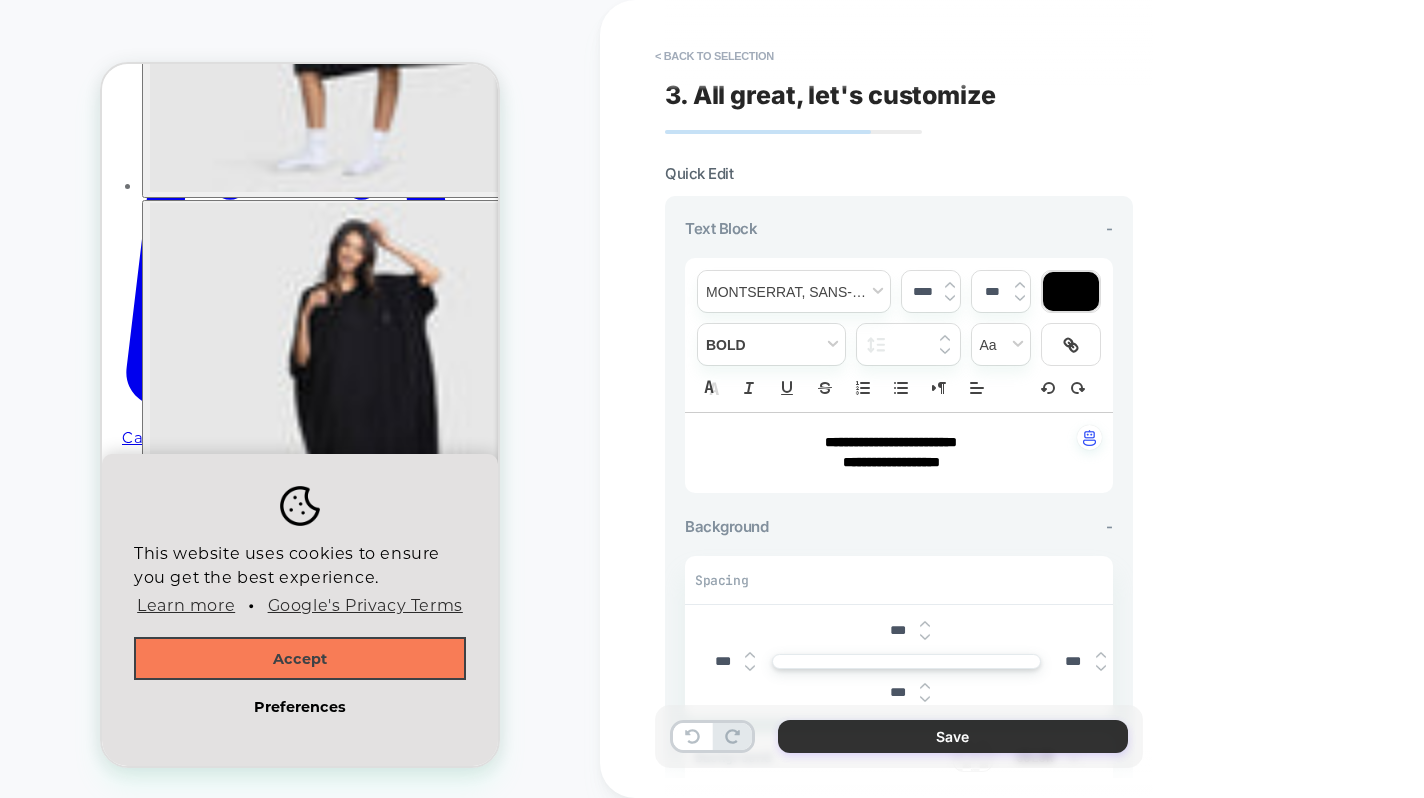 click on "Save" at bounding box center (953, 736) 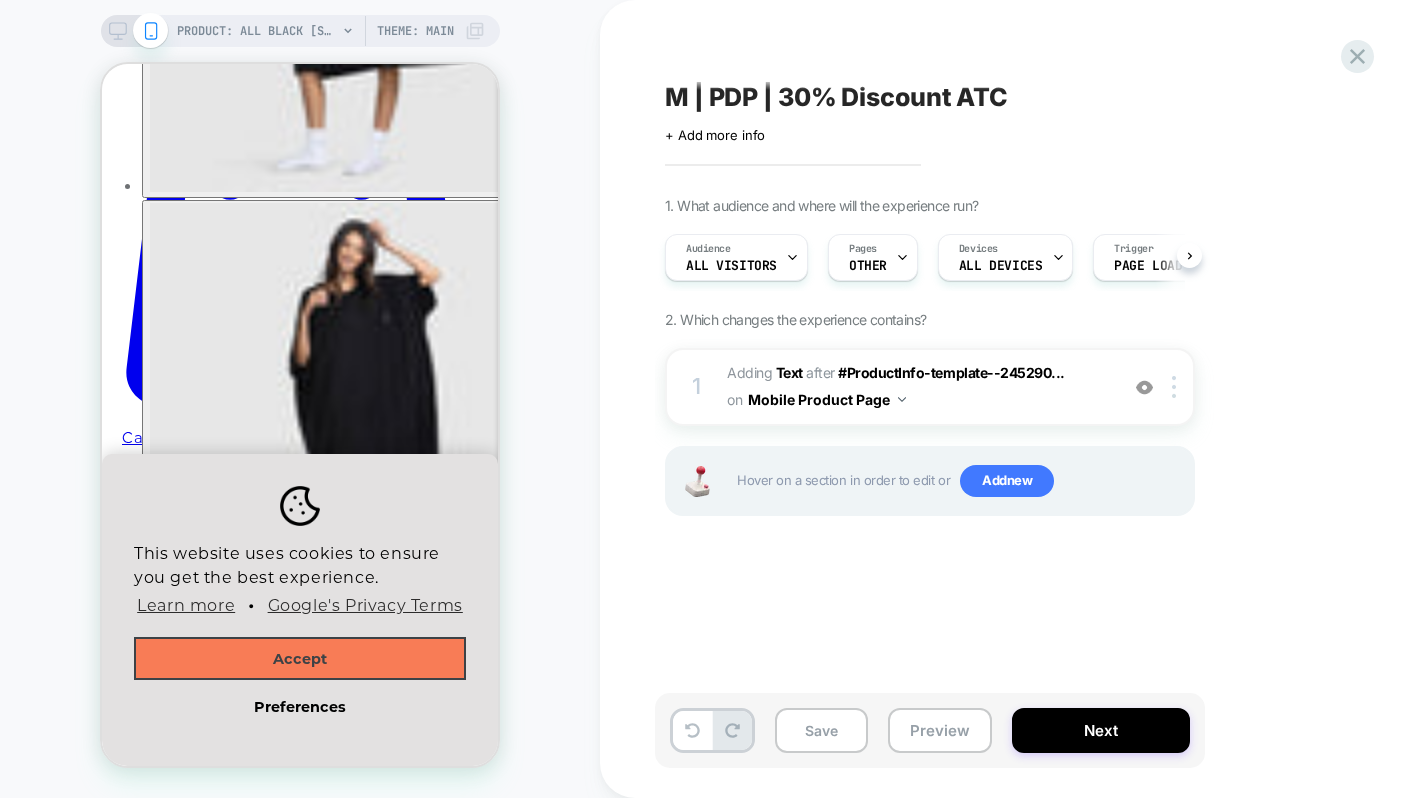 scroll, scrollTop: 0, scrollLeft: 1, axis: horizontal 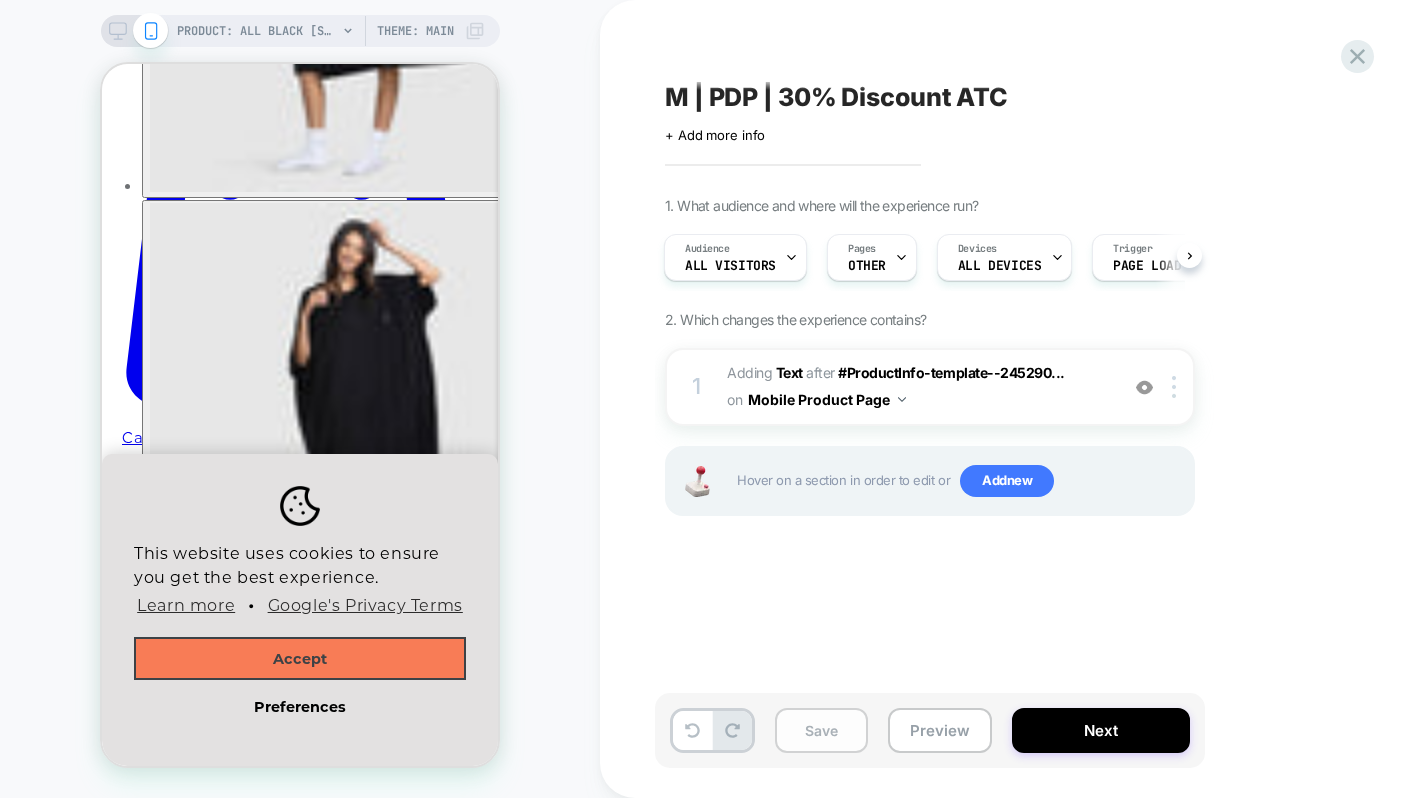 click on "Save" at bounding box center (821, 730) 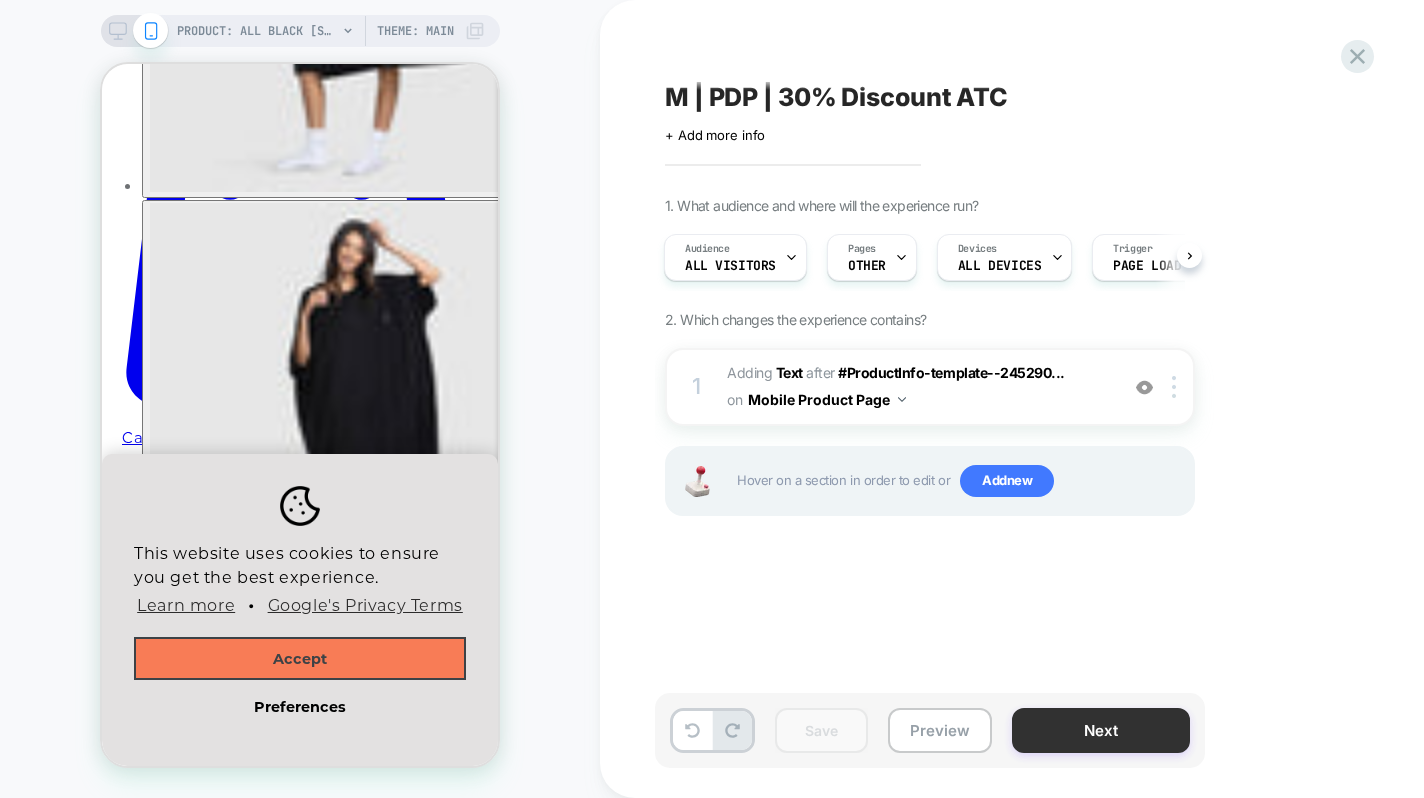 click on "Next" at bounding box center (1101, 730) 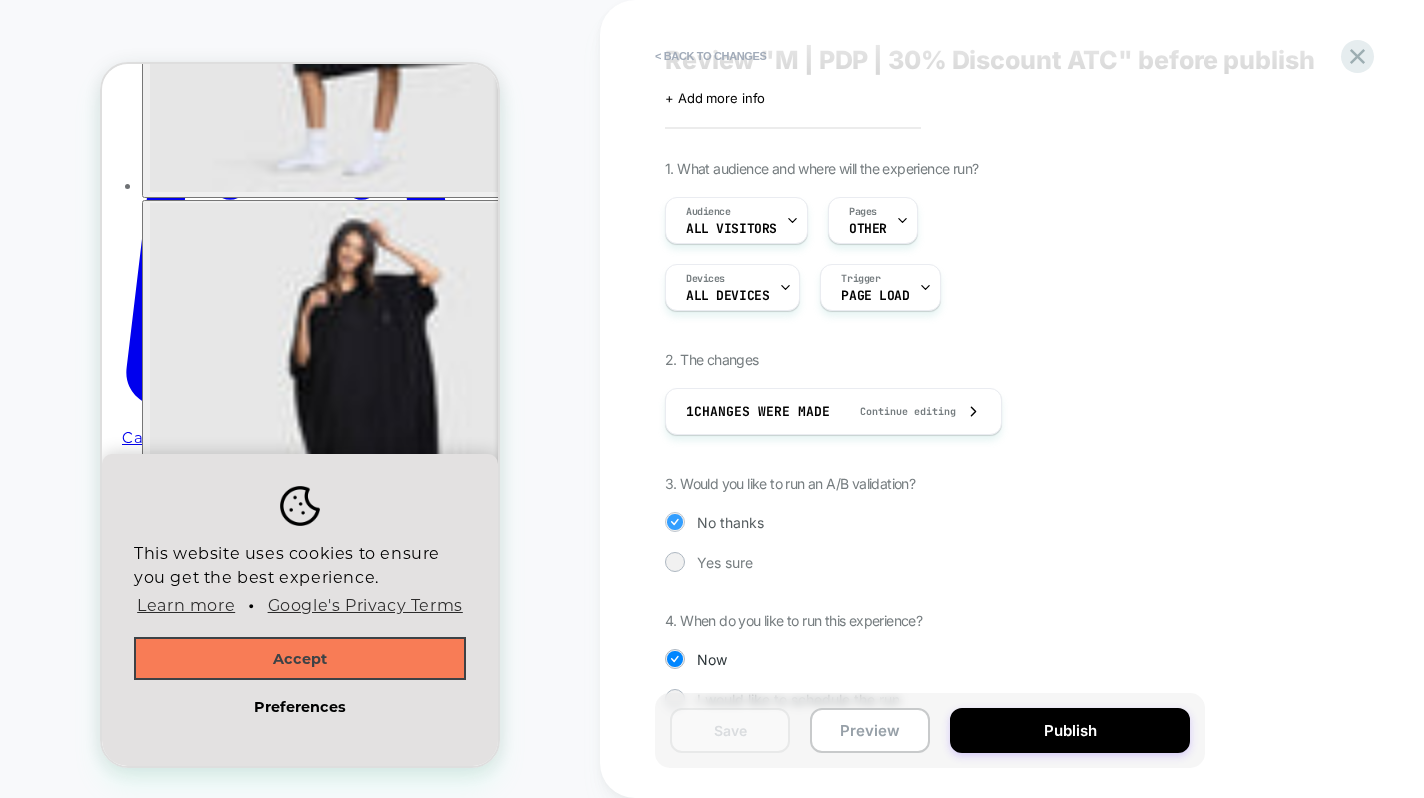 scroll, scrollTop: 0, scrollLeft: 0, axis: both 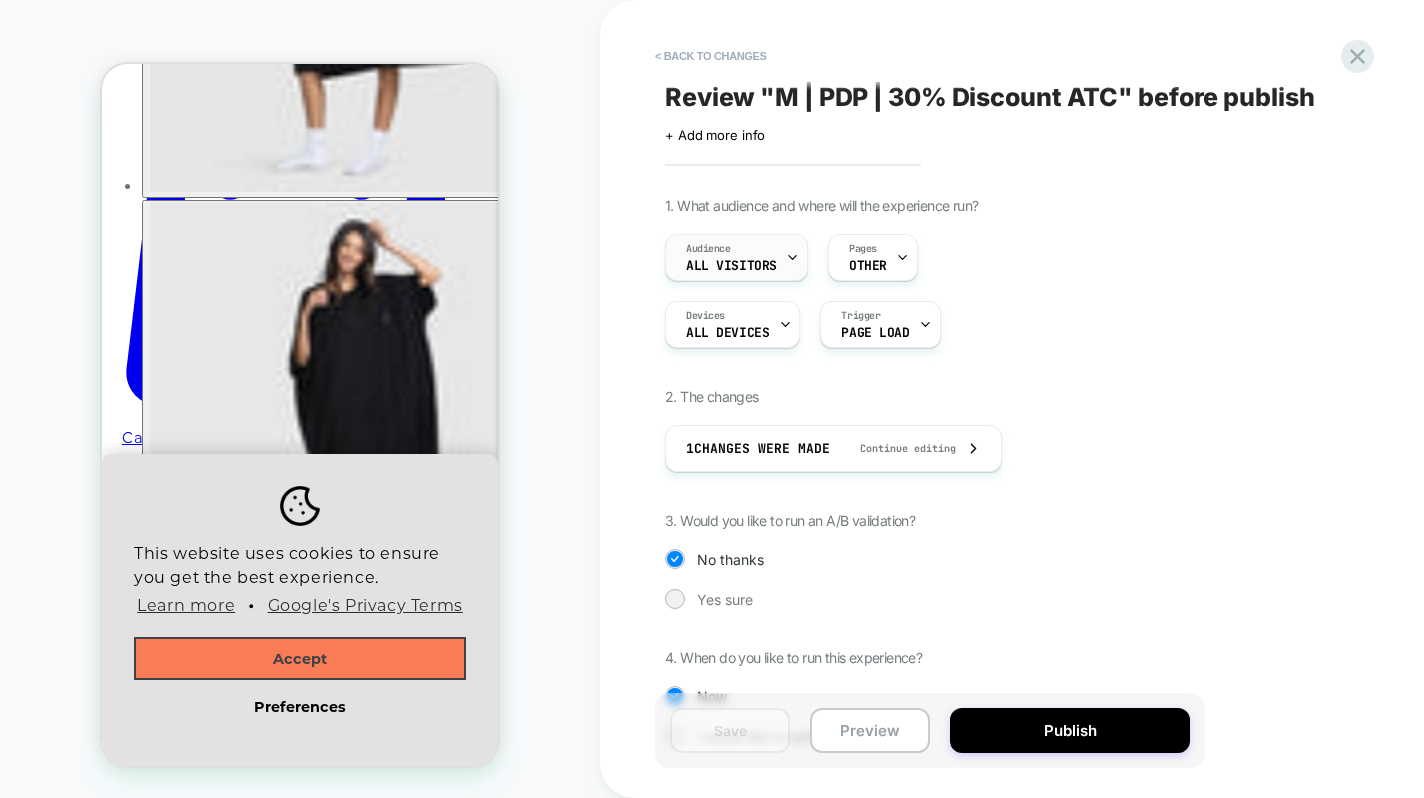 click on "Audience" at bounding box center [708, 249] 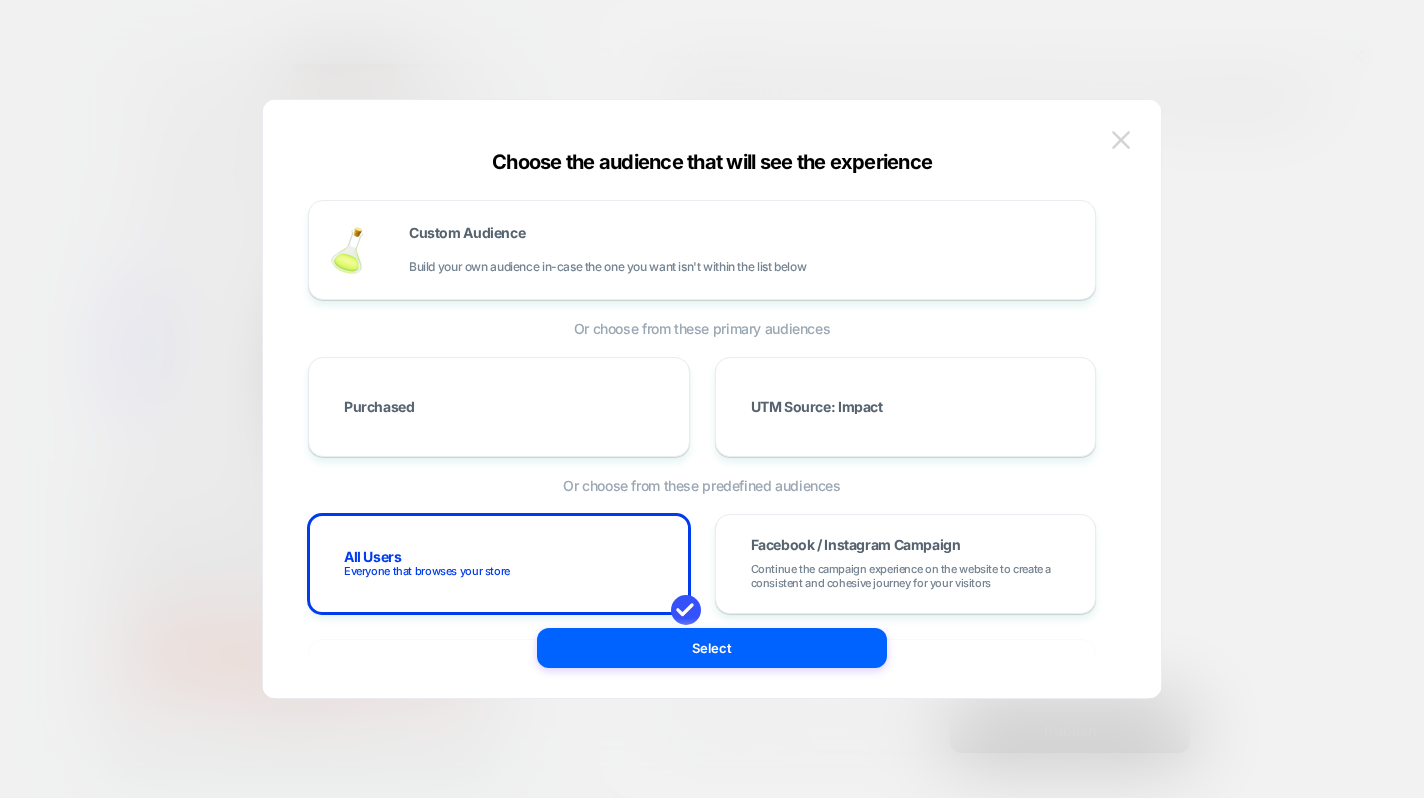 click at bounding box center (1121, 140) 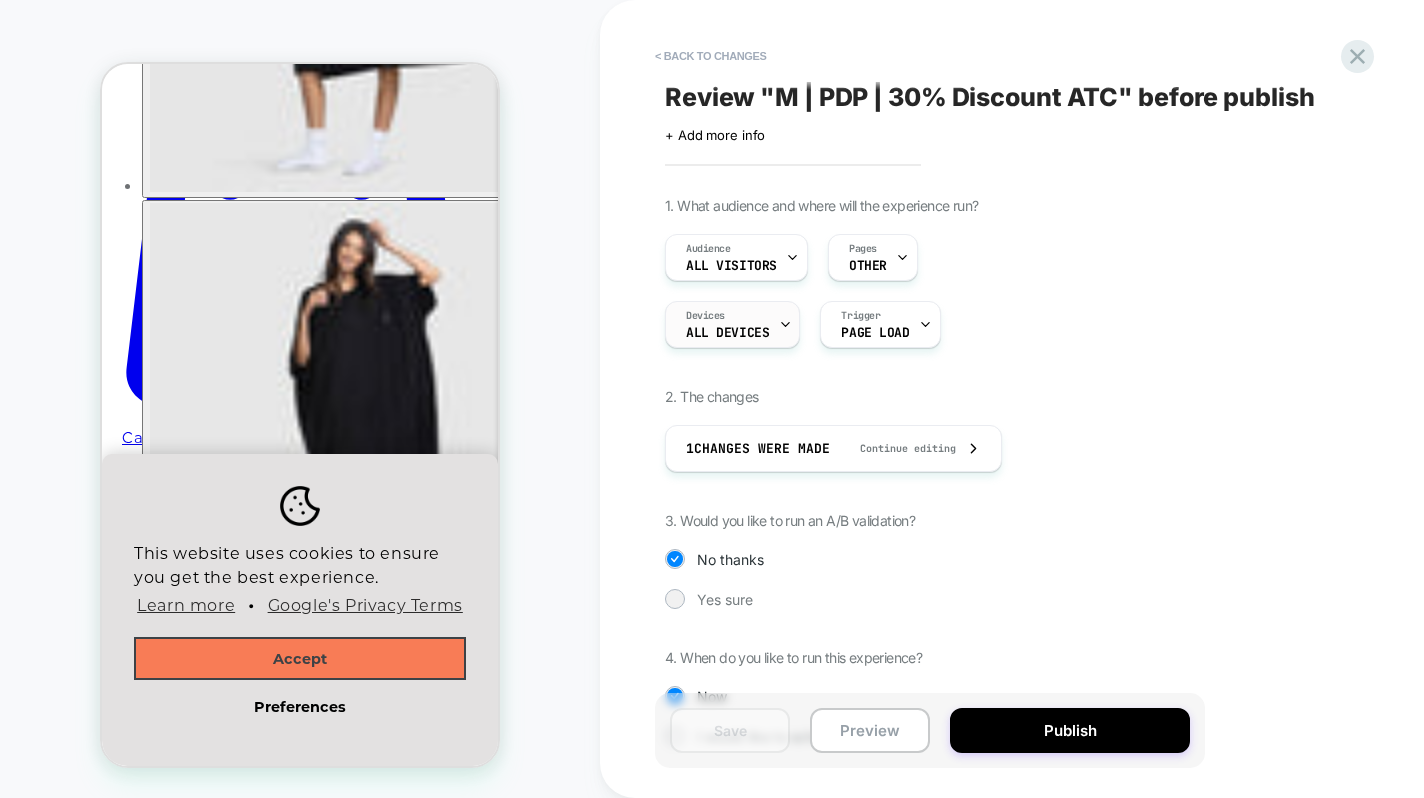 click on "ALL DEVICES" at bounding box center (727, 333) 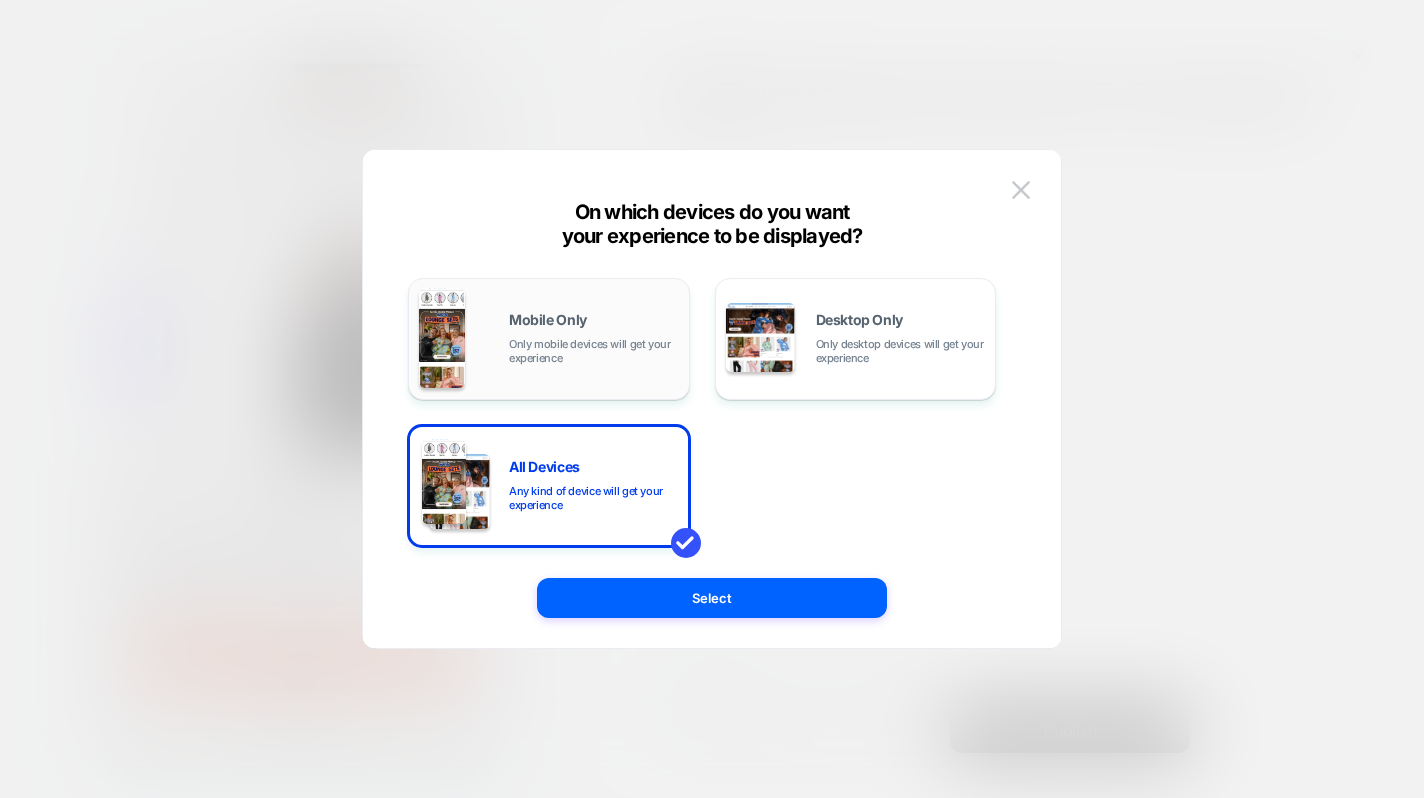 click on "Mobile Only" at bounding box center [548, 320] 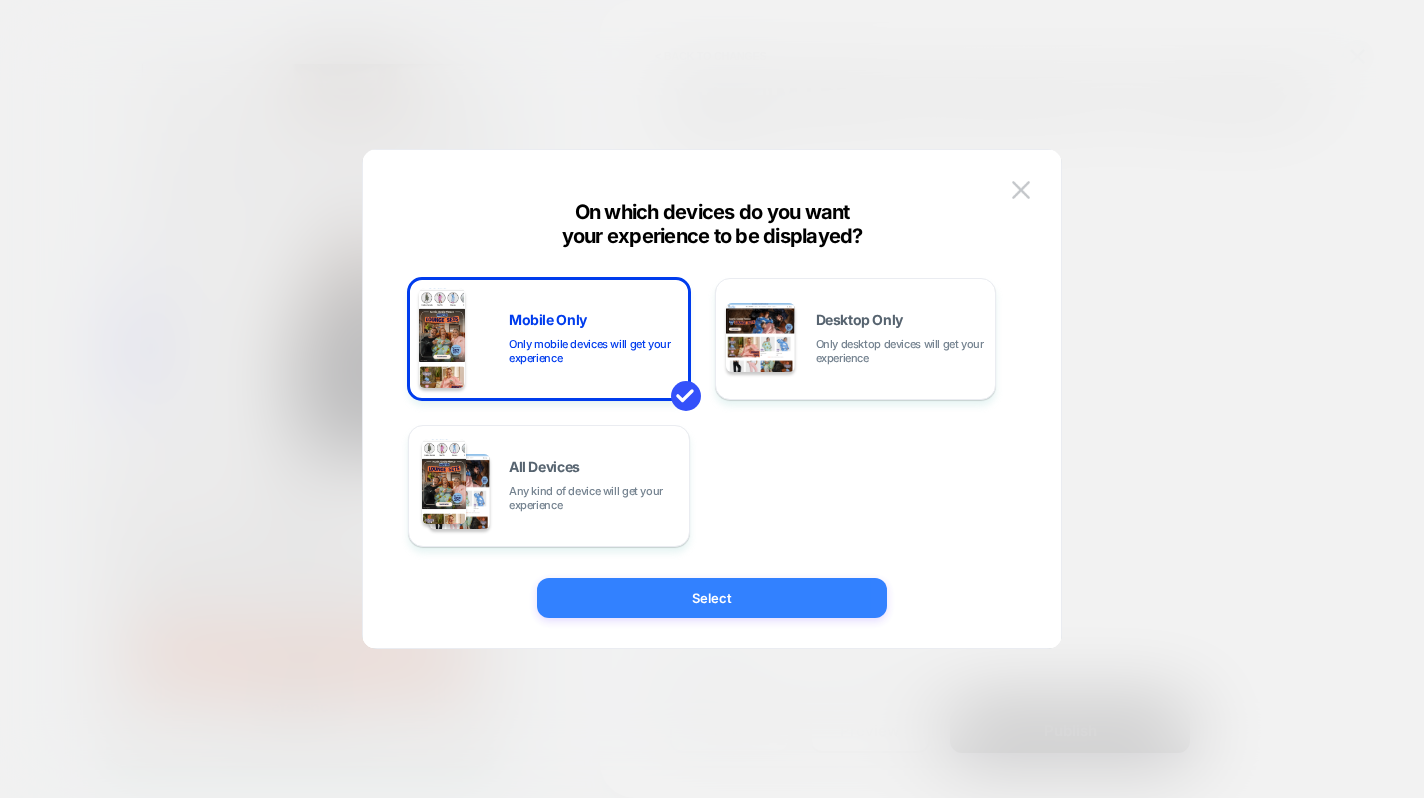 click on "Select" at bounding box center [712, 598] 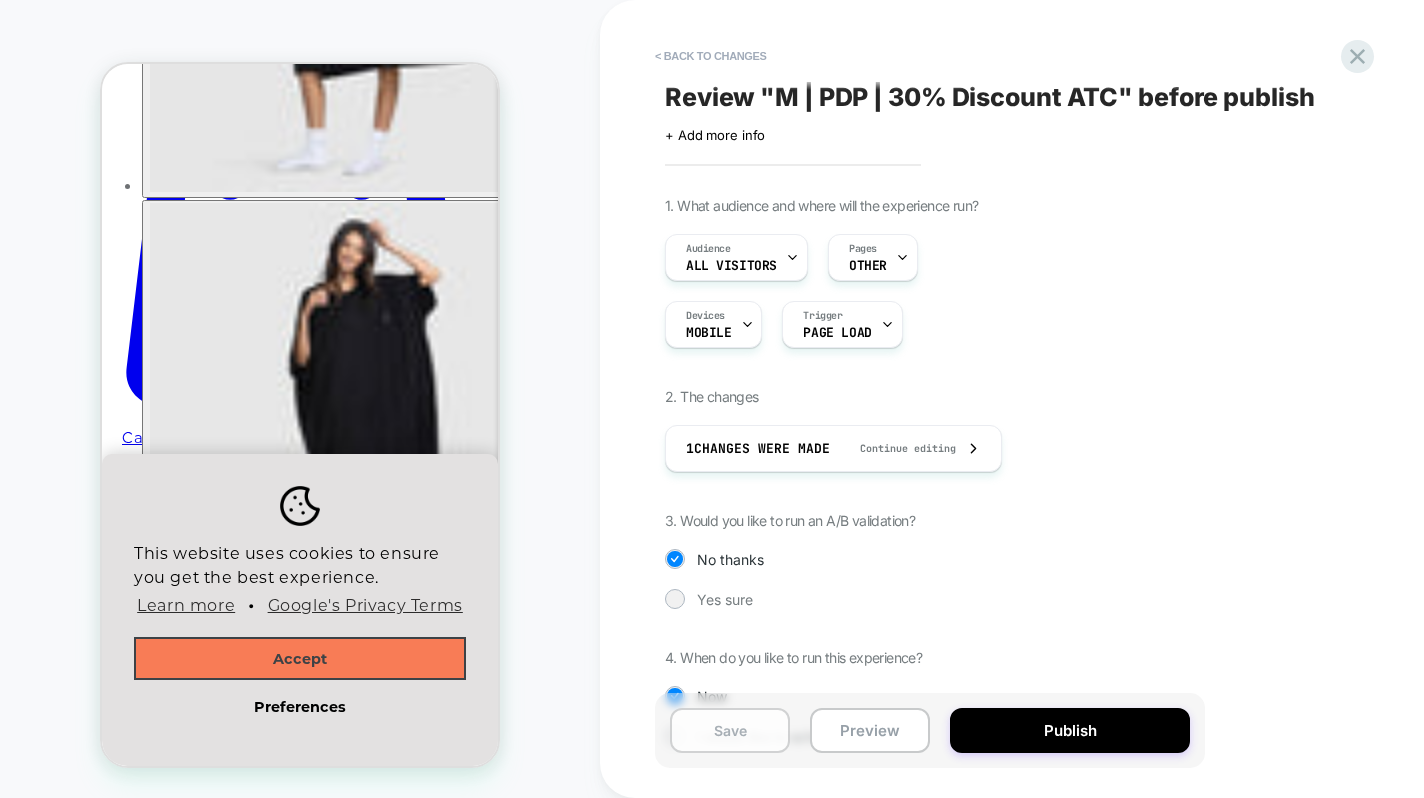 click on "Save" at bounding box center [730, 730] 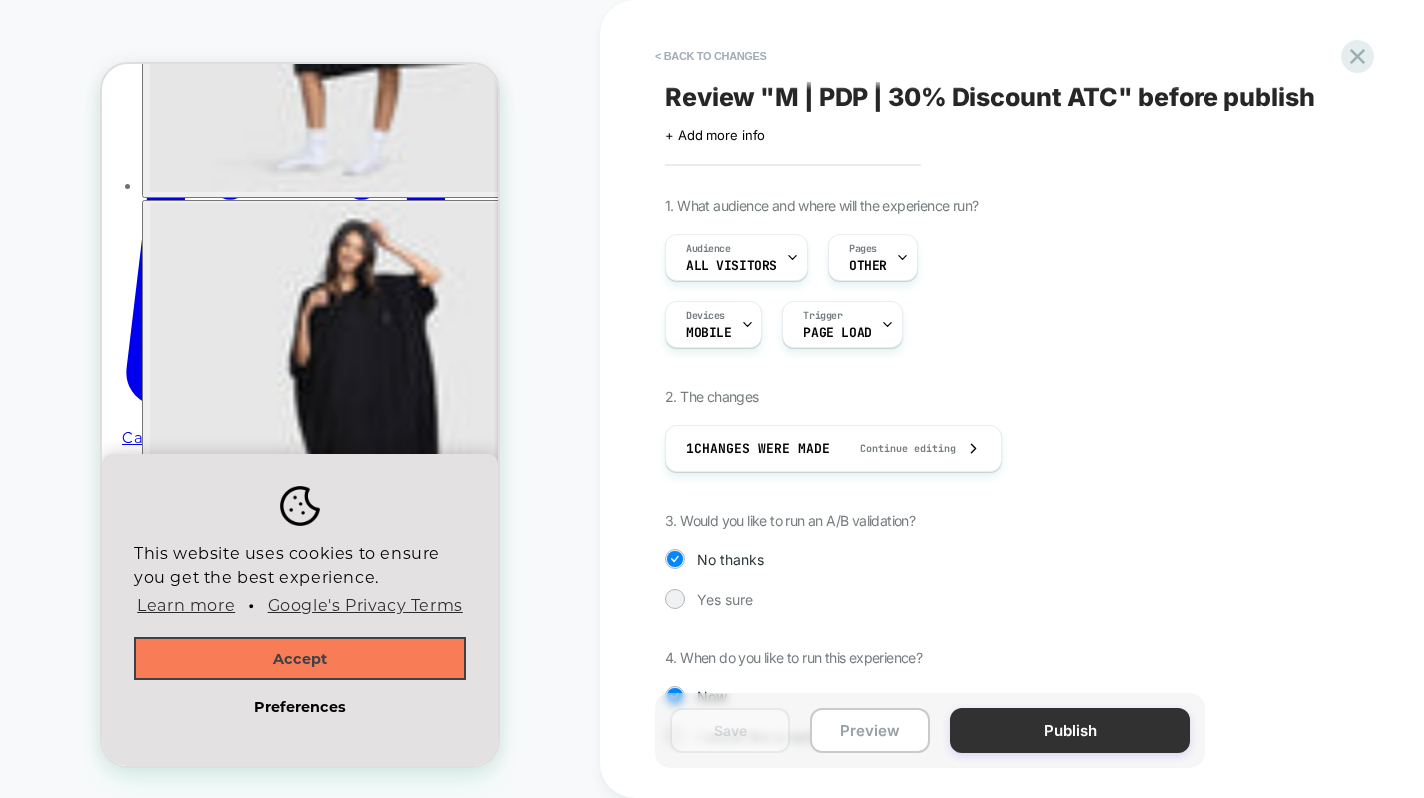 click on "Publish" at bounding box center (1070, 730) 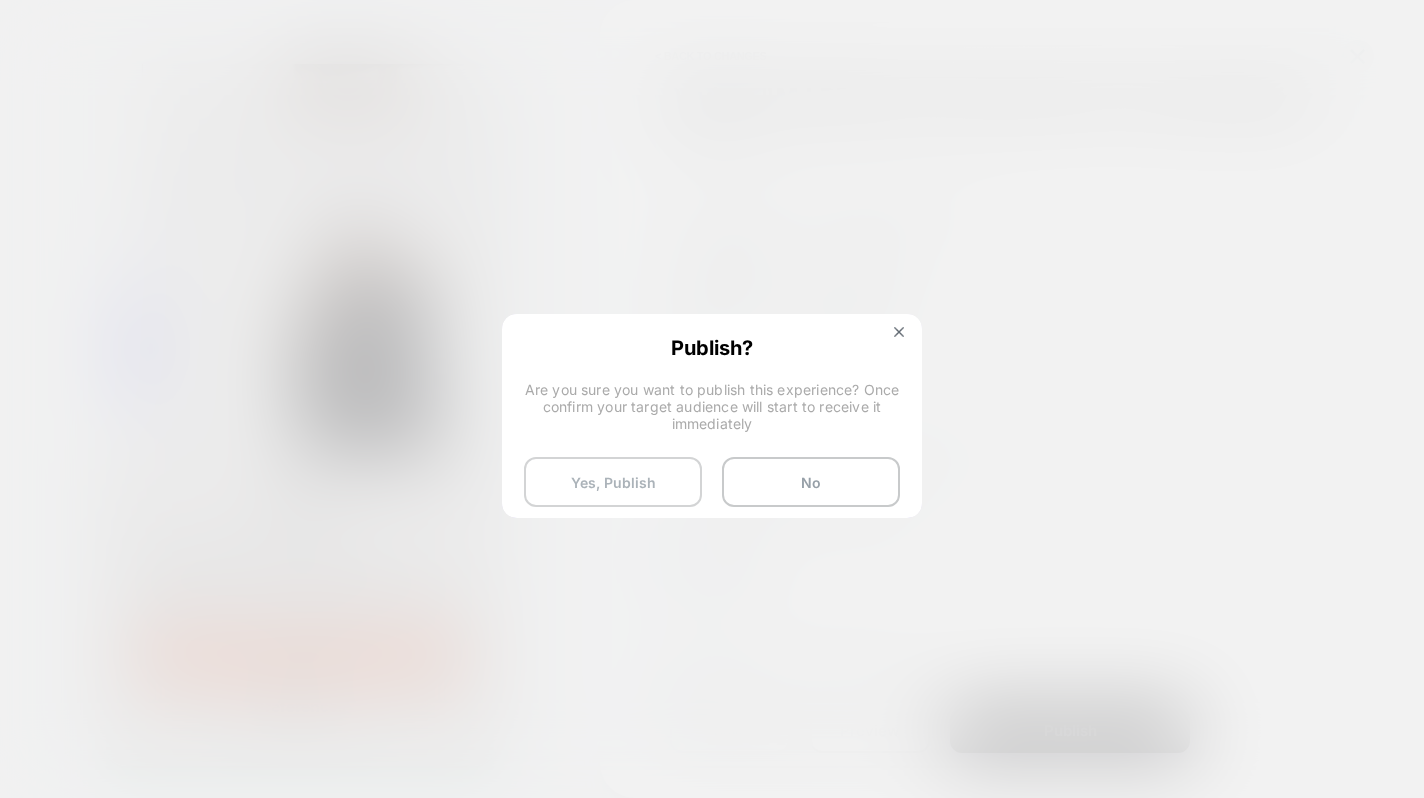 click on "Yes, Publish" at bounding box center (613, 482) 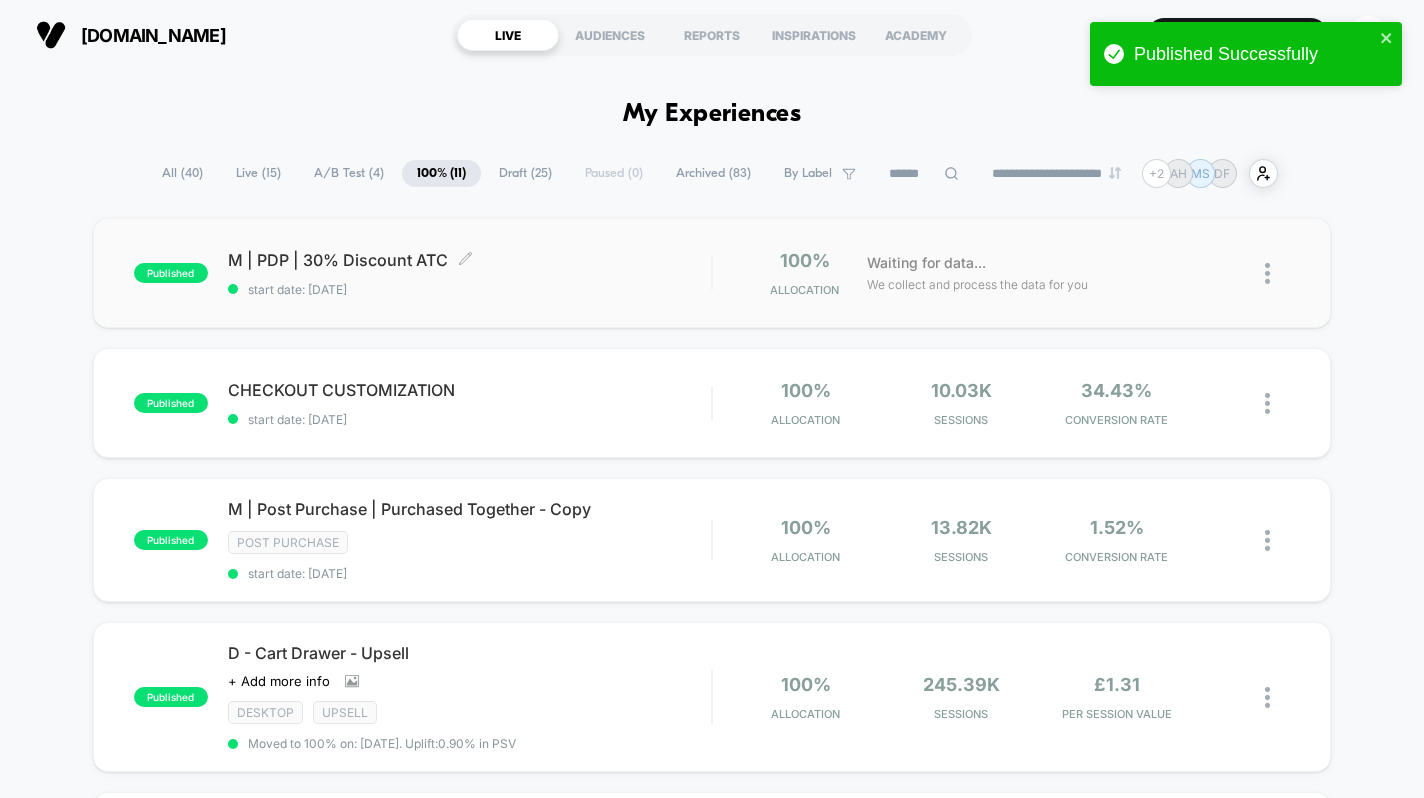 click on "M | PDP | 30% Discount ATC Click to edit experience details" at bounding box center [470, 260] 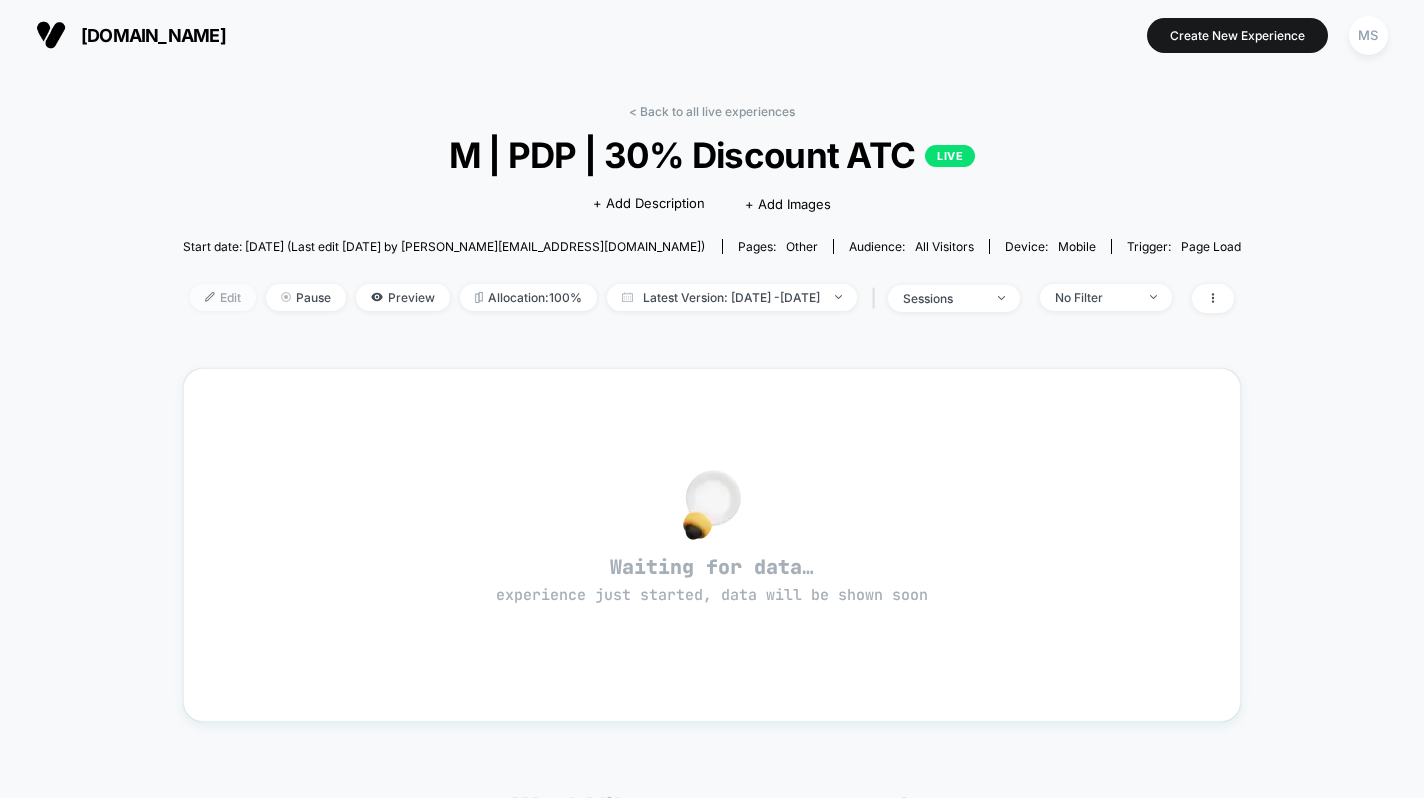 click on "Edit" at bounding box center [223, 297] 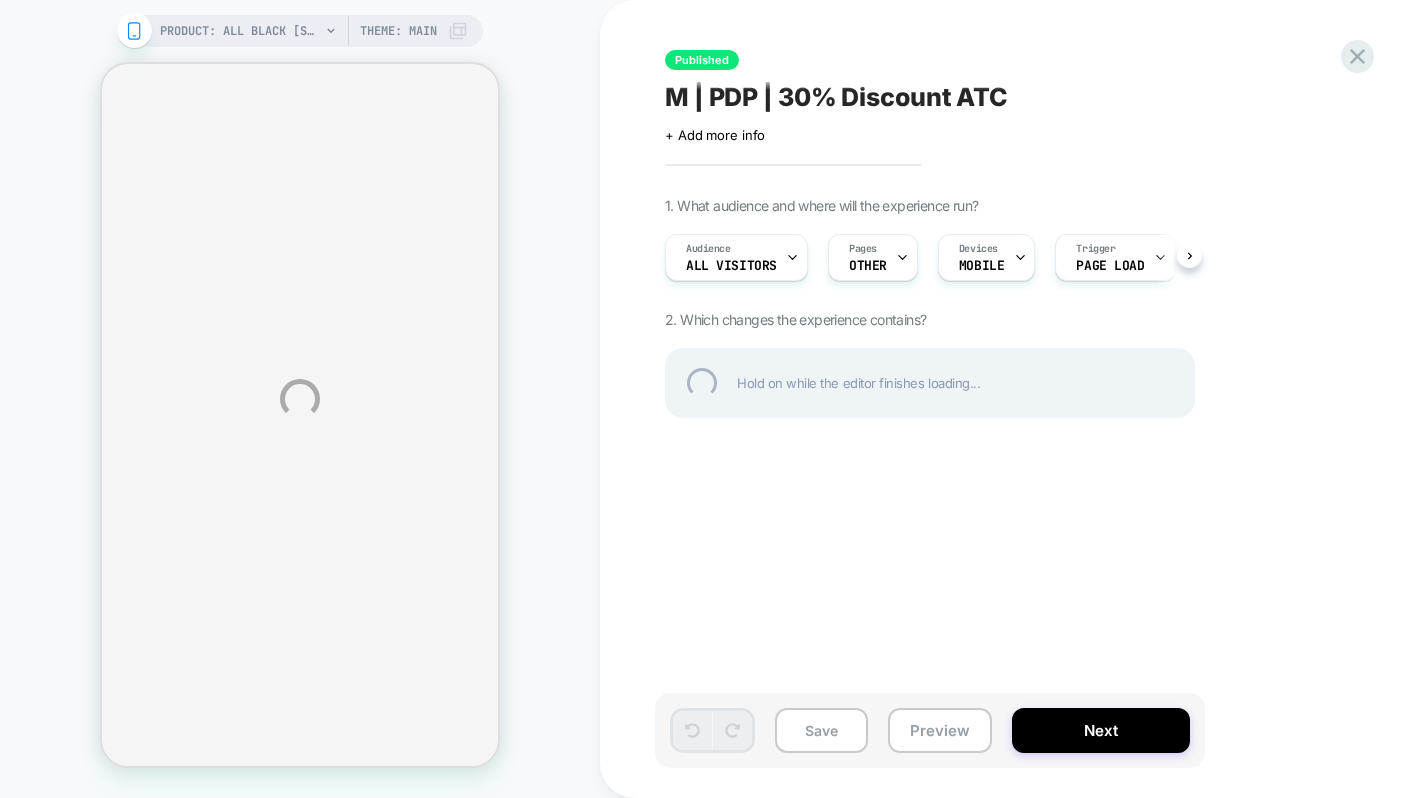 click on "M | PDP | 30% Discount ATC" at bounding box center [1030, 97] 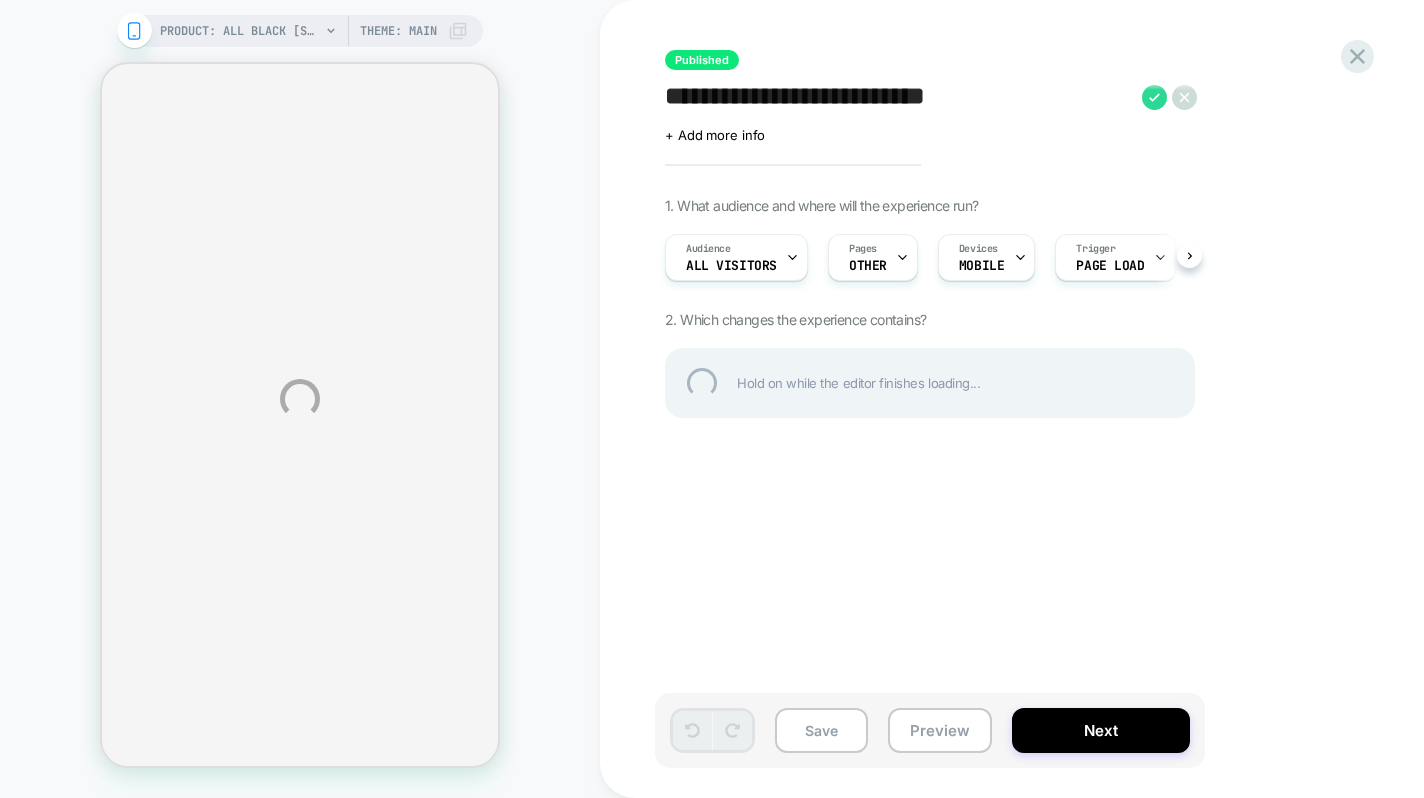 click on "**********" at bounding box center (898, 97) 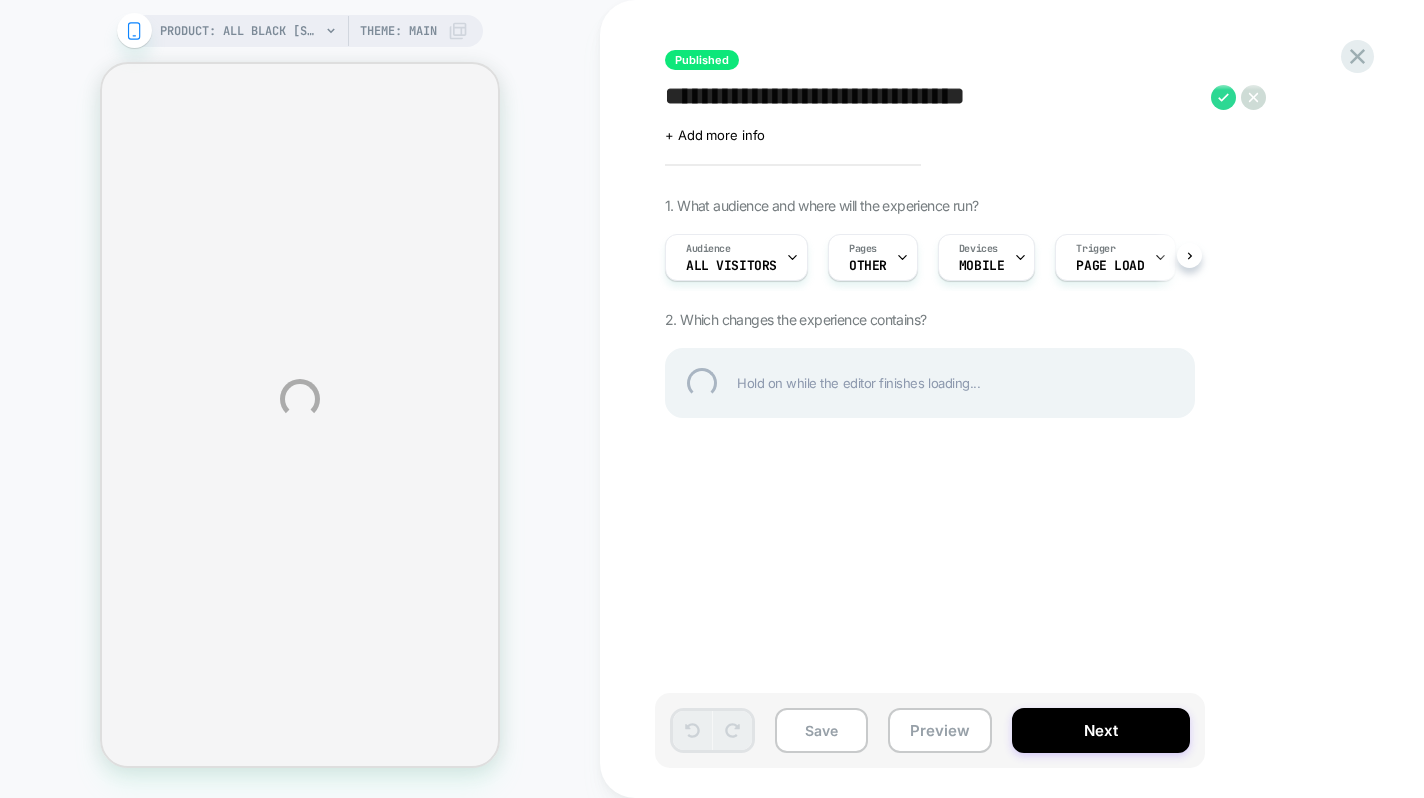 type on "**********" 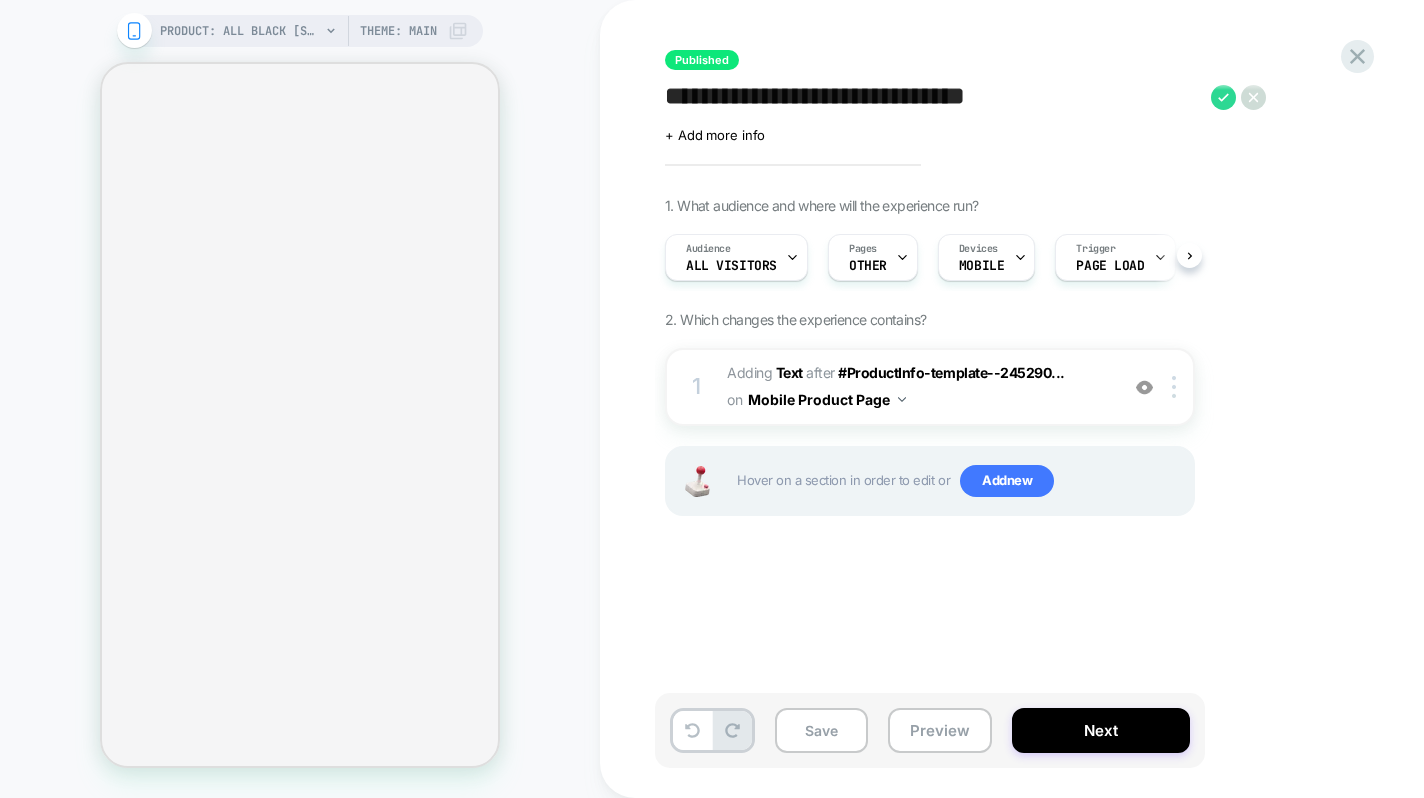 scroll, scrollTop: 0, scrollLeft: 1, axis: horizontal 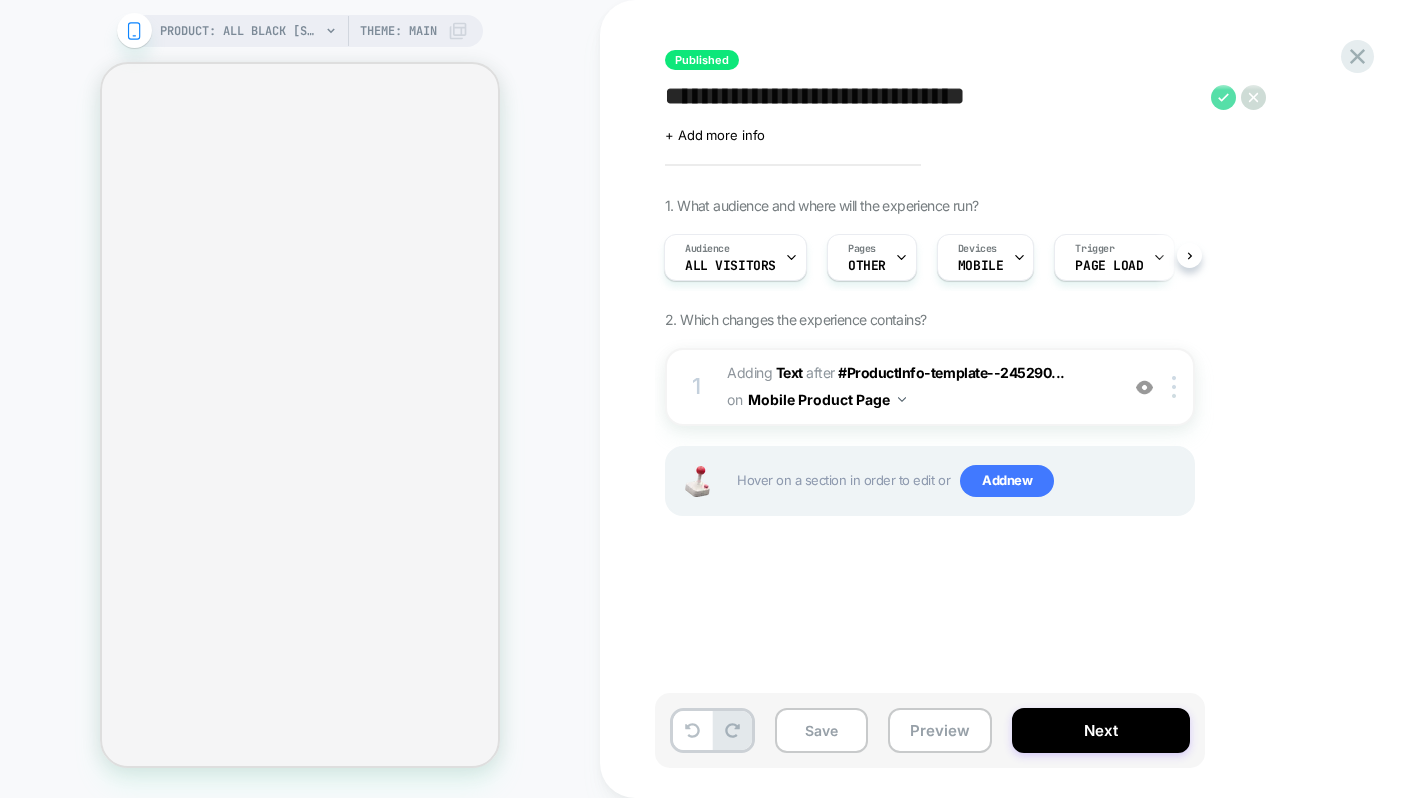 click 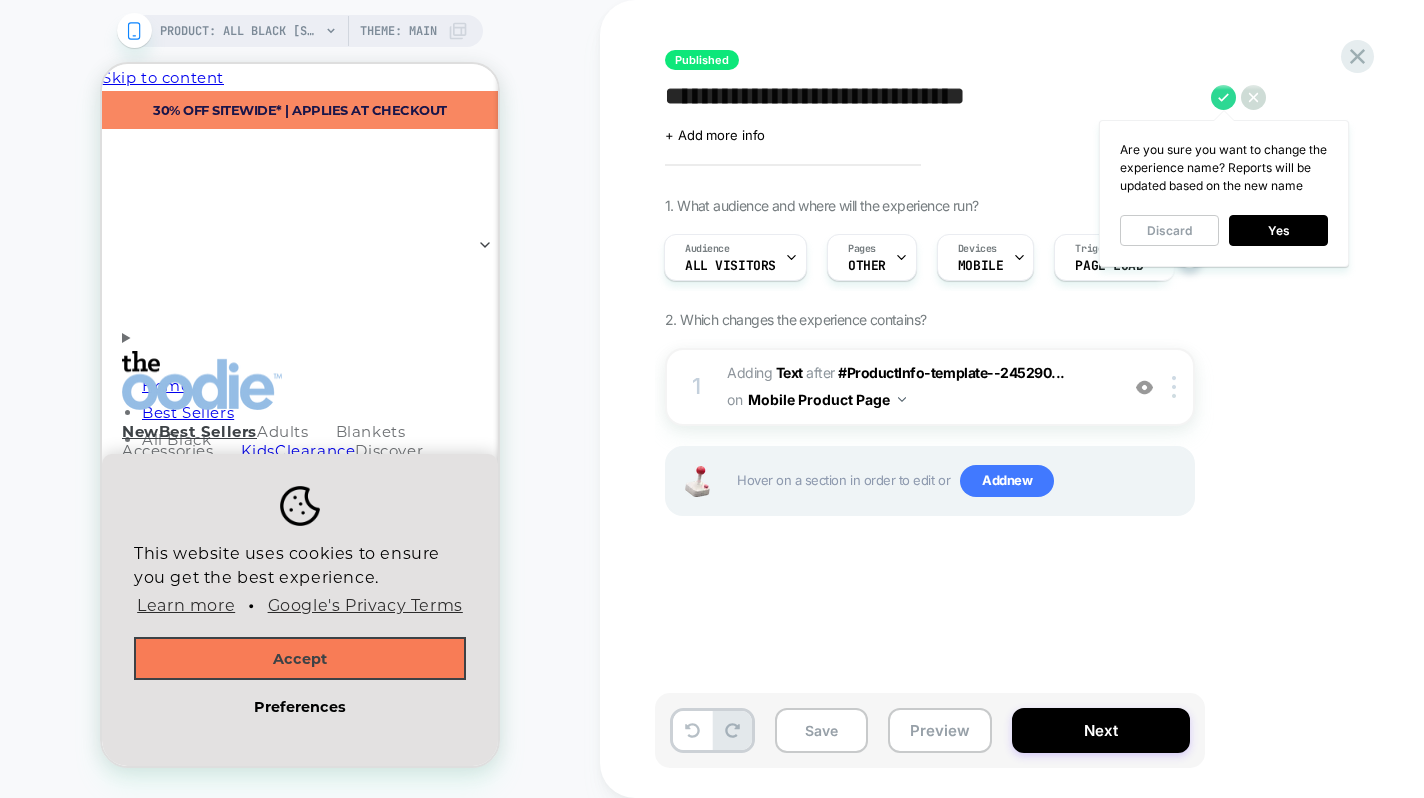 scroll, scrollTop: 0, scrollLeft: 0, axis: both 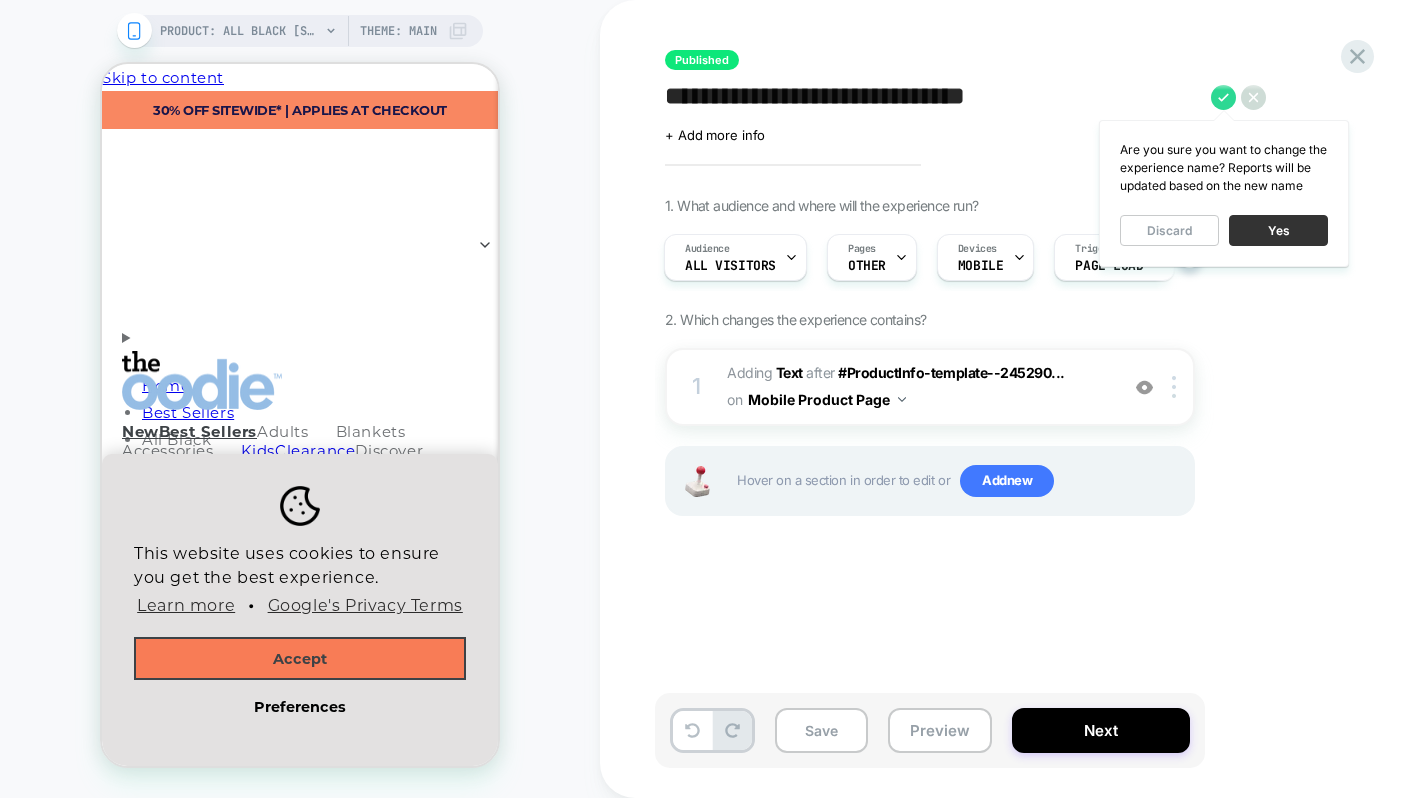 click on "Yes" at bounding box center (1278, 230) 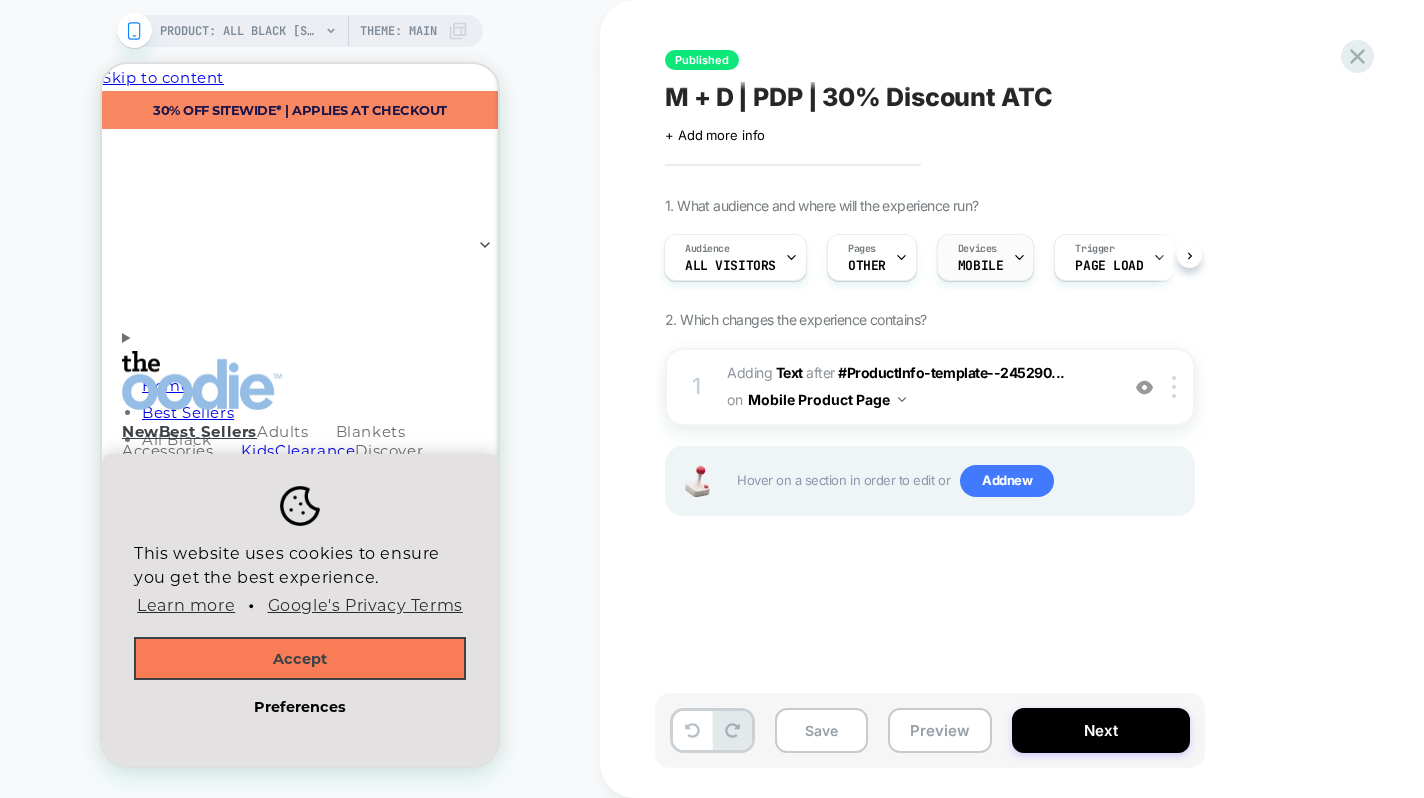 click on "MOBILE" at bounding box center (980, 266) 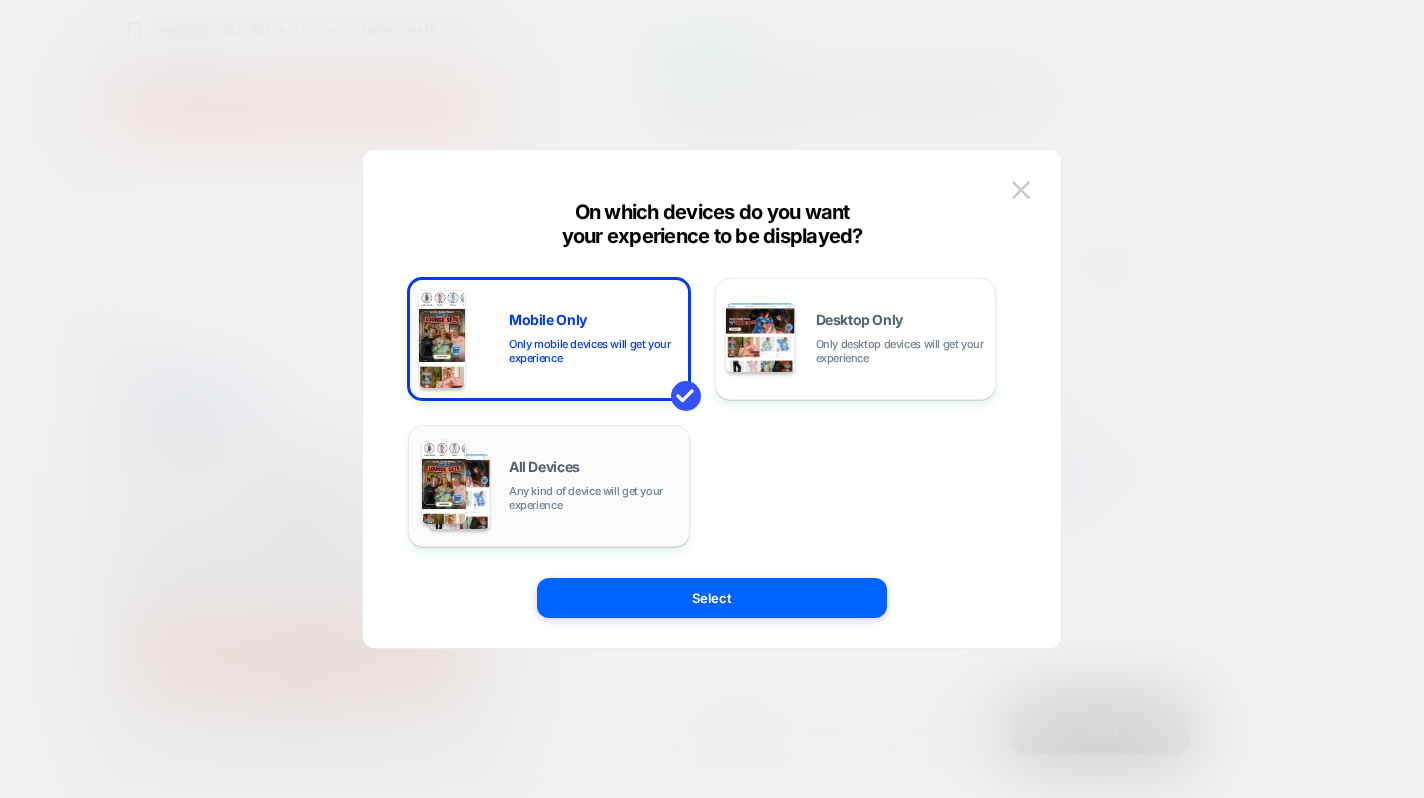 click on "All Devices Any kind of device will get your experience" at bounding box center [549, 486] 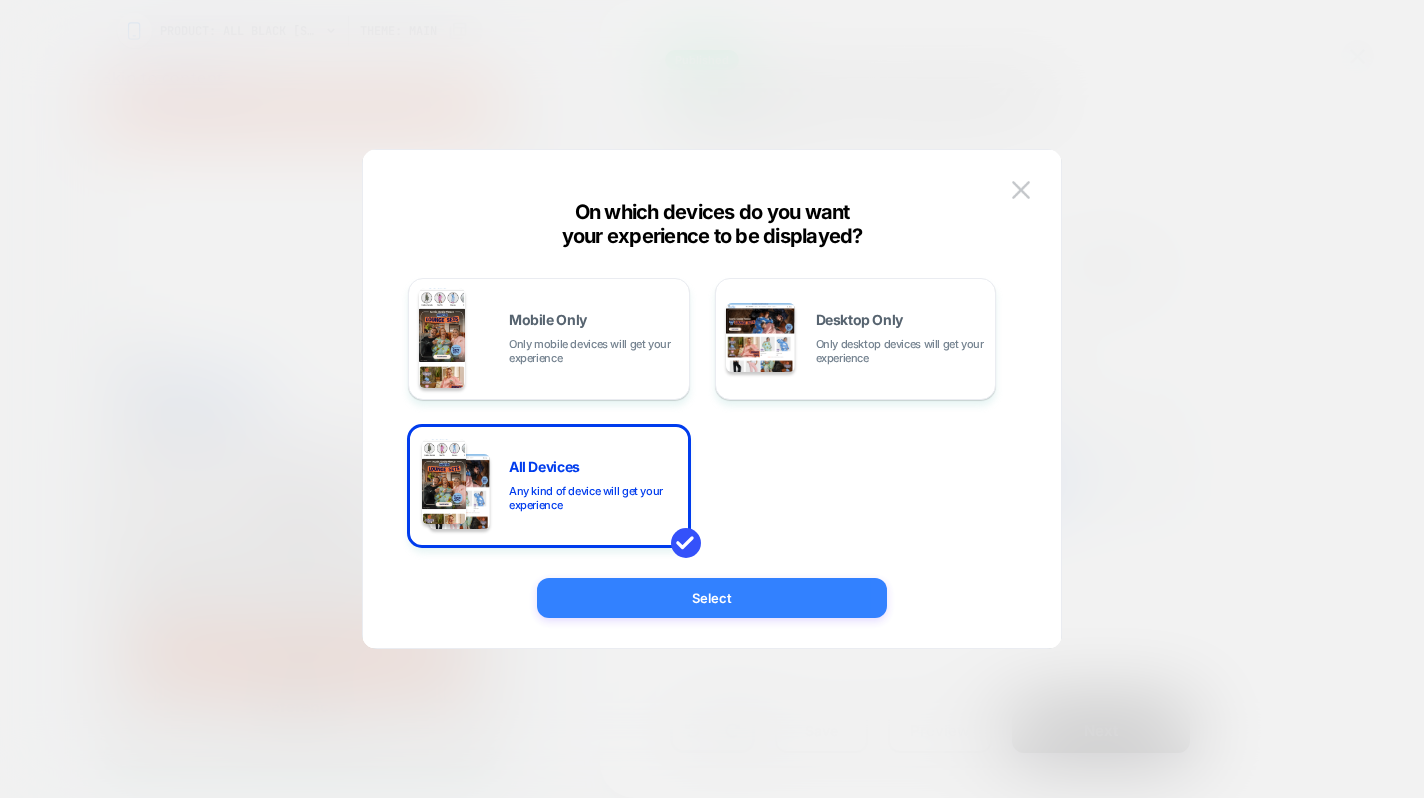 click on "Select" at bounding box center [712, 598] 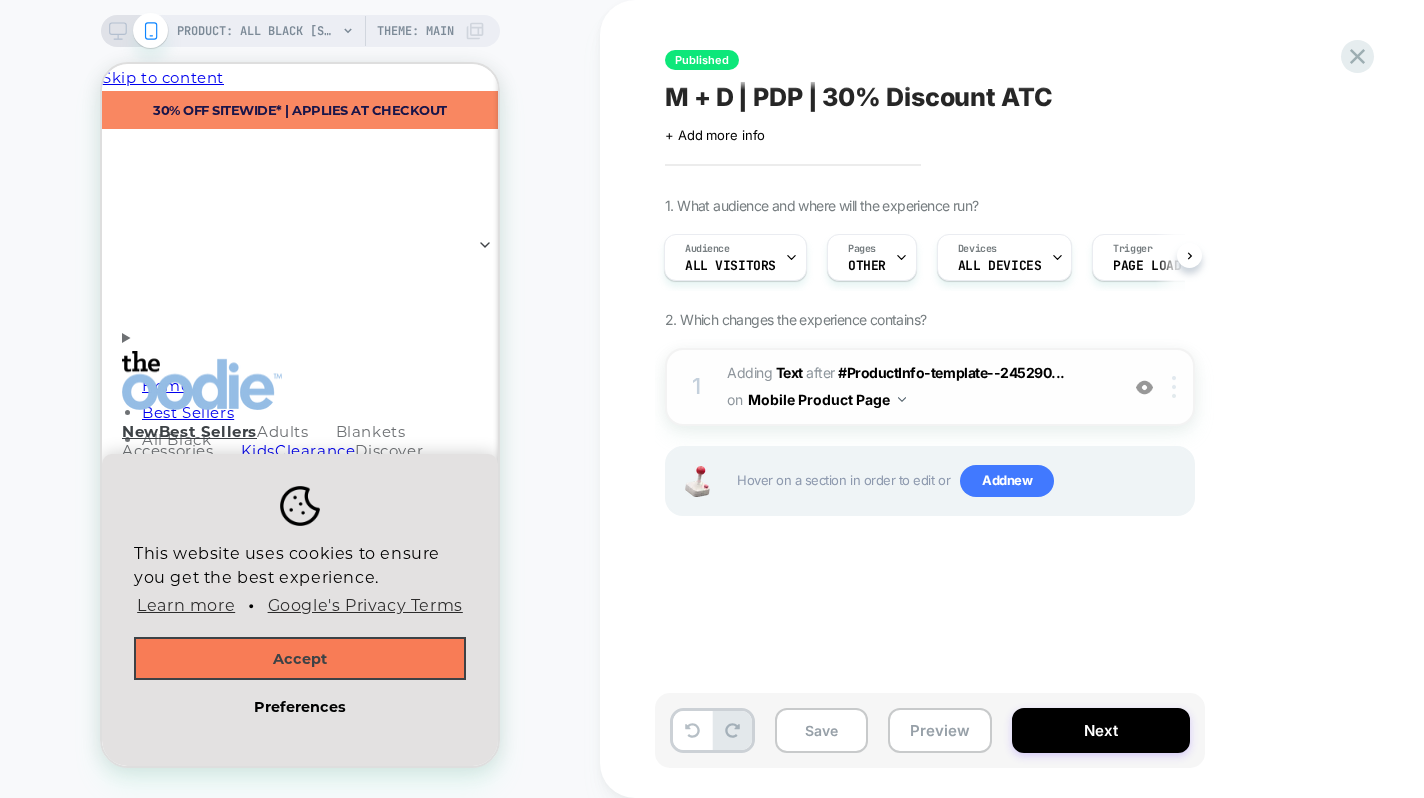 click at bounding box center (1177, 387) 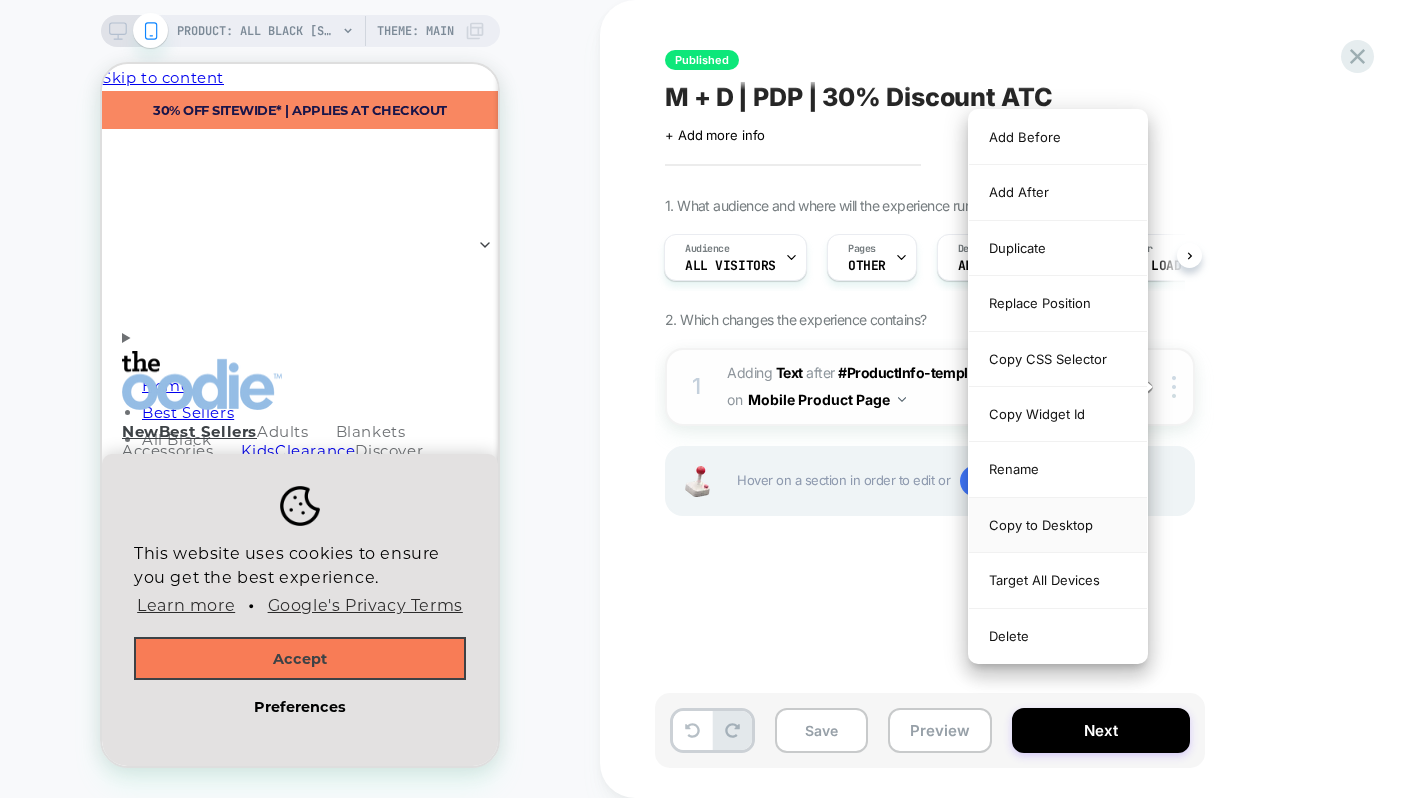 click on "Copy to   Desktop" at bounding box center (1058, 525) 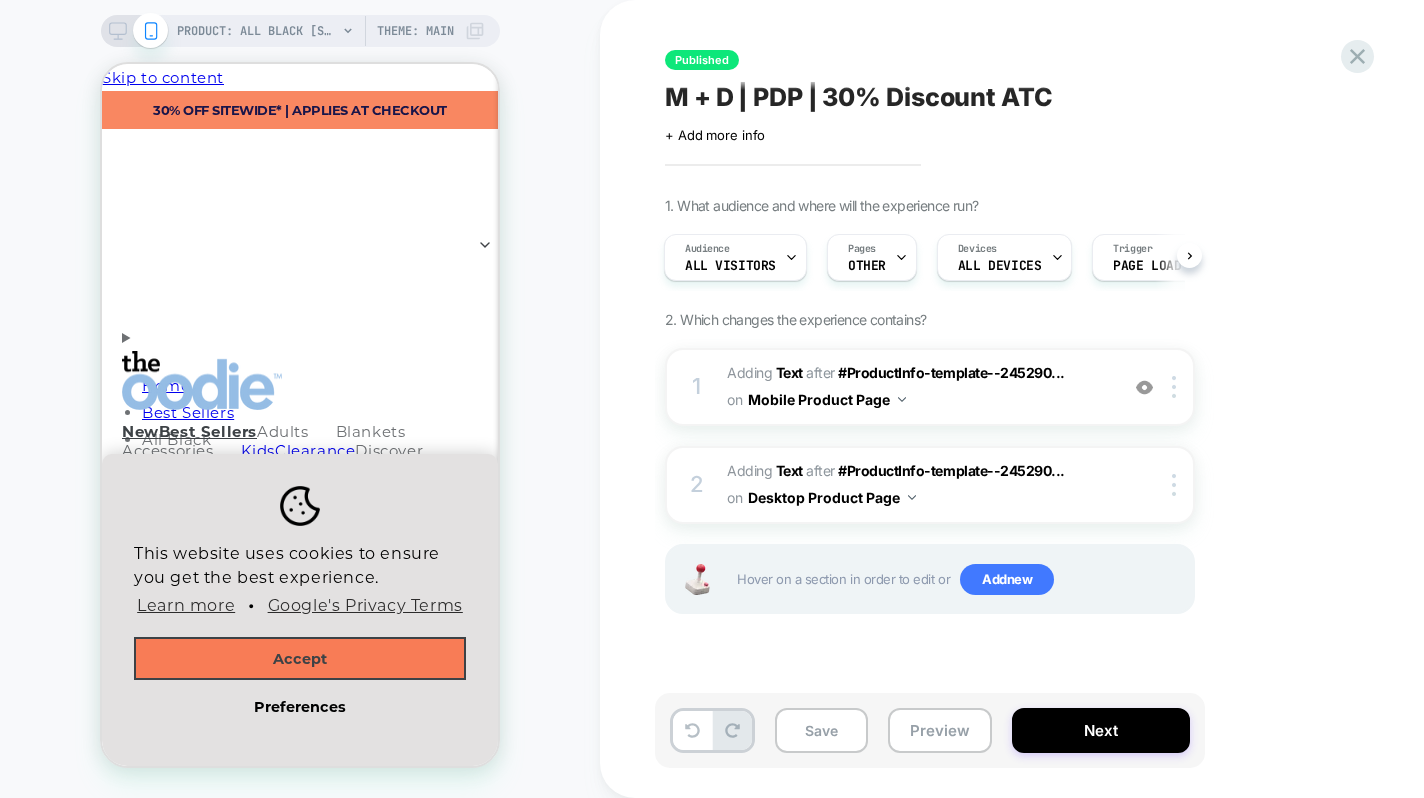 click 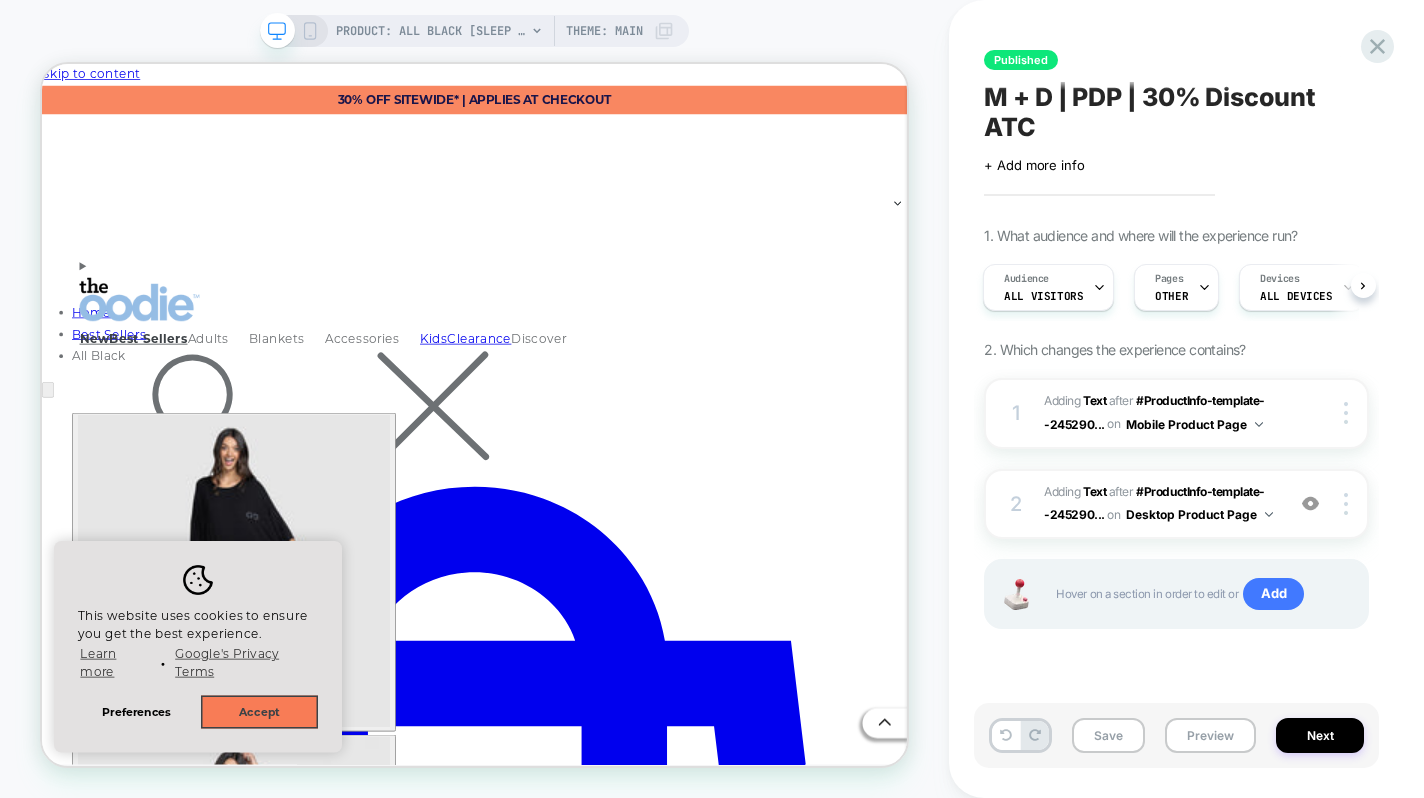 scroll, scrollTop: 0, scrollLeft: 0, axis: both 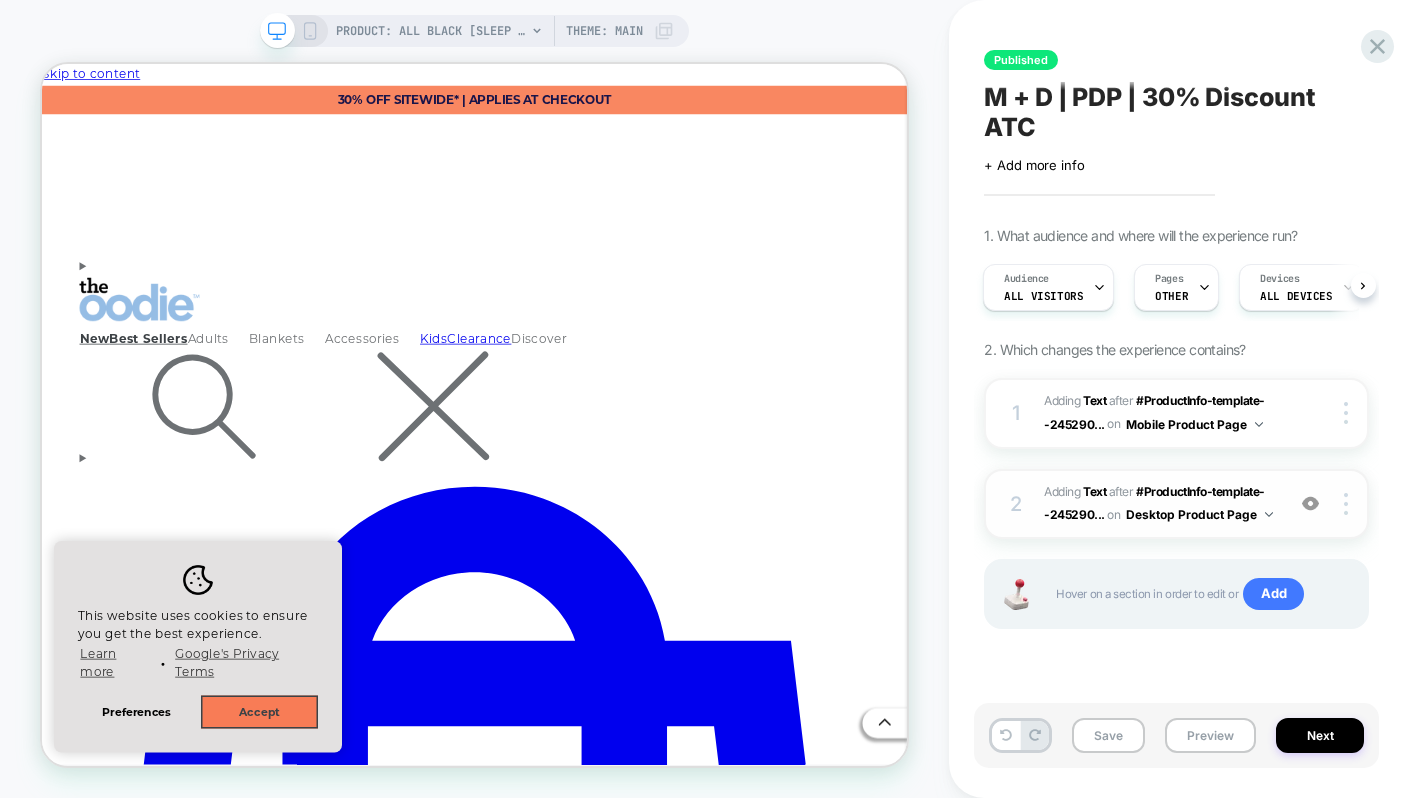 click on "2 #_loomi_addon_1753409898716 Adding   Text   AFTER #ProductInfo-template--245290... #ProductInfo-template--24529007018360__main > div:nth-child(11)   on Desktop Product Page Add Before Add After Duplicate Replace Position Copy CSS Selector Copy Widget Id Rename Copy to   Mobile Target   All Devices Delete" at bounding box center (1176, 504) 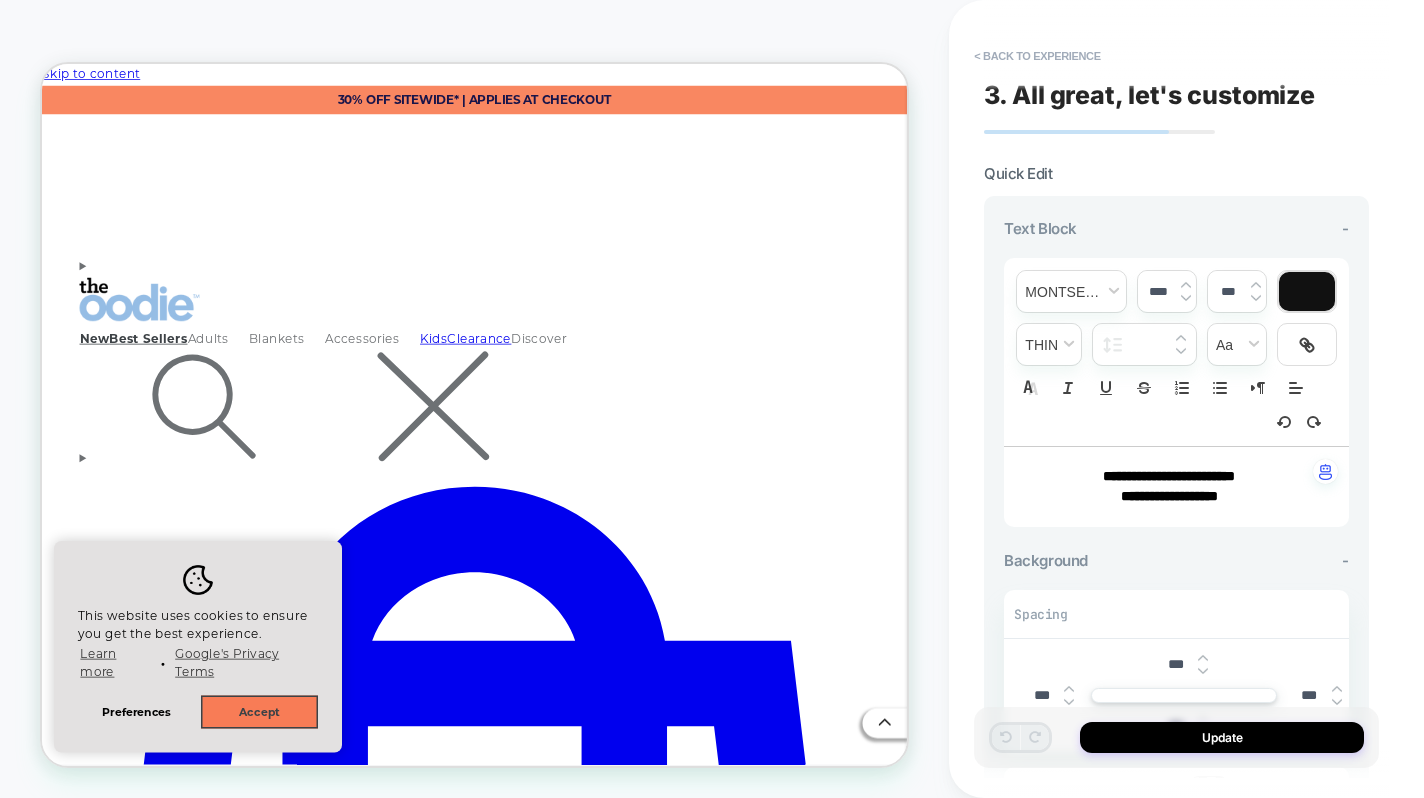 scroll, scrollTop: 83, scrollLeft: 0, axis: vertical 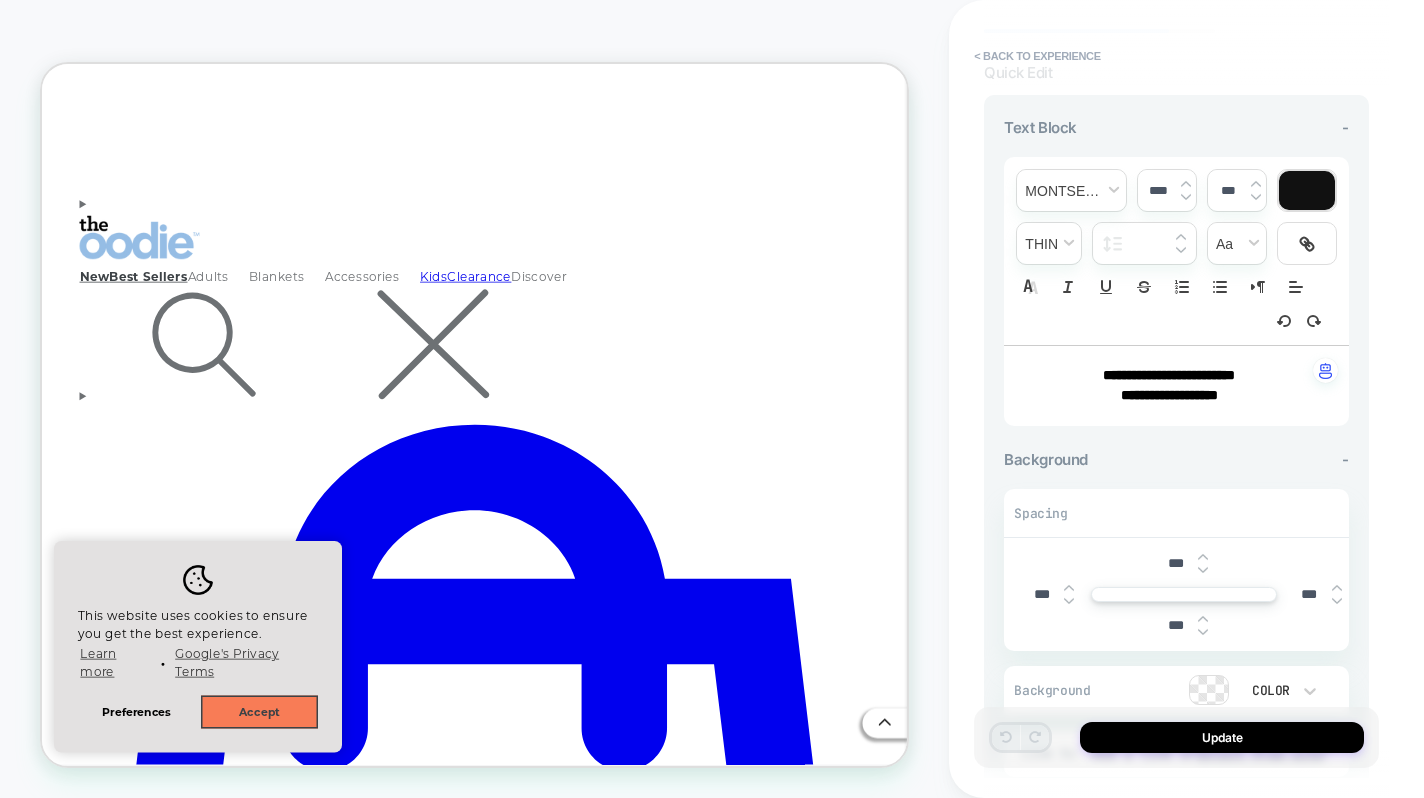 click on "***" at bounding box center (1175, 563) 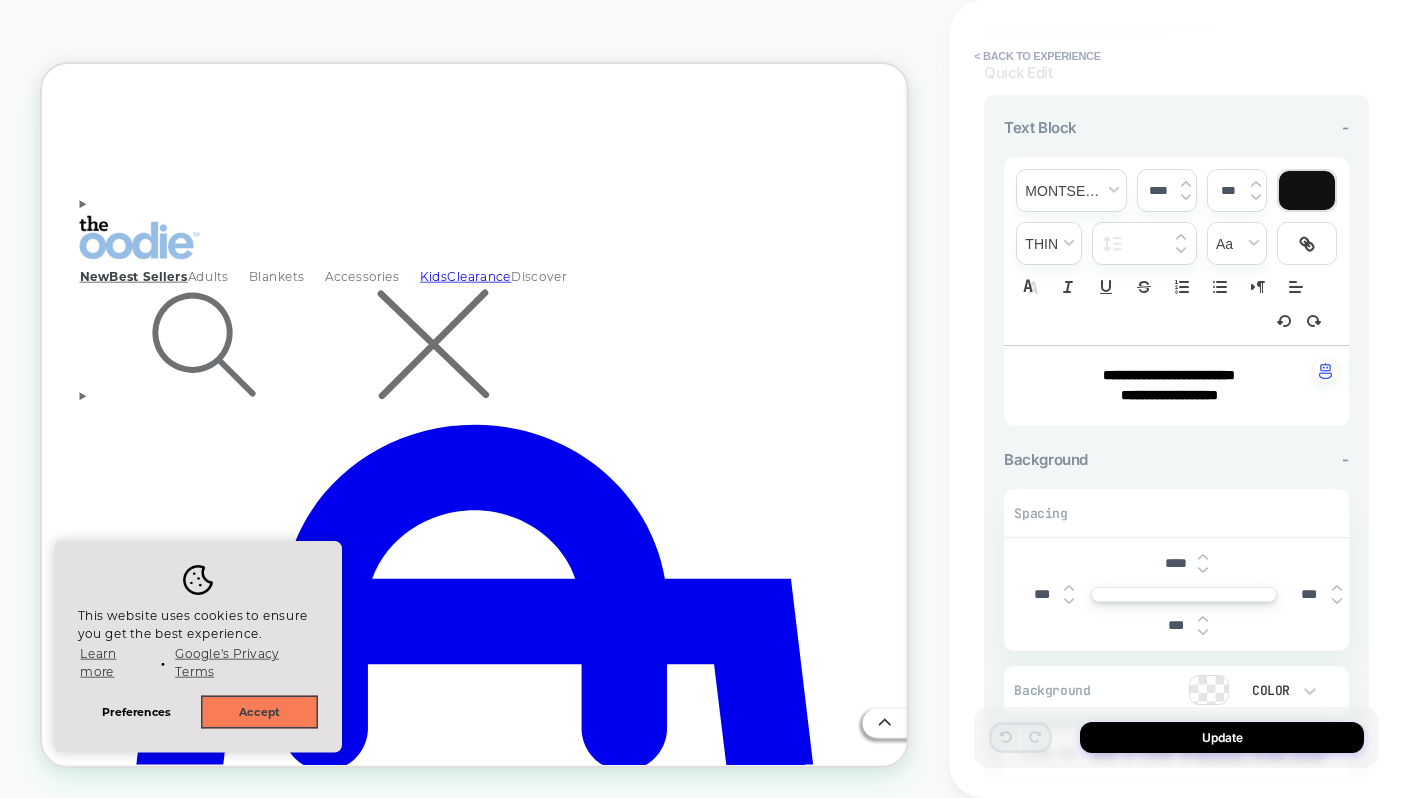 type on "*****" 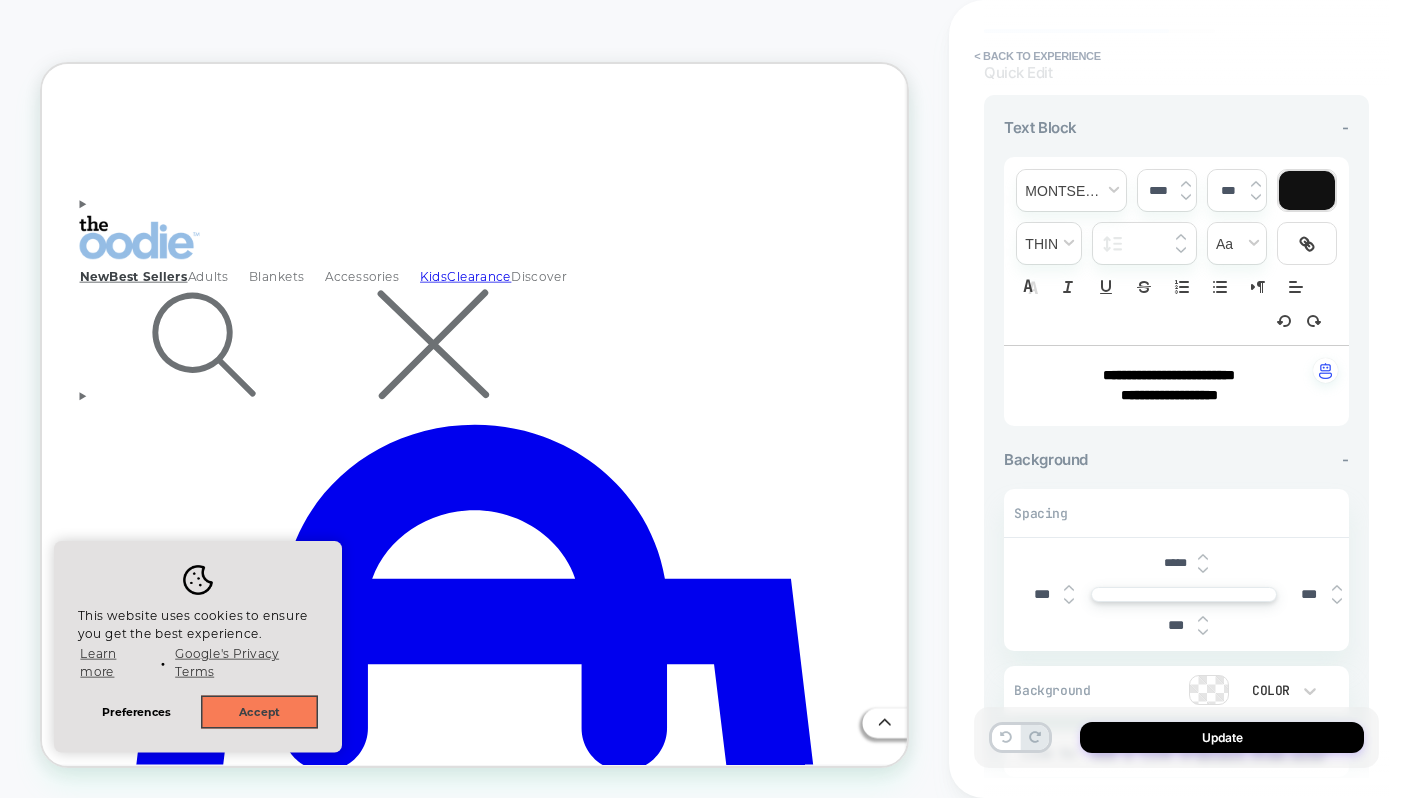 click on "Background -" at bounding box center (1176, 459) 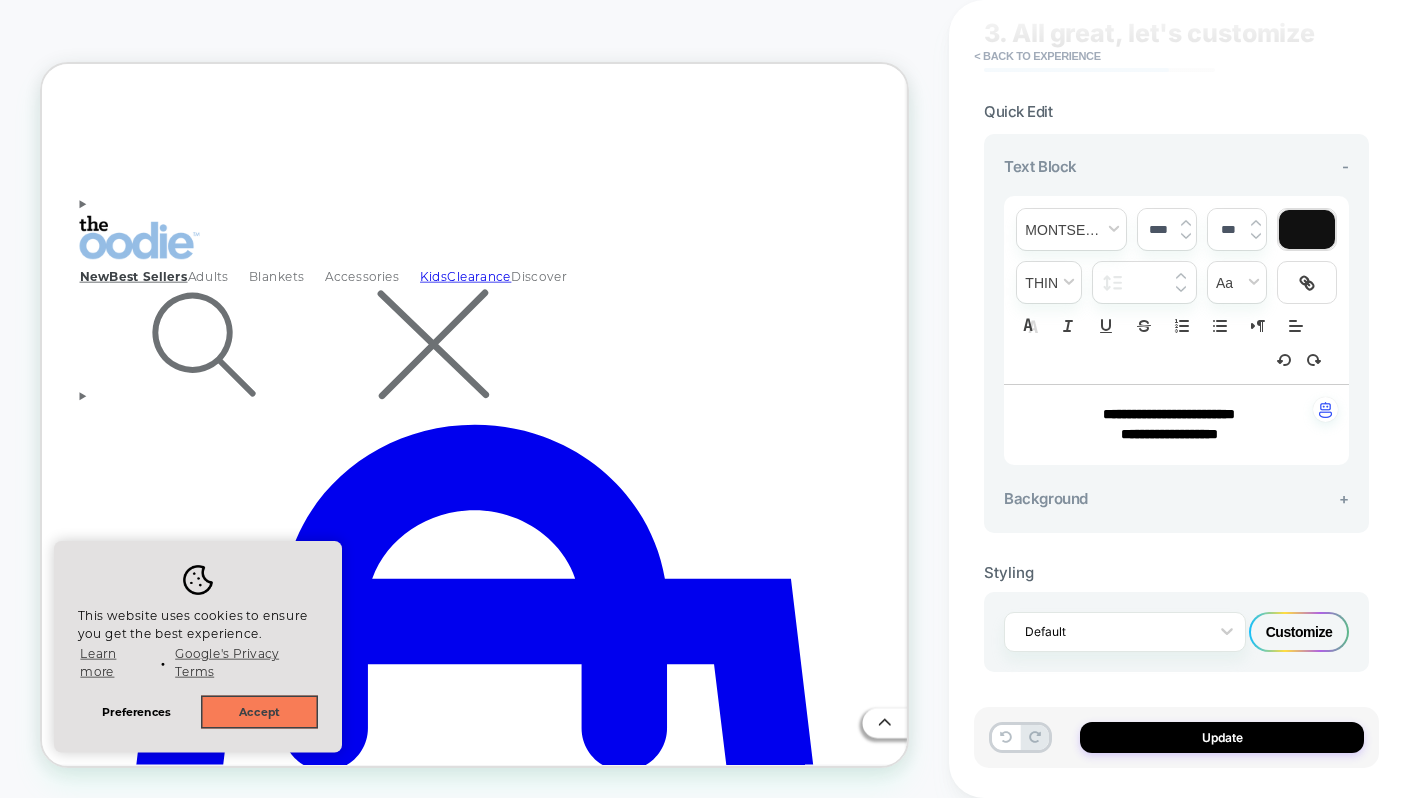 scroll, scrollTop: 0, scrollLeft: 0, axis: both 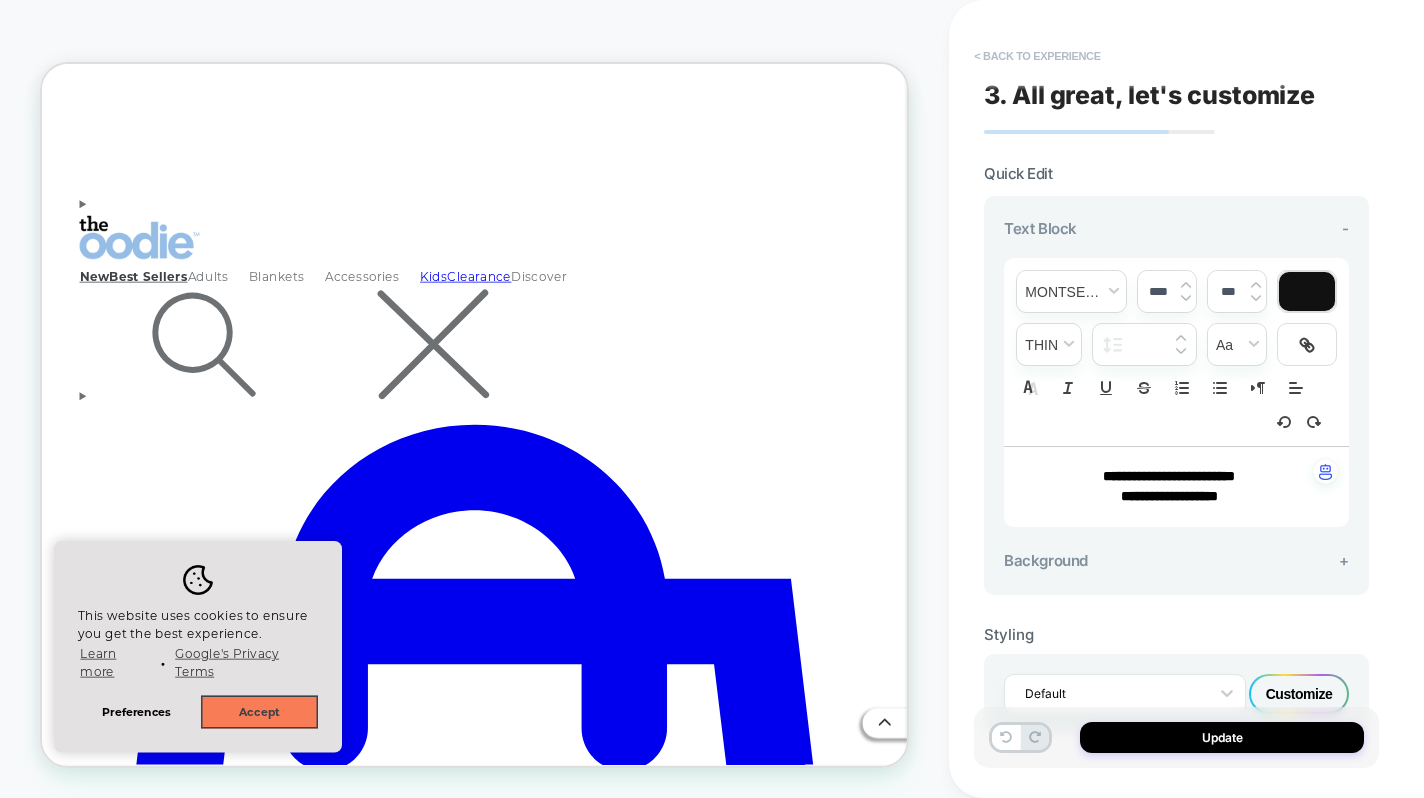 click on "< Back to experience" at bounding box center [1037, 56] 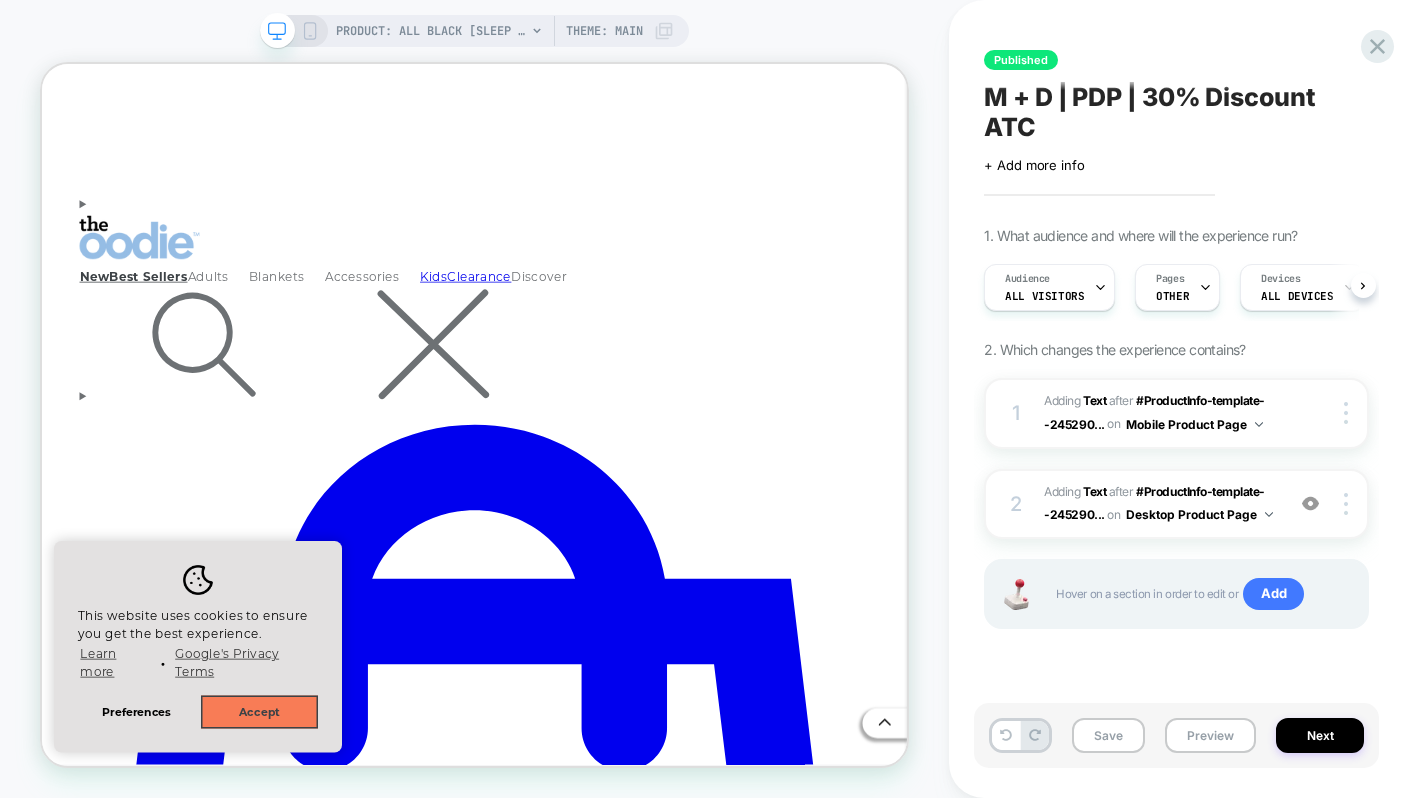 scroll, scrollTop: 0, scrollLeft: 1, axis: horizontal 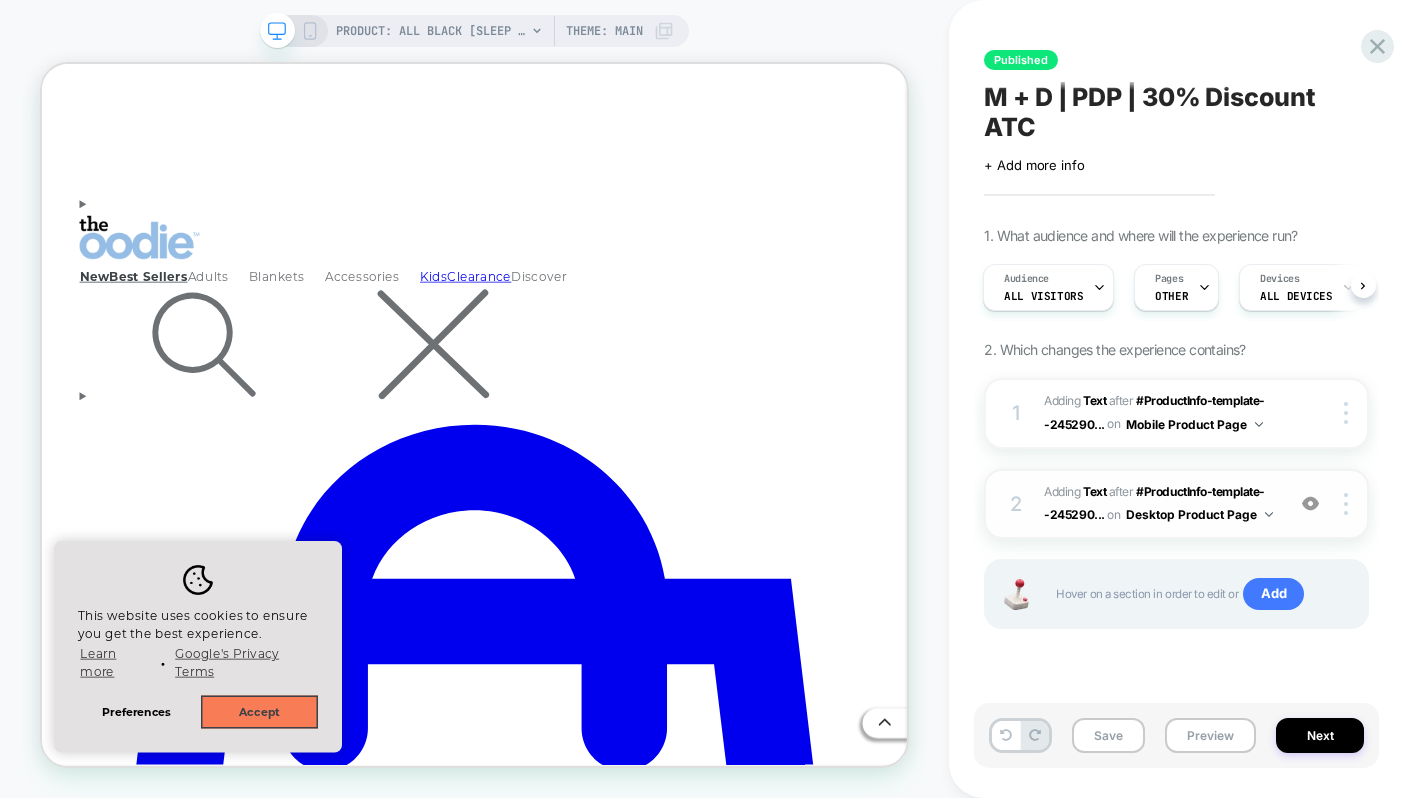 click on "2 #_loomi_addon_1753409898716 Adding   Text   AFTER #ProductInfo-template--245290... #ProductInfo-template--24529007018360__main > div:nth-child(11)   on Desktop Product Page Add Before Add After Duplicate Replace Position Copy CSS Selector Copy Widget Id Rename Copy to   Mobile Target   All Devices Delete" at bounding box center (1176, 504) 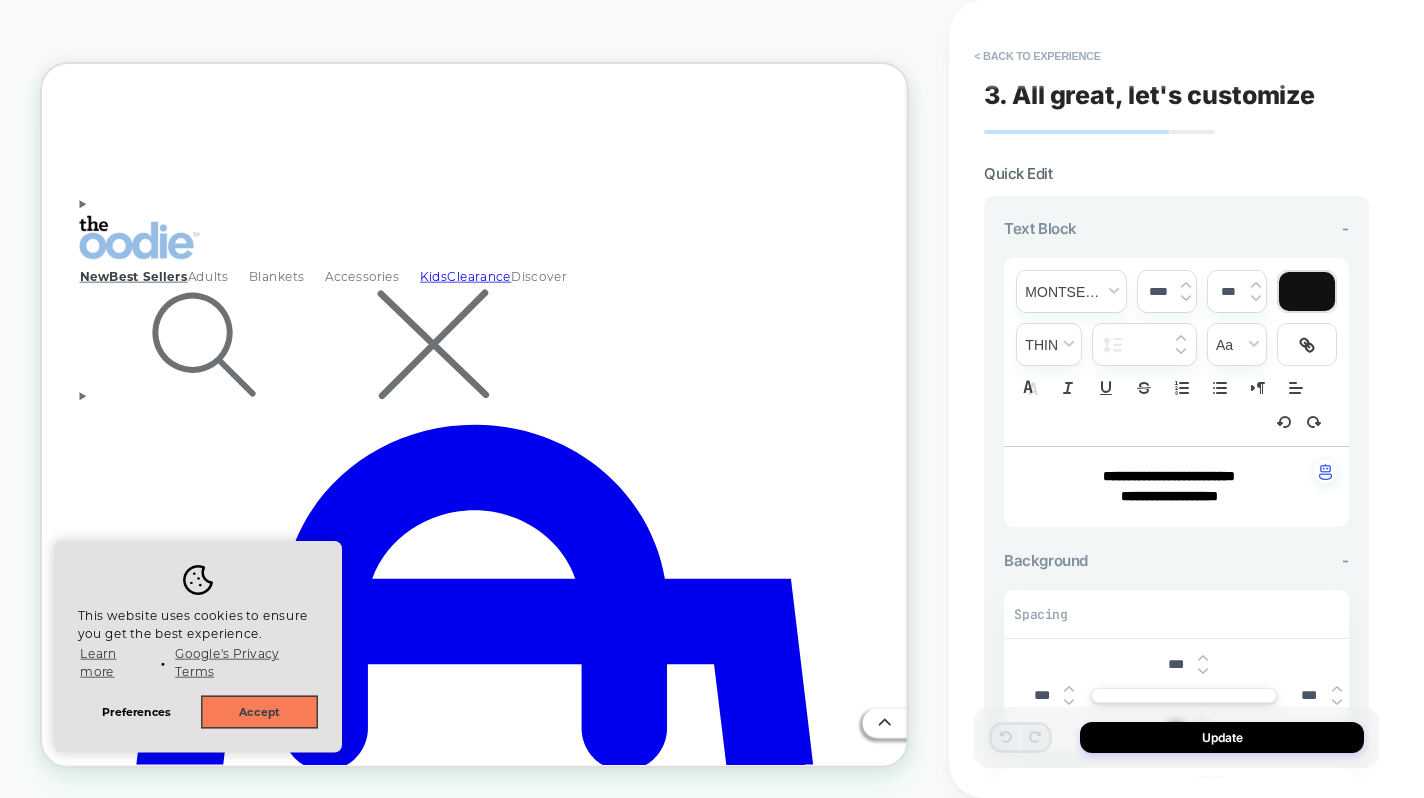click on "***" at bounding box center [1175, 664] 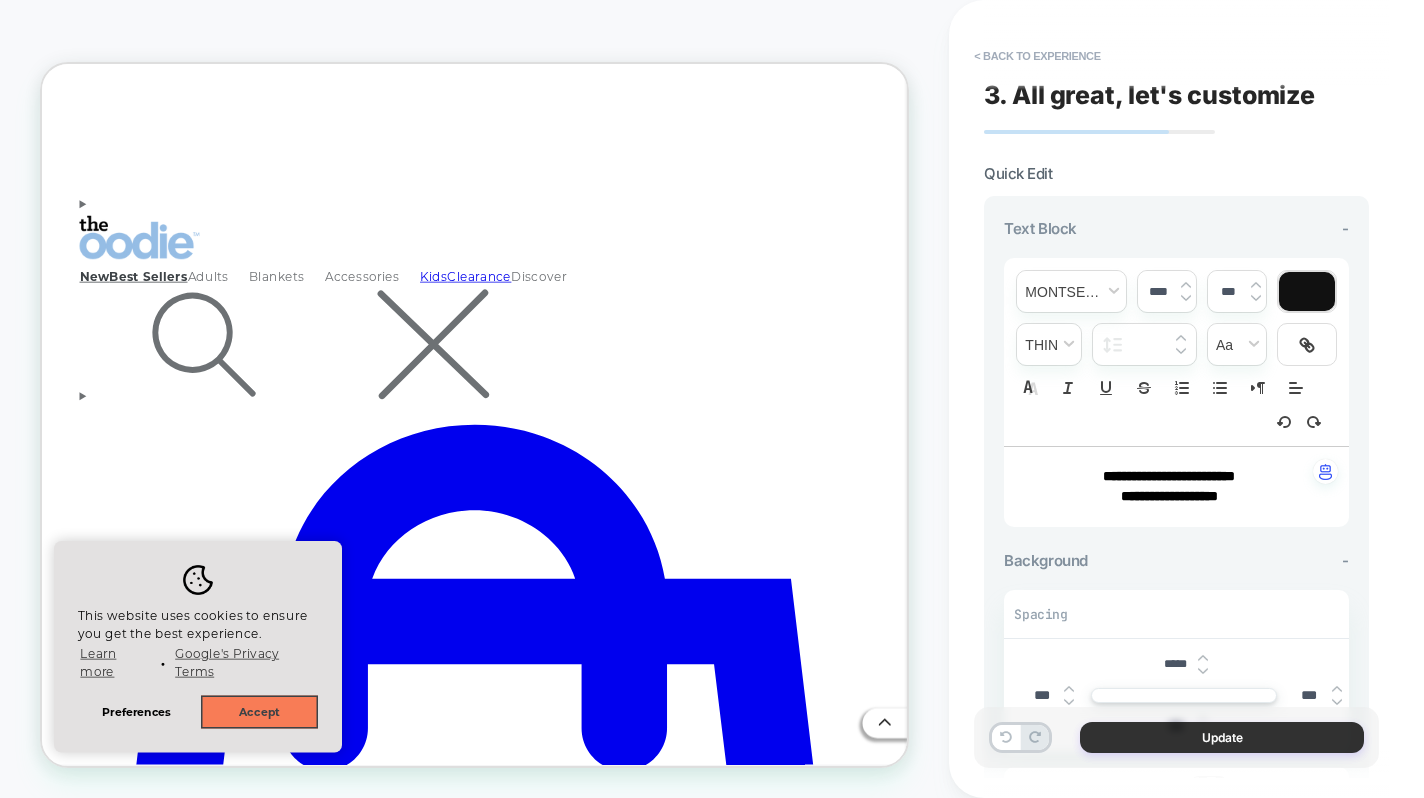 type on "*****" 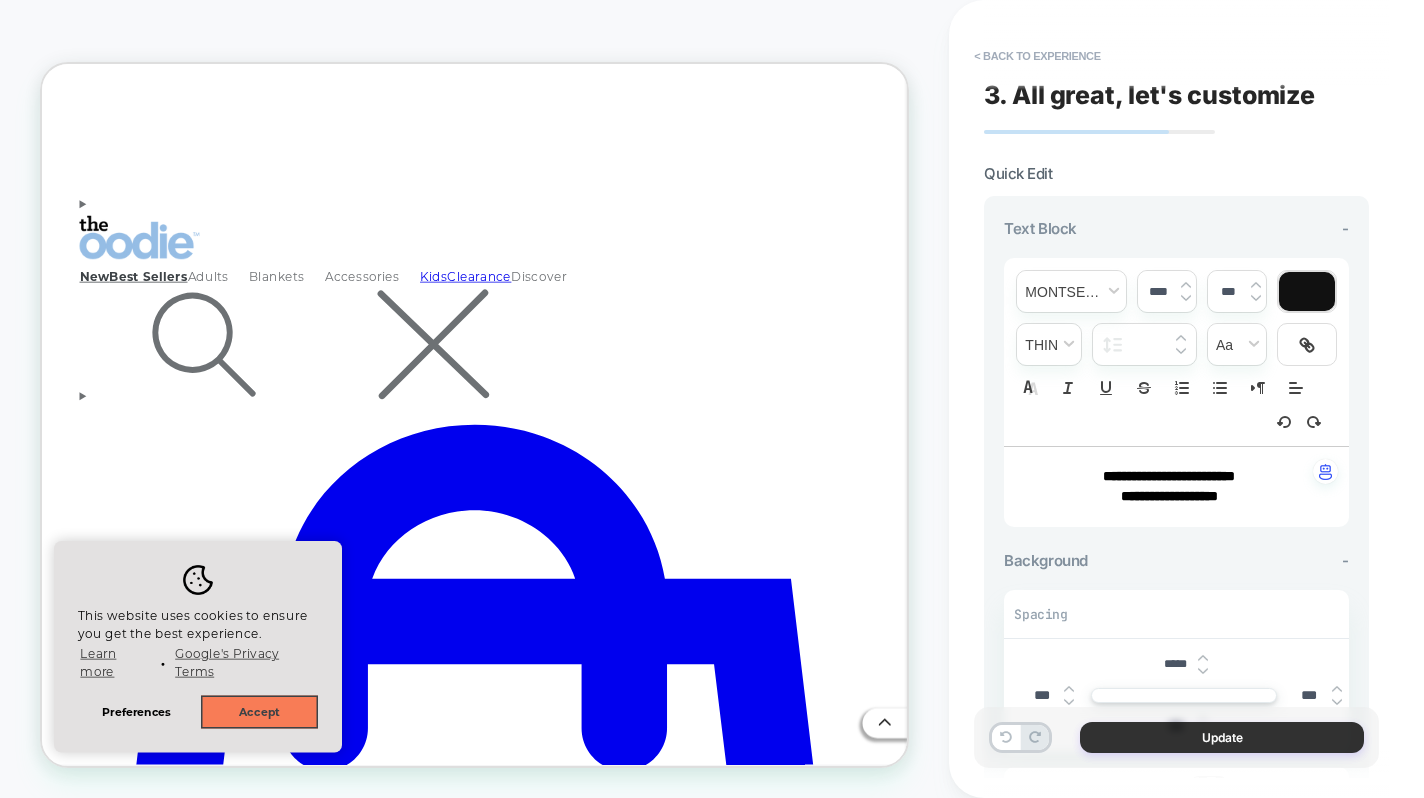 click on "Update" at bounding box center (1222, 737) 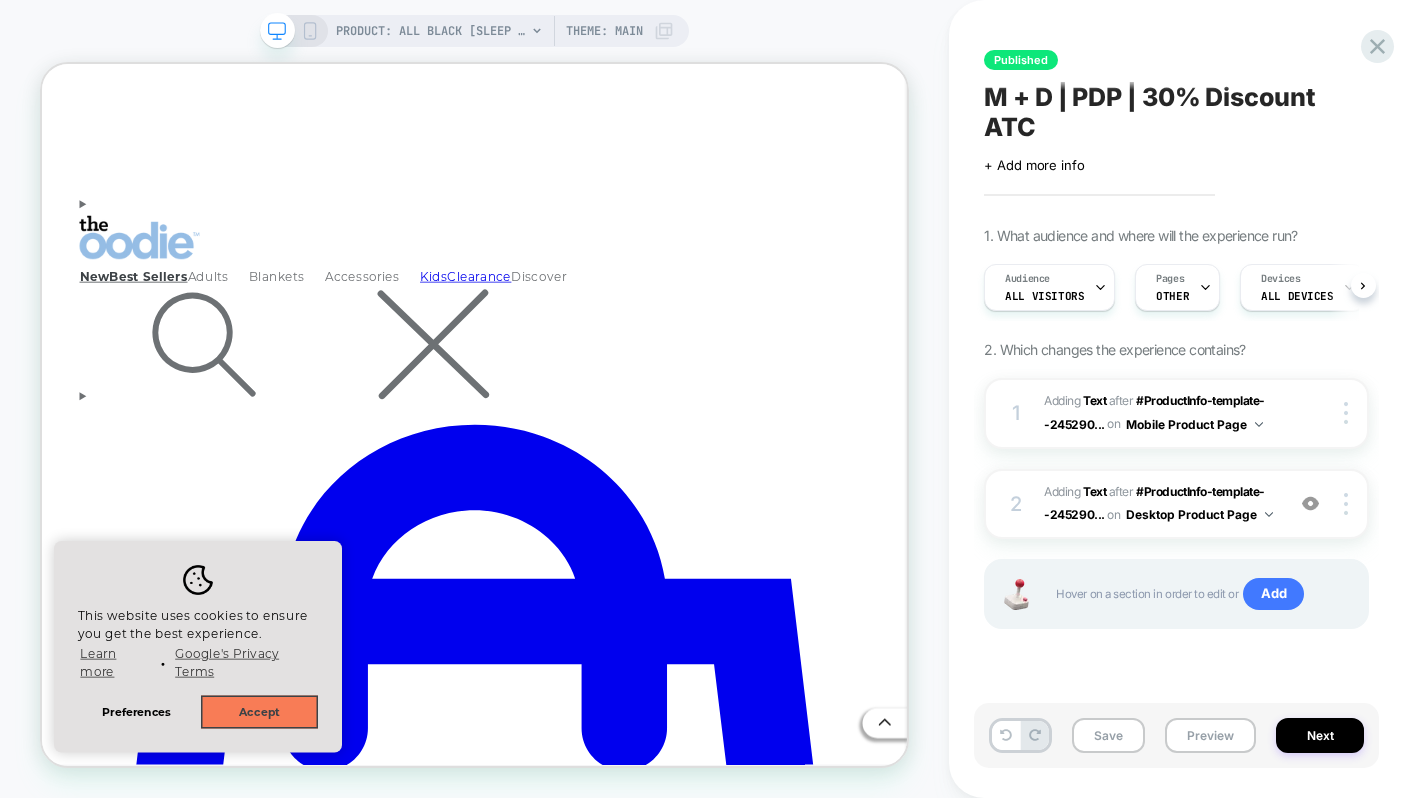 scroll, scrollTop: 0, scrollLeft: 1, axis: horizontal 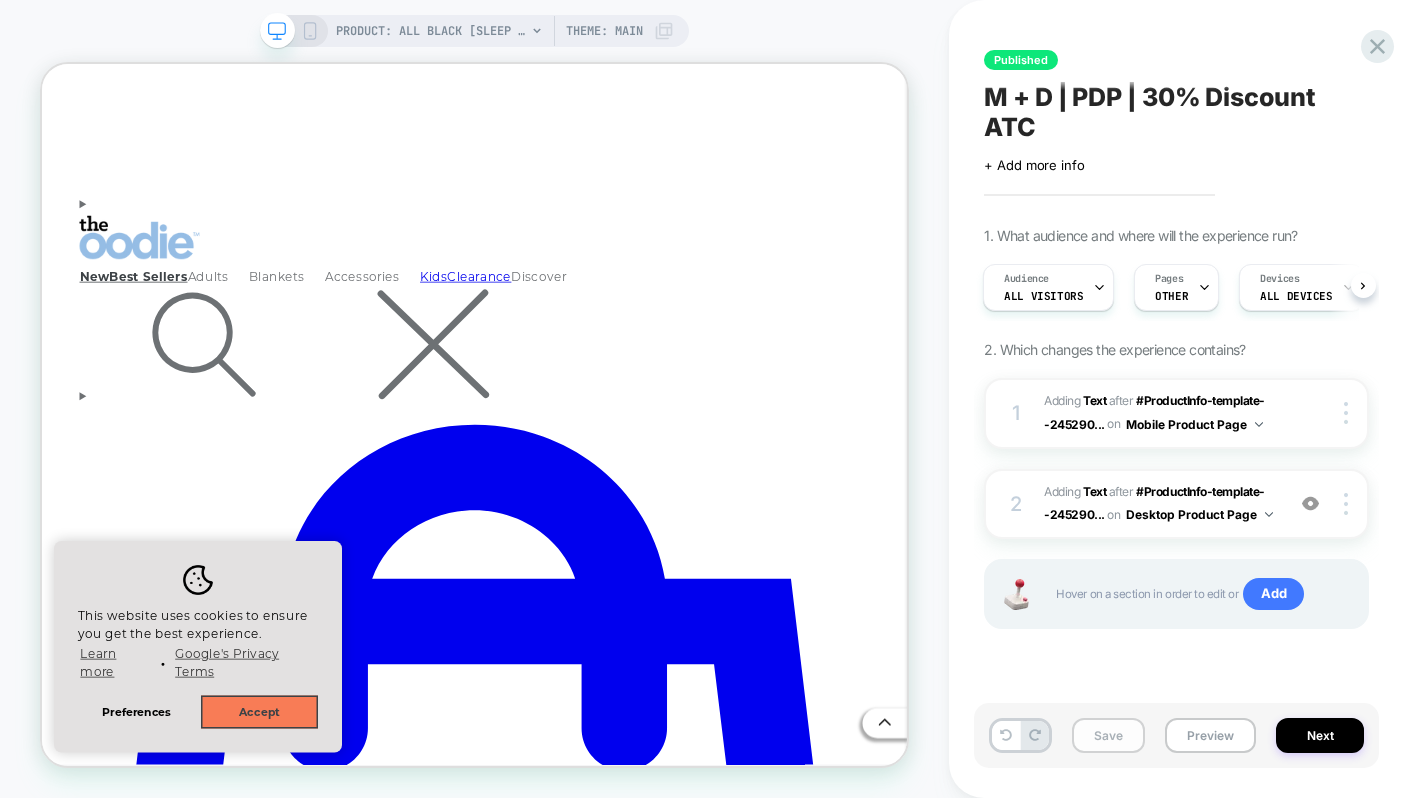 click on "Save" at bounding box center [1108, 735] 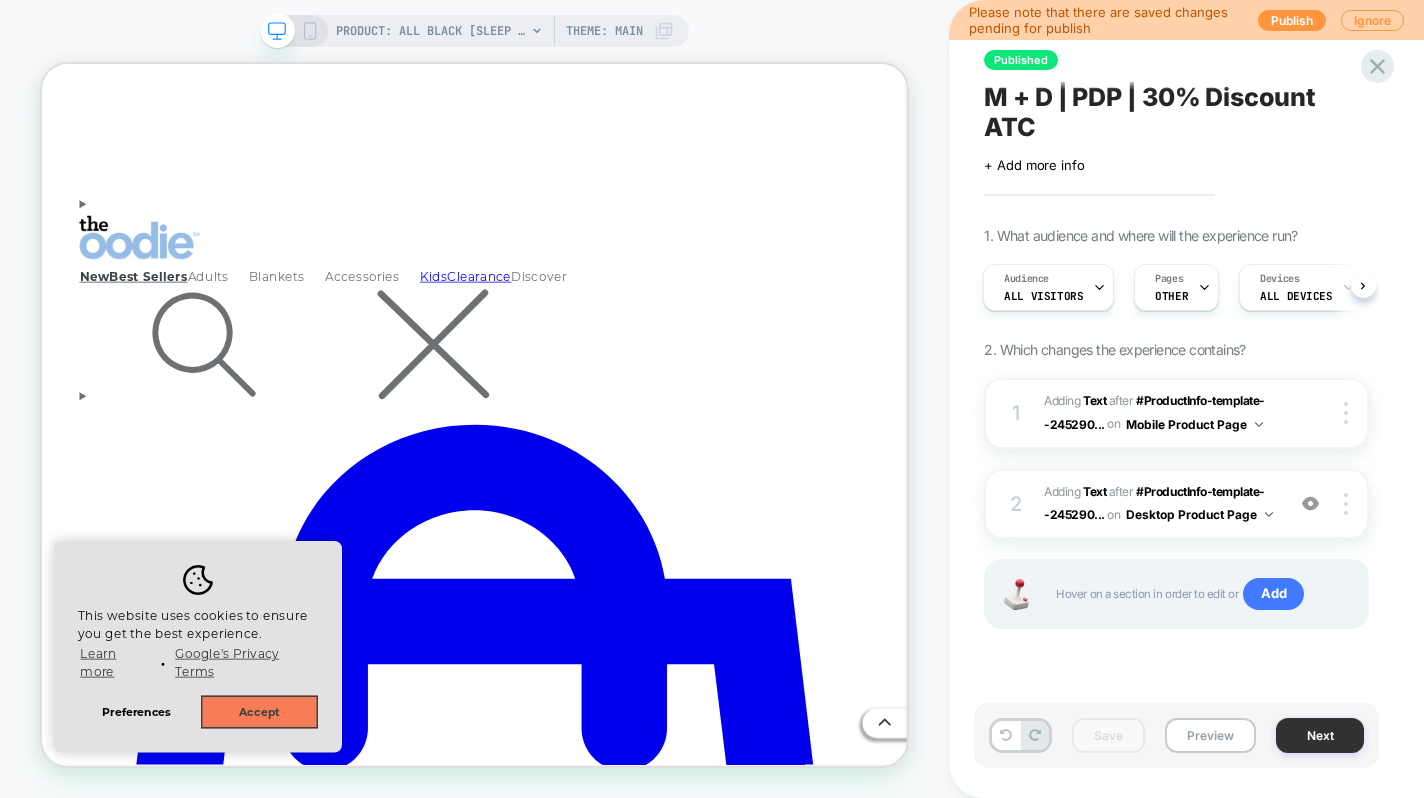click on "Next" at bounding box center [1320, 735] 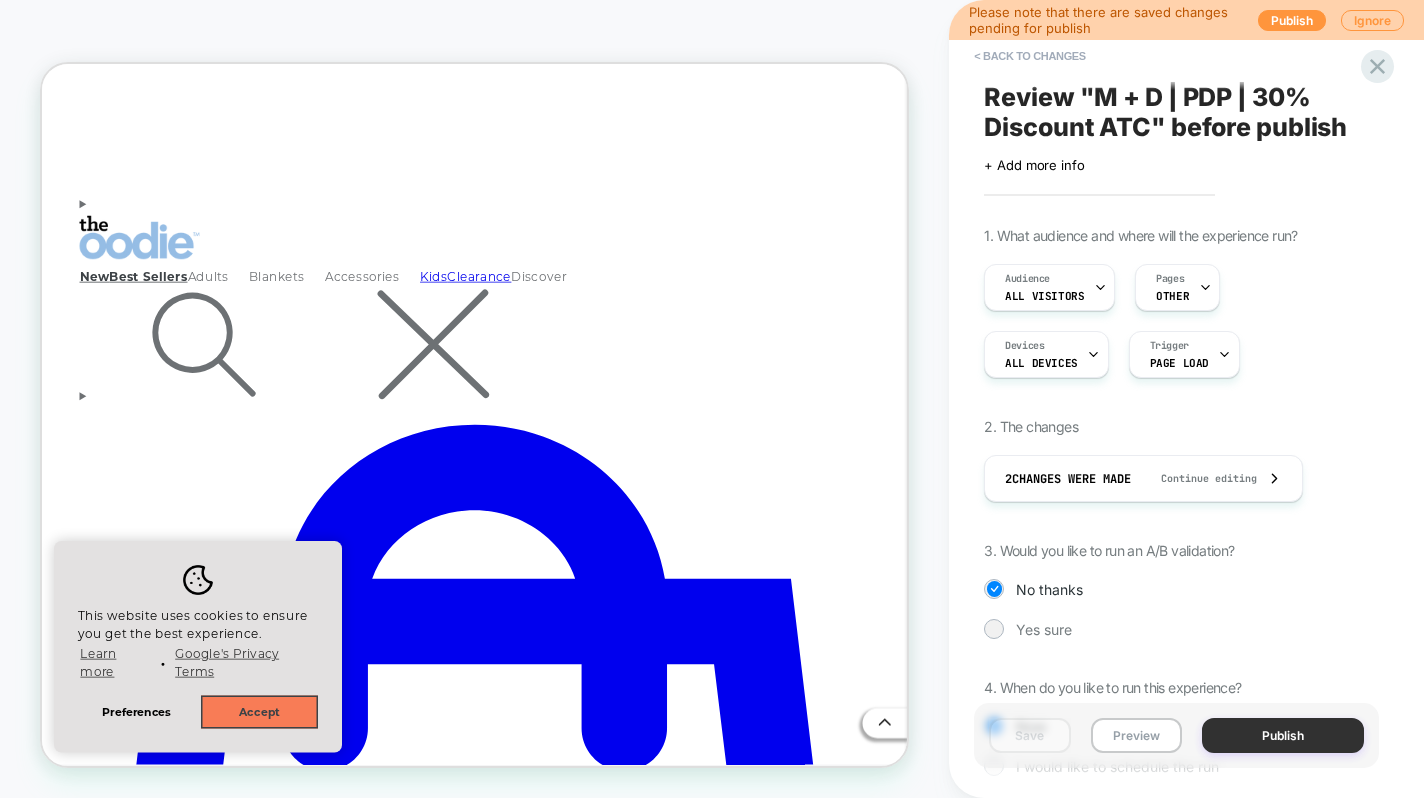click on "Publish" at bounding box center [1283, 735] 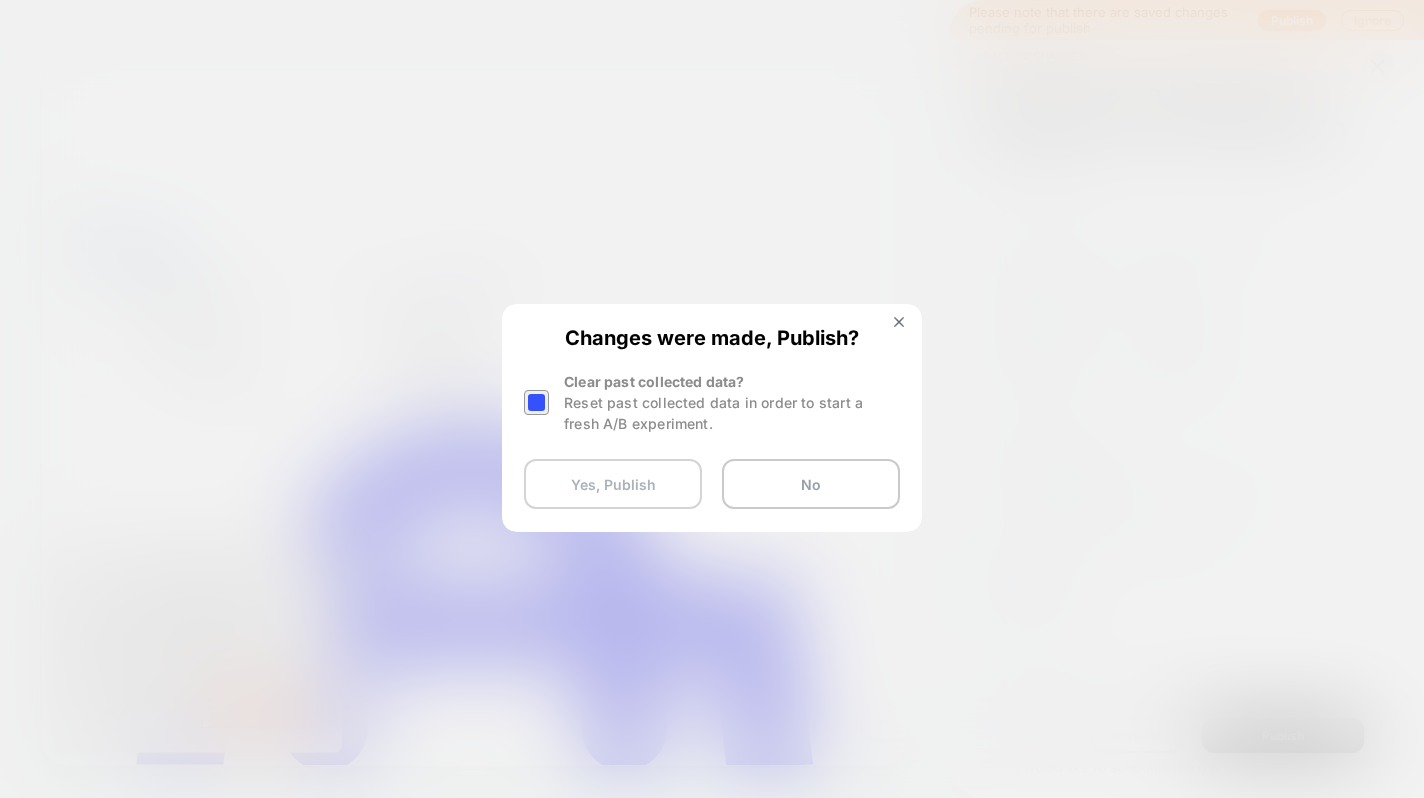 click on "Yes, Publish" at bounding box center (613, 484) 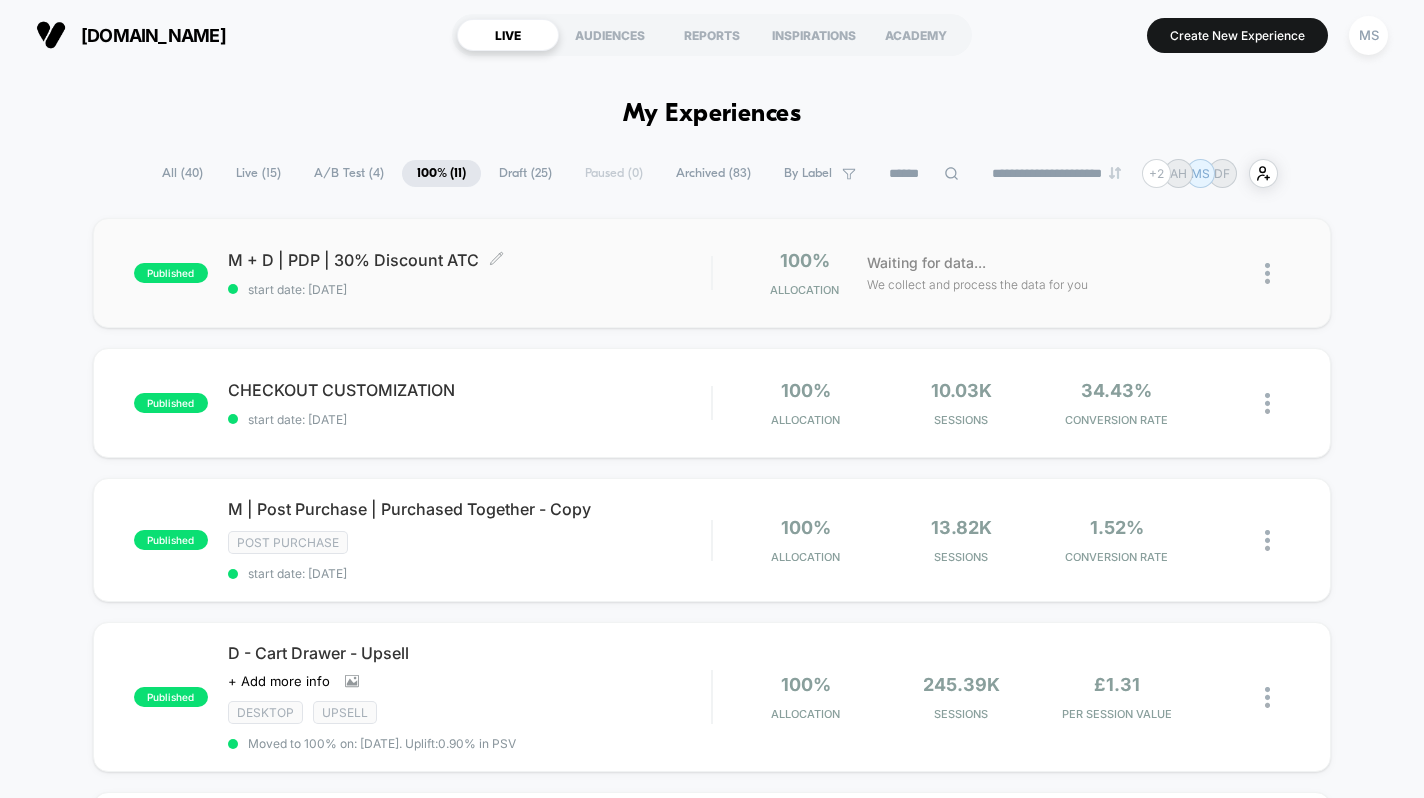 click on "M + D | PDP | 30% Discount ATC Click to edit experience details" at bounding box center [470, 260] 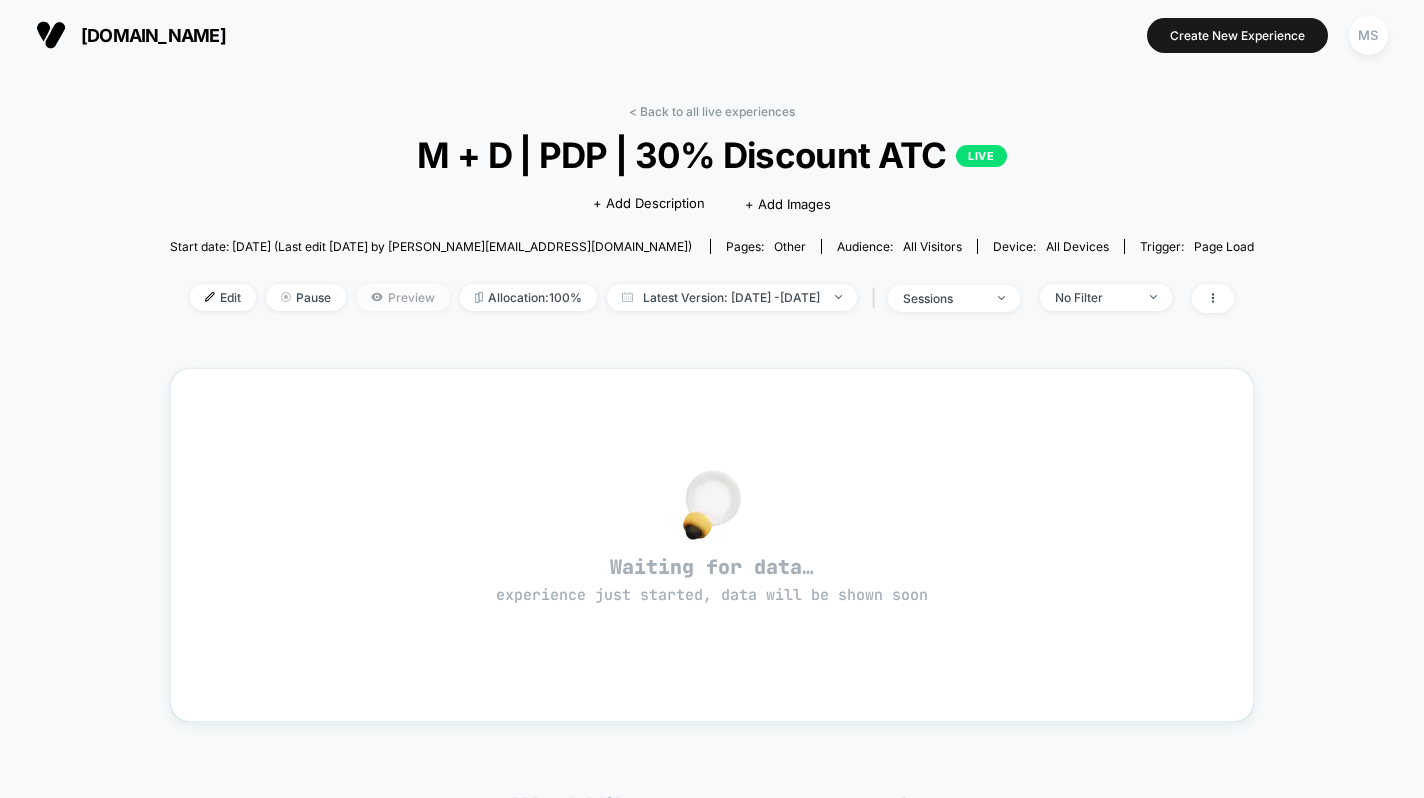 click on "Preview" at bounding box center (403, 297) 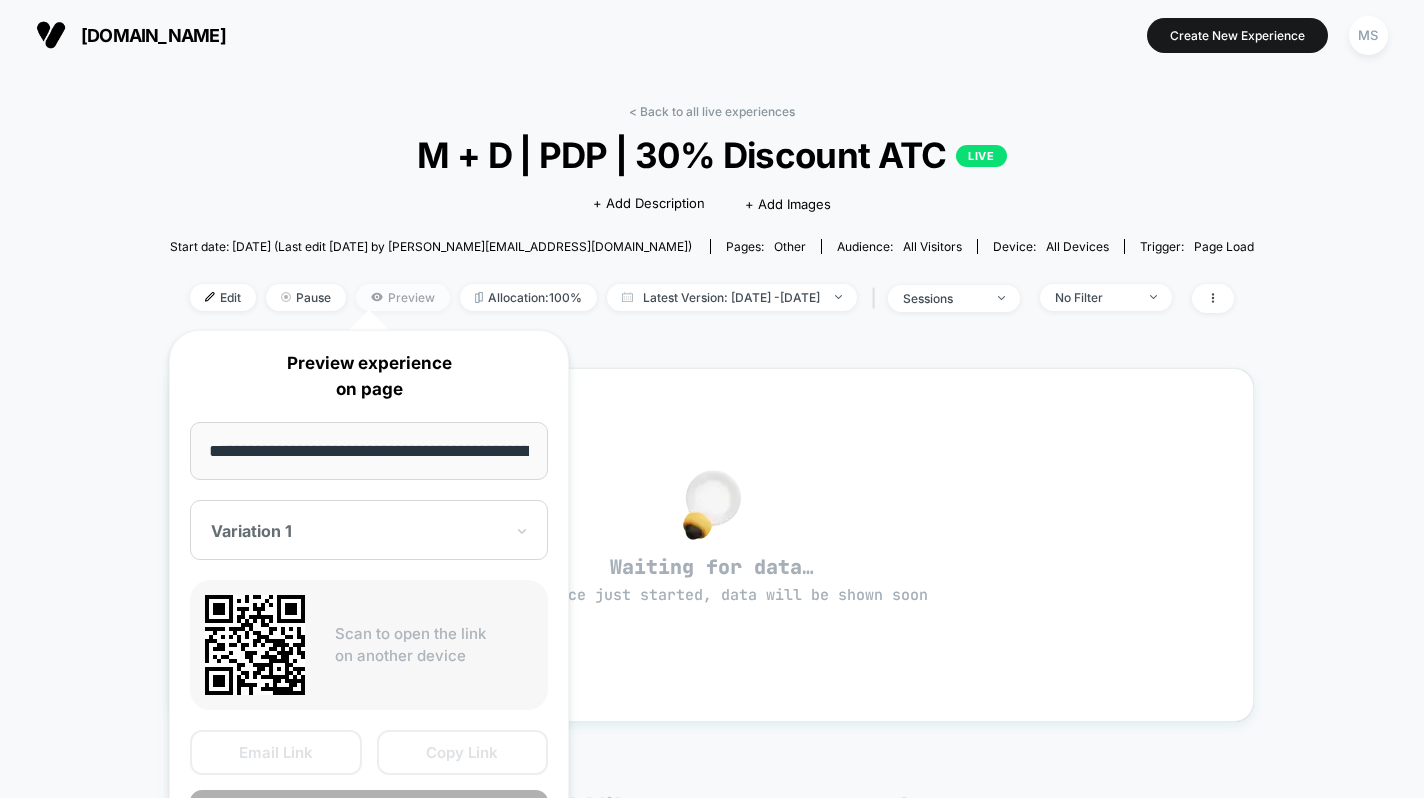 scroll, scrollTop: 0, scrollLeft: 75, axis: horizontal 